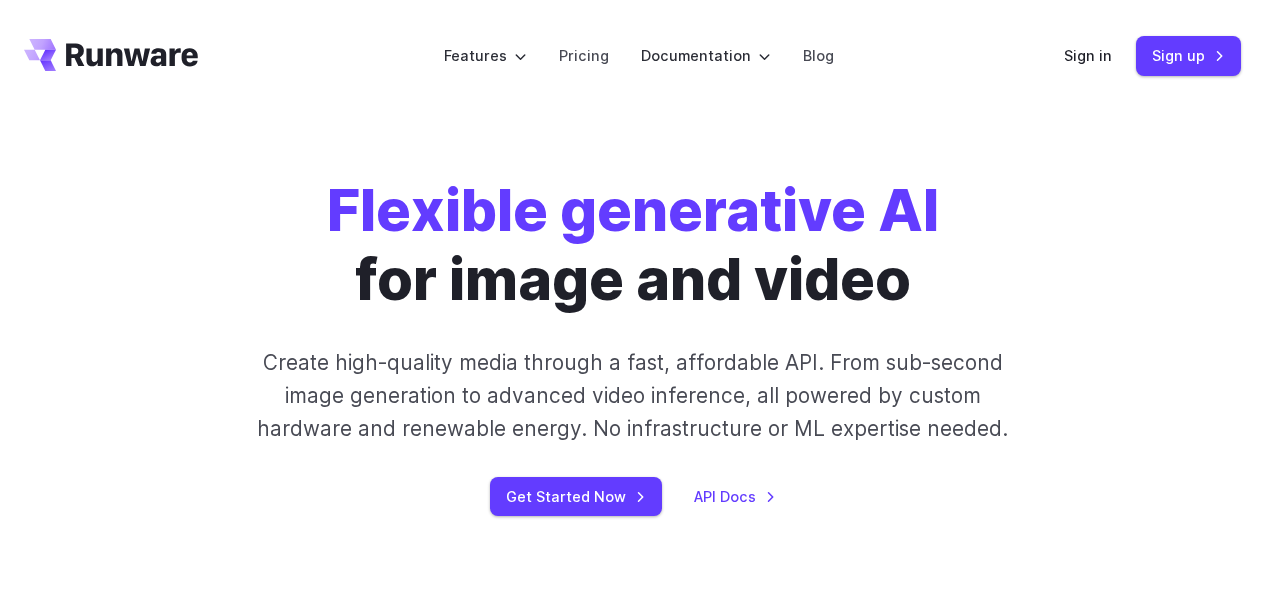 scroll, scrollTop: 0, scrollLeft: 0, axis: both 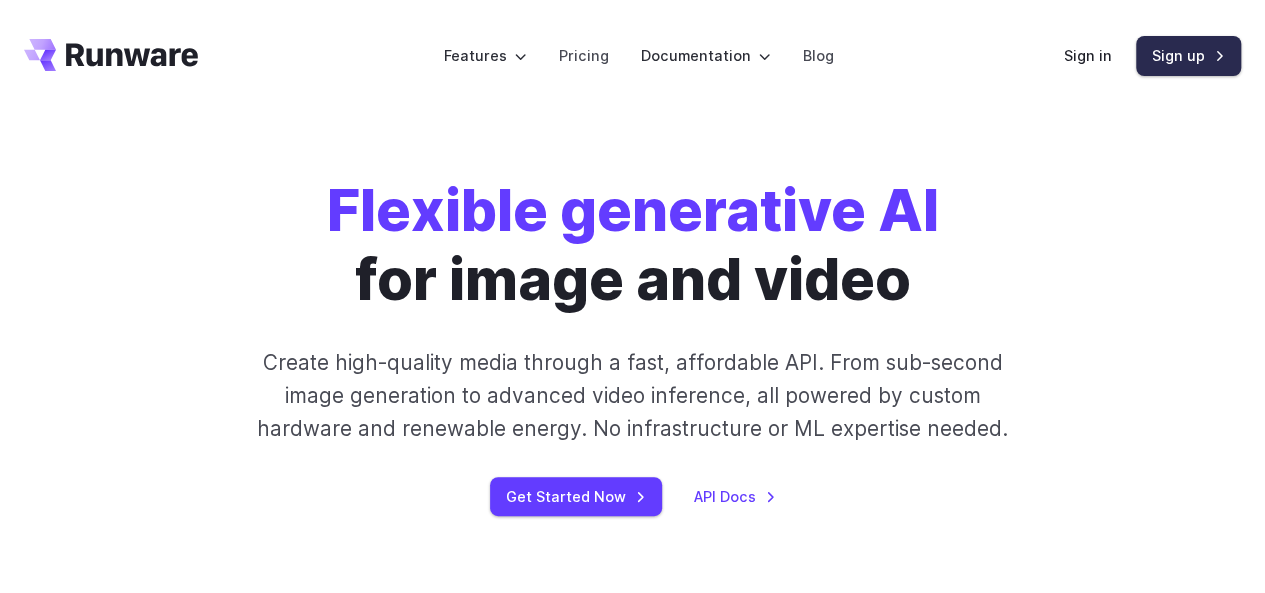 click on "Sign up" at bounding box center (1188, 55) 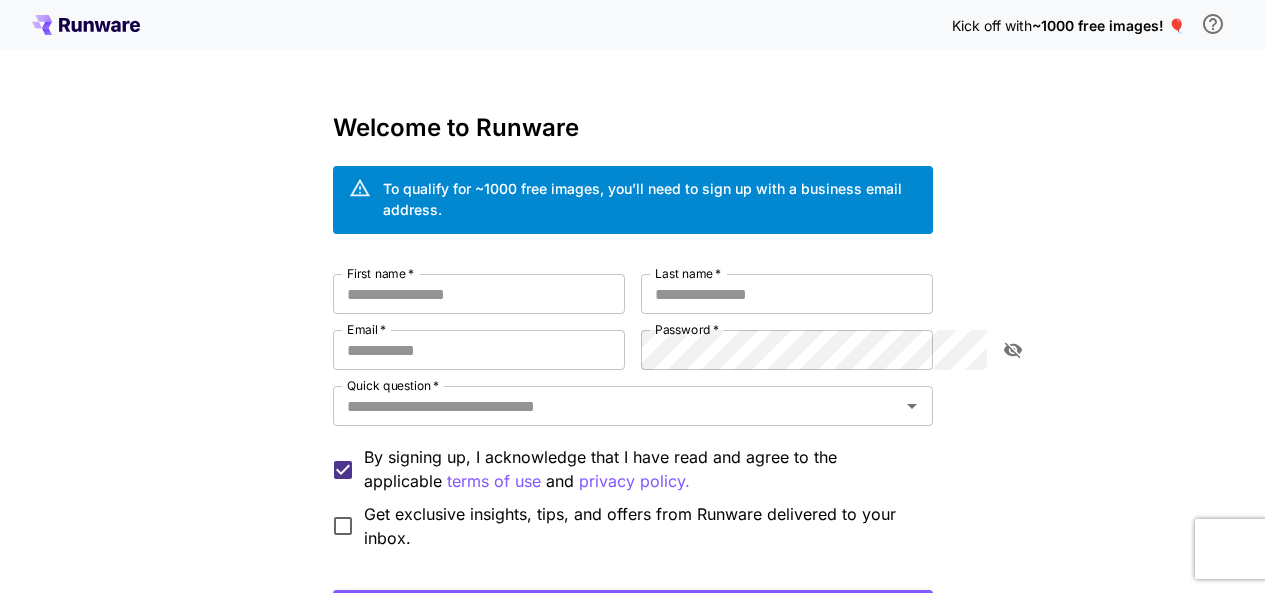 scroll, scrollTop: 0, scrollLeft: 0, axis: both 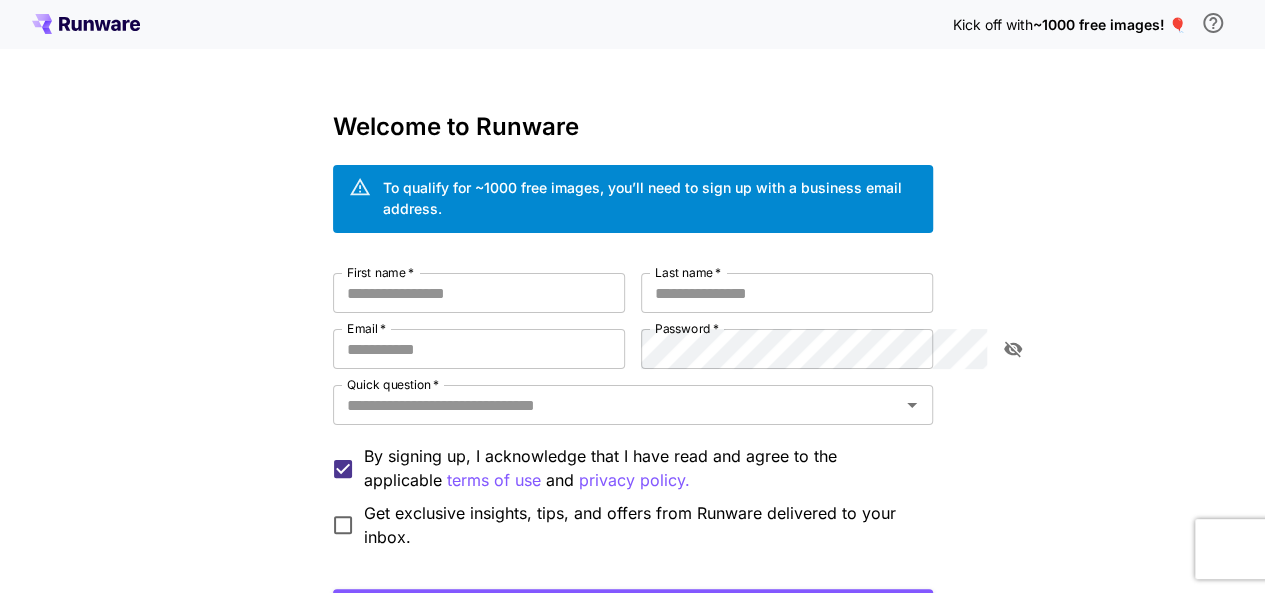 click 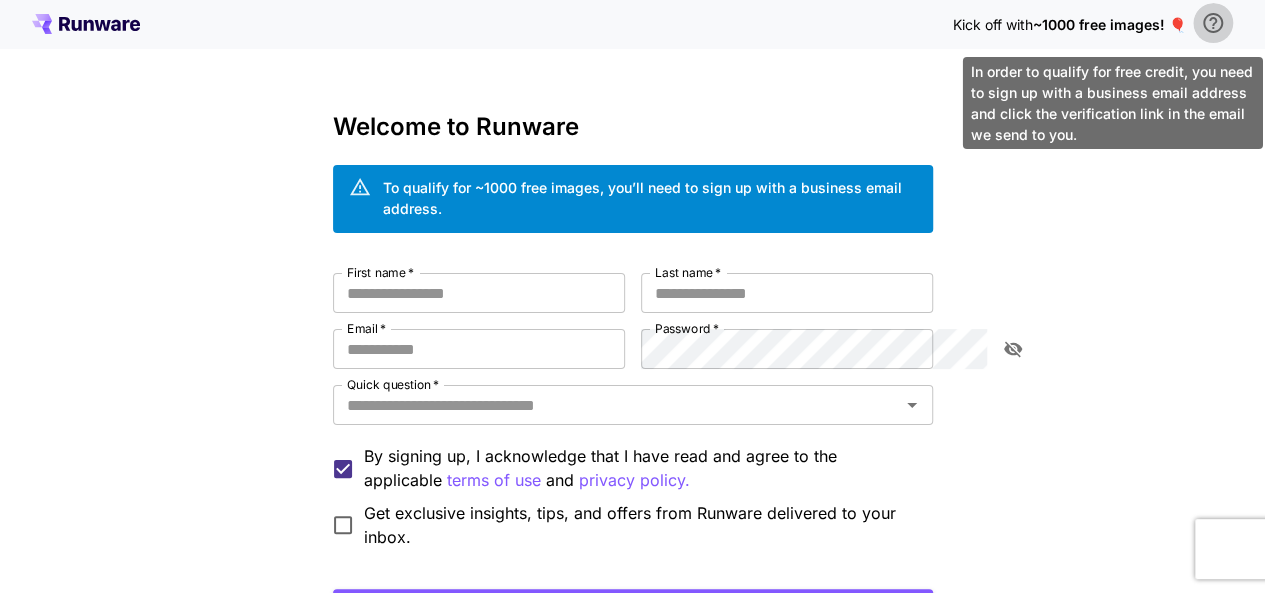 click 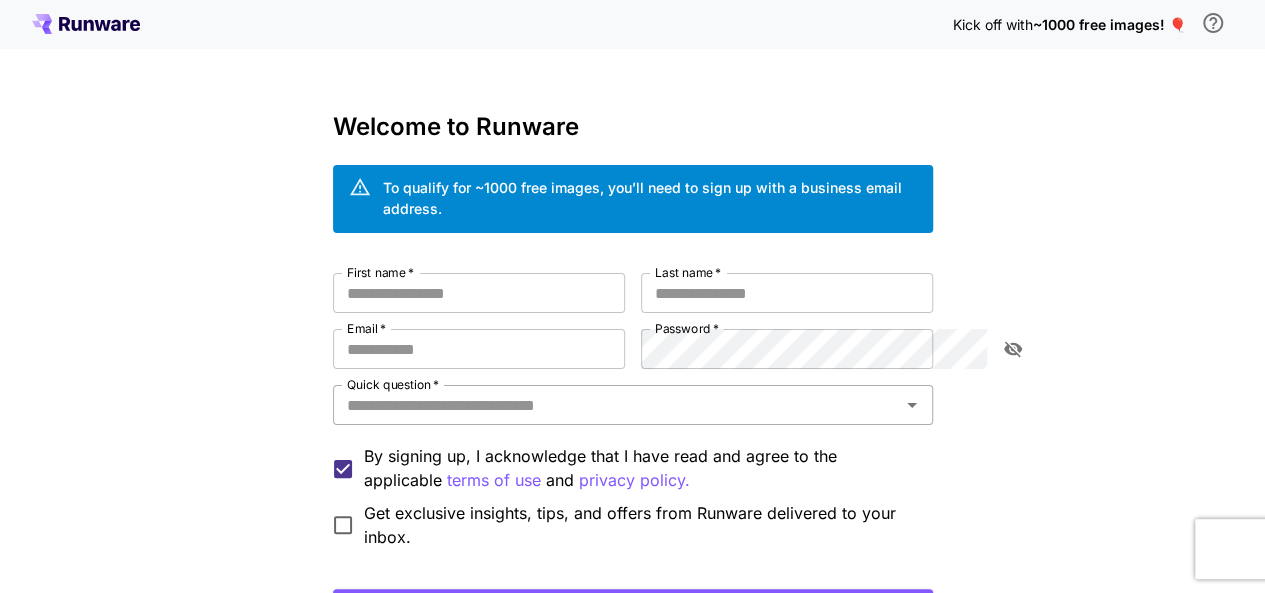 scroll, scrollTop: 158, scrollLeft: 0, axis: vertical 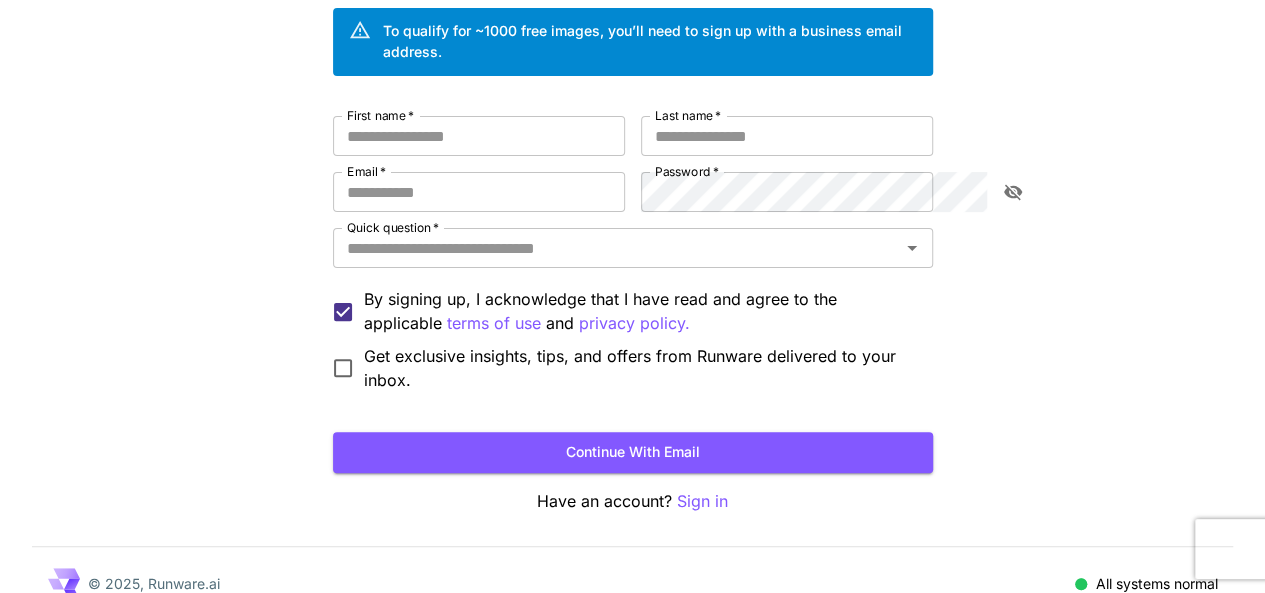 click on "All systems normal" at bounding box center (1156, 583) 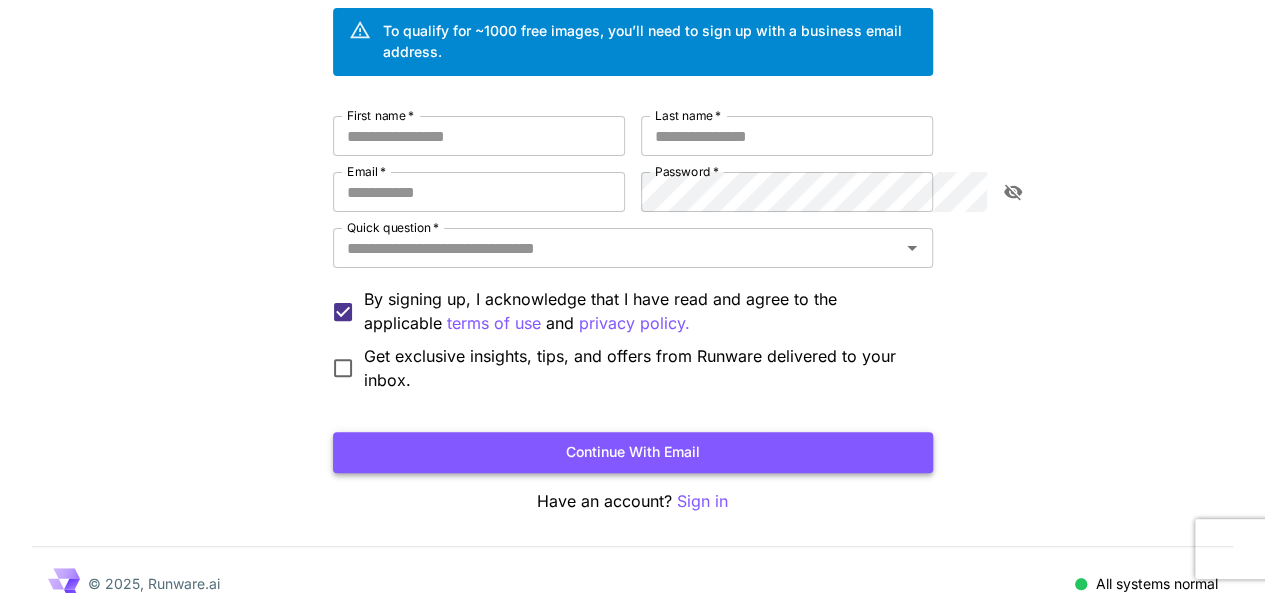 scroll, scrollTop: 0, scrollLeft: 0, axis: both 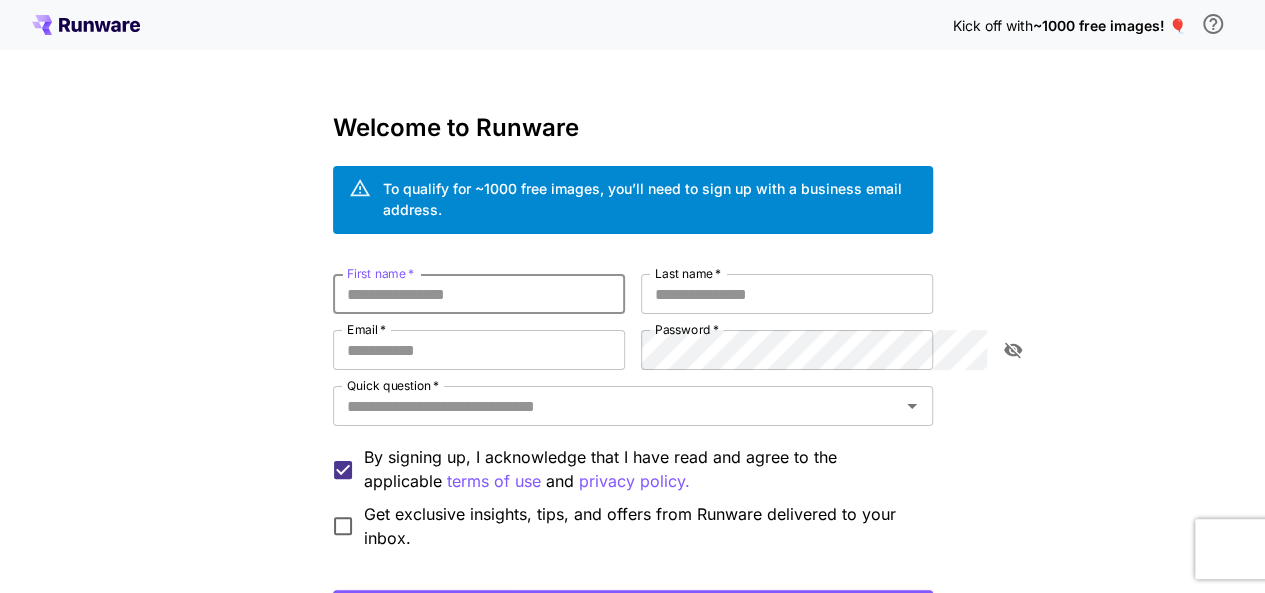 click on "First name   *" at bounding box center [479, 294] 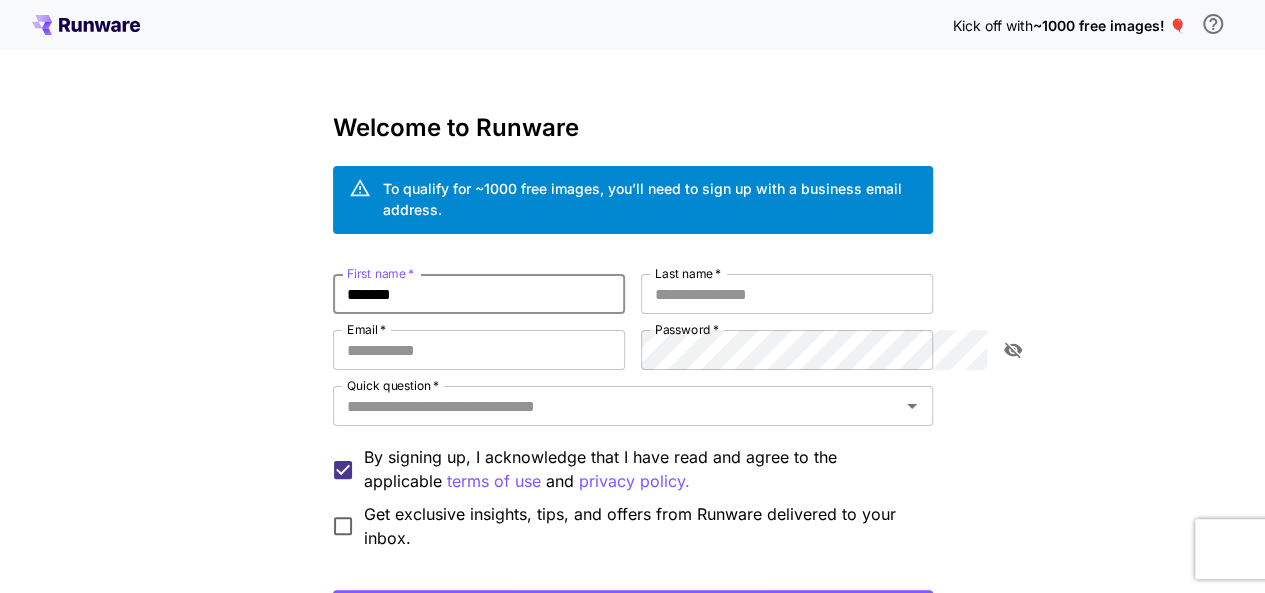 type on "*******" 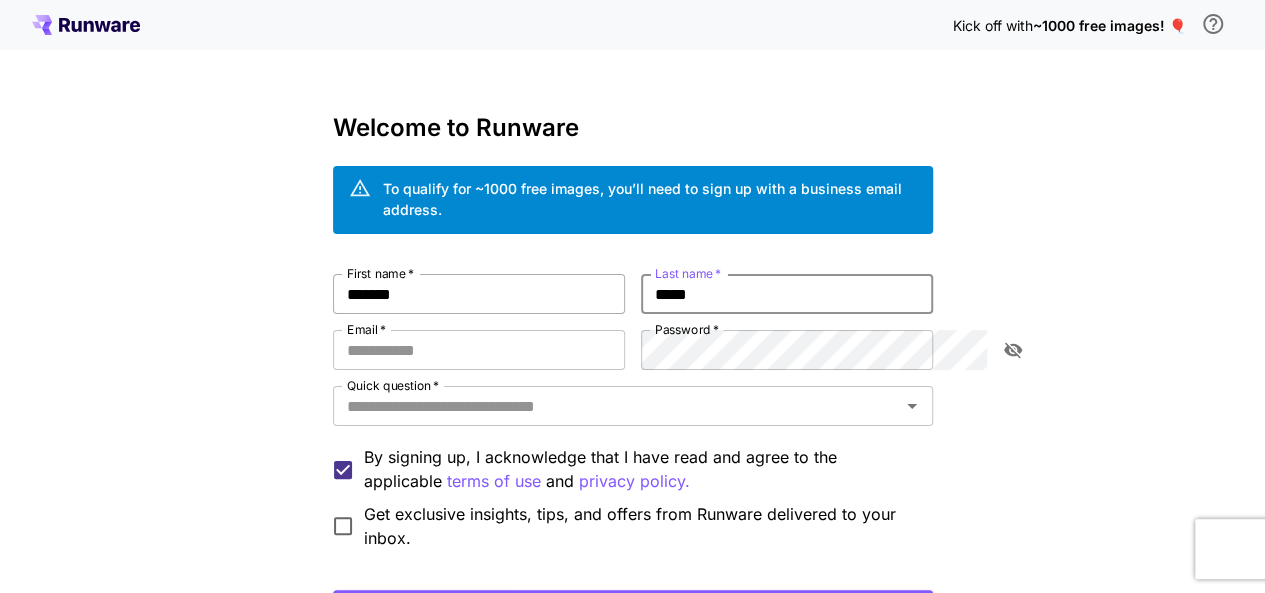 type on "*****" 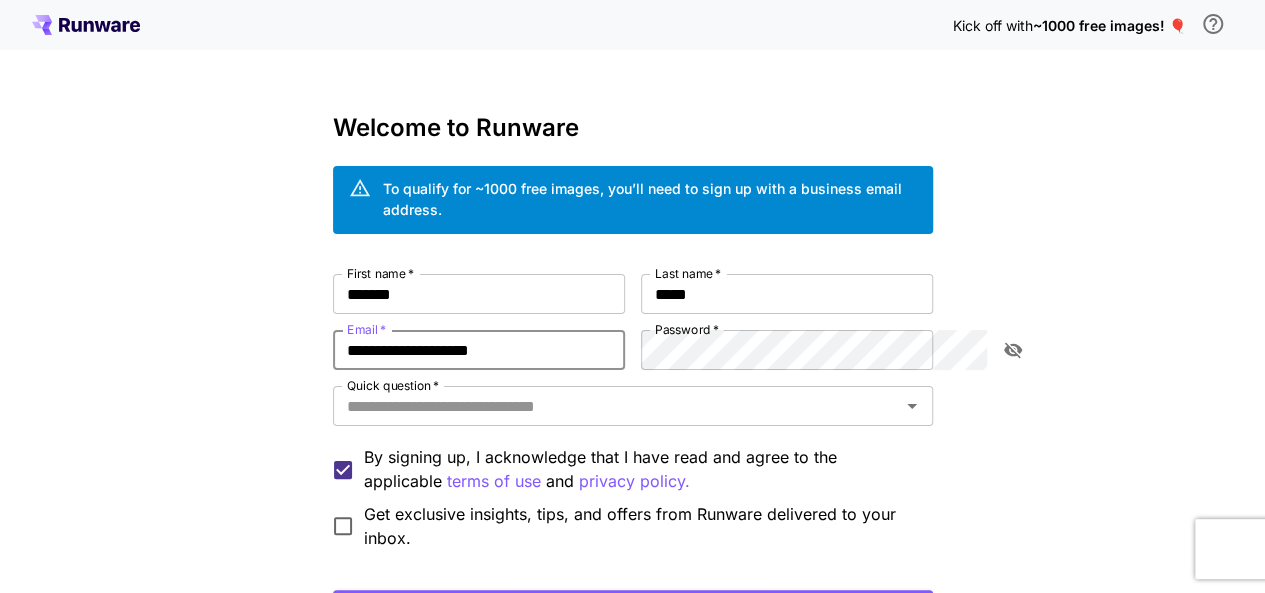 type on "**********" 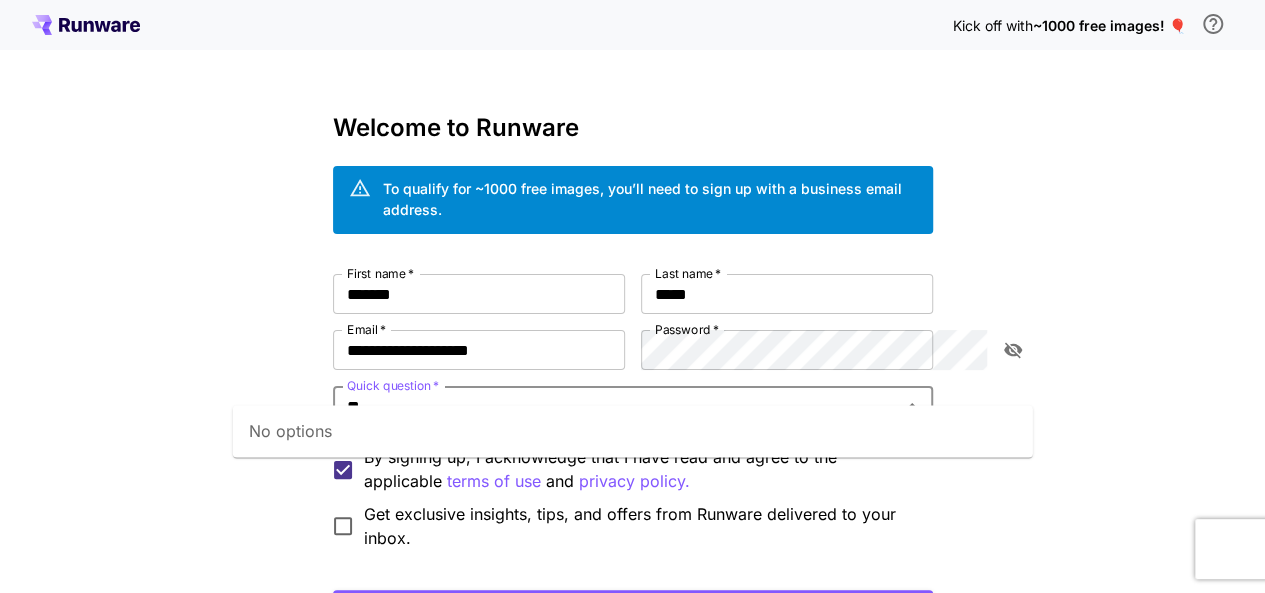 type on "*" 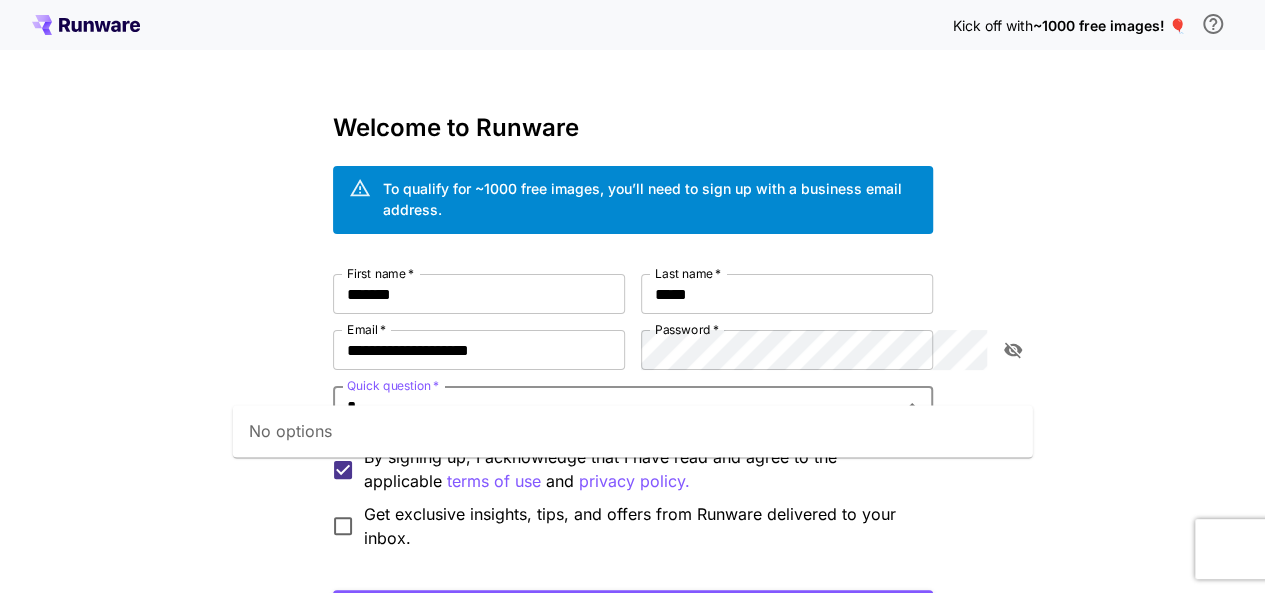type 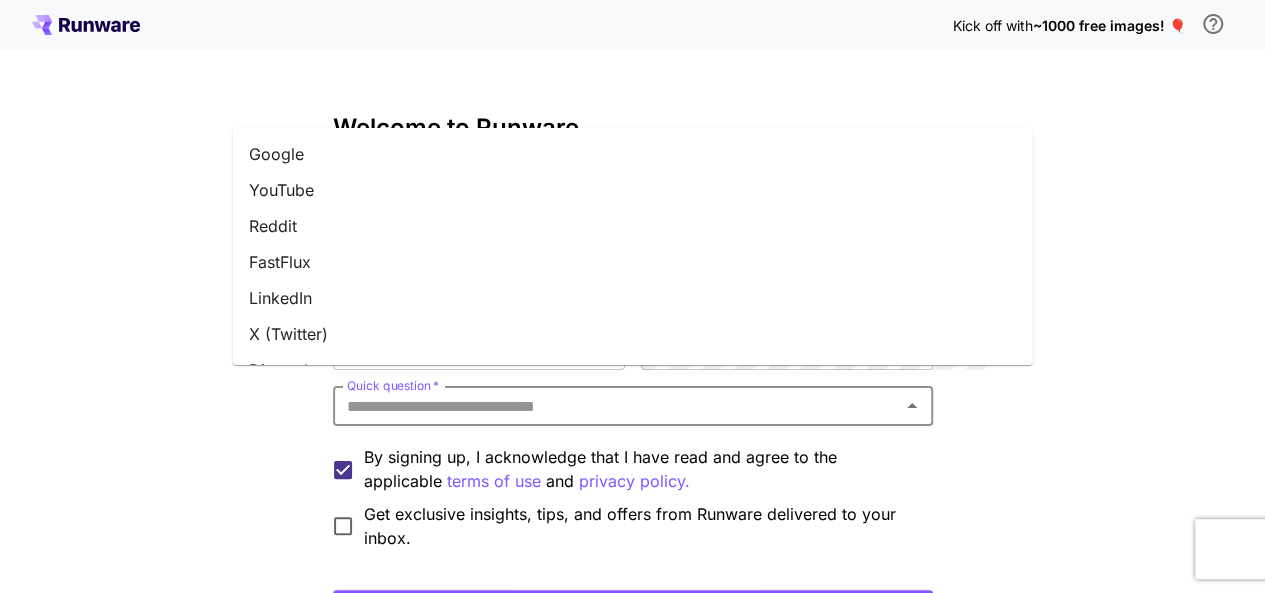 click on "YouTube" at bounding box center (633, 190) 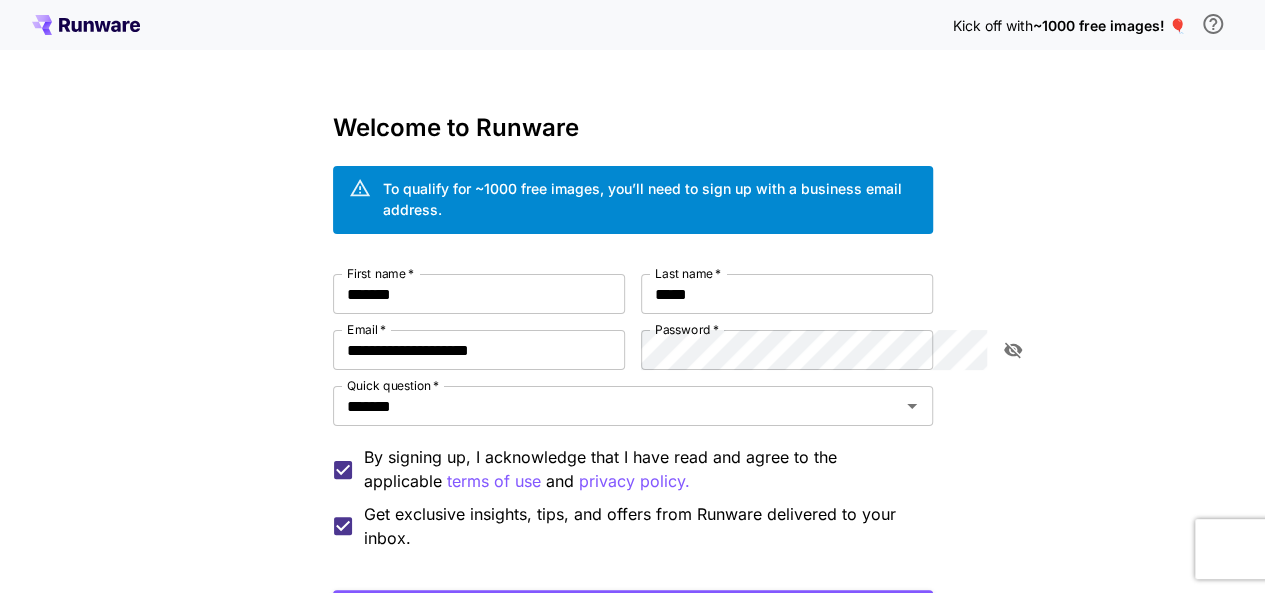 scroll, scrollTop: 158, scrollLeft: 0, axis: vertical 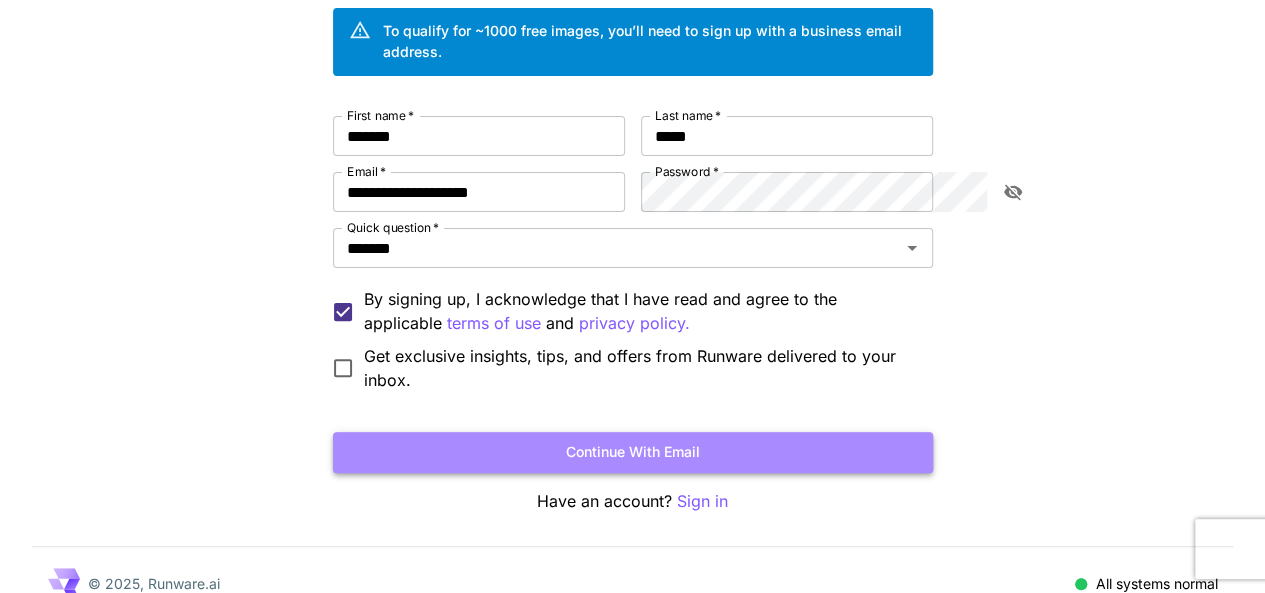 click on "Continue with email" at bounding box center (633, 452) 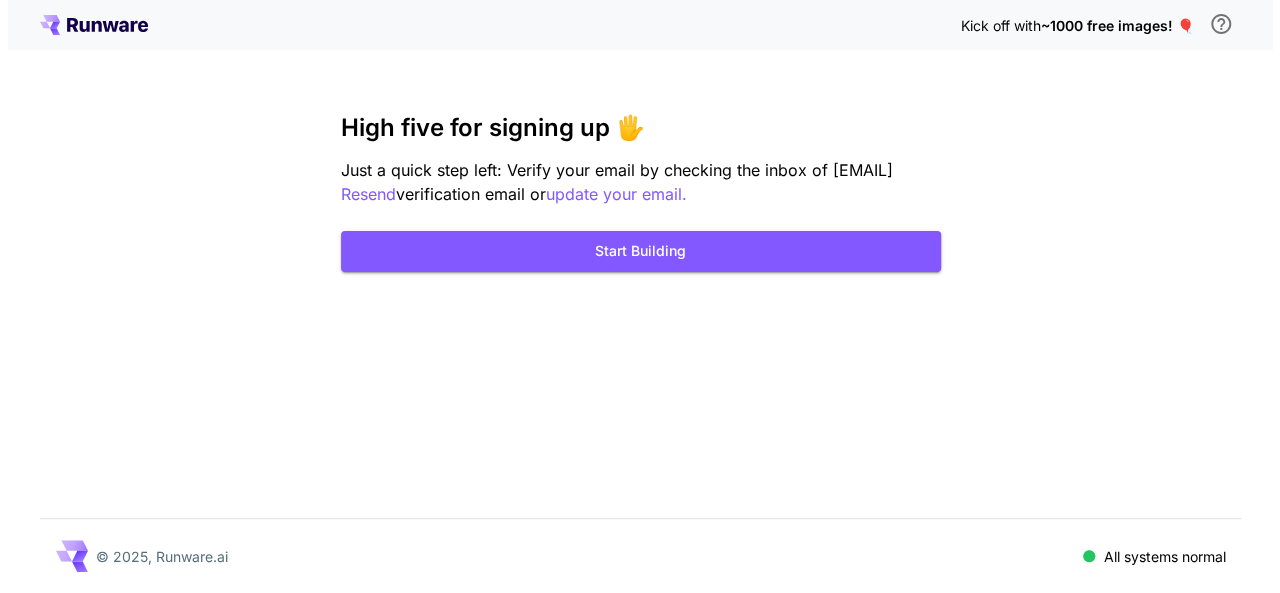 scroll, scrollTop: 0, scrollLeft: 0, axis: both 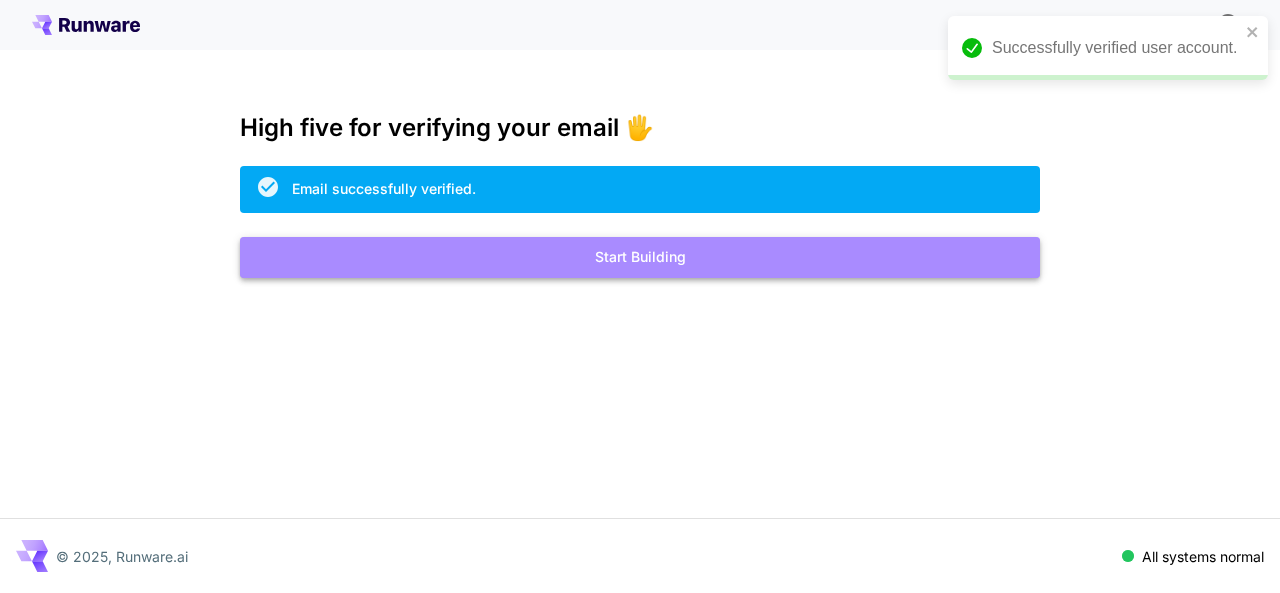 click on "Start Building" at bounding box center (640, 257) 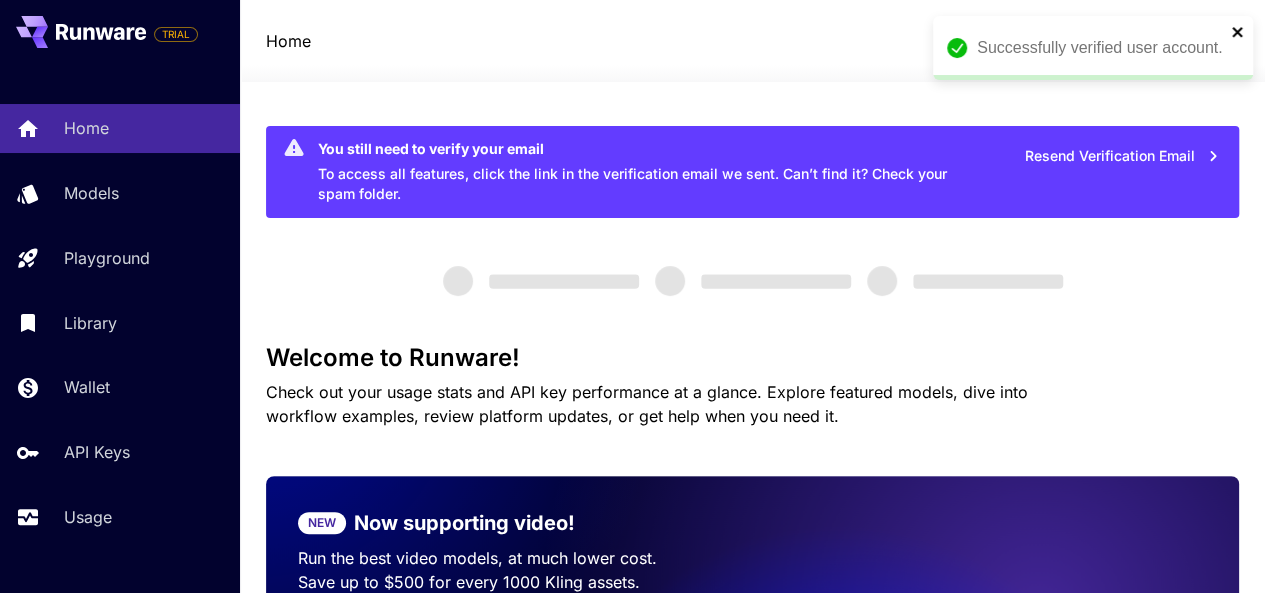 click 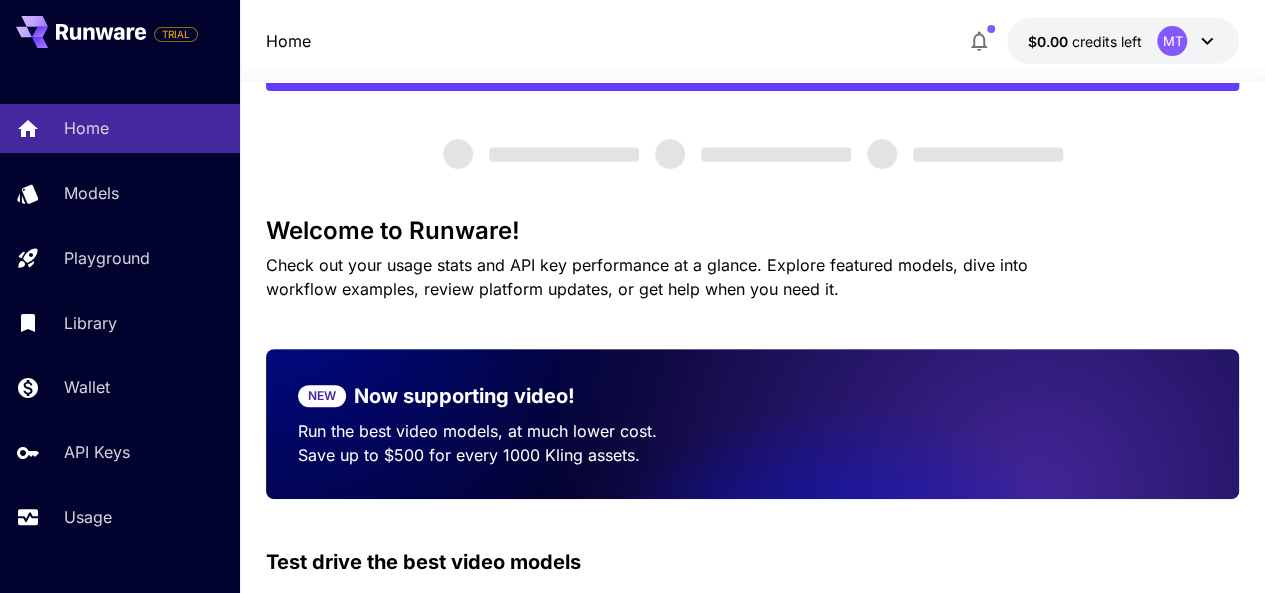 scroll, scrollTop: 0, scrollLeft: 0, axis: both 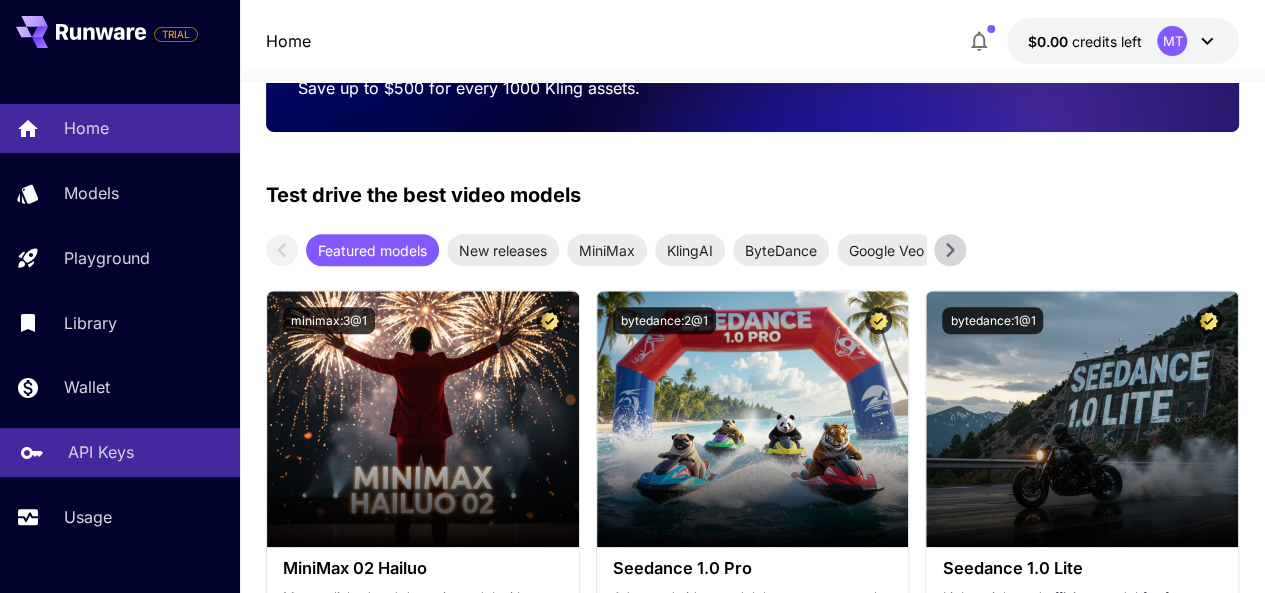 click on "API Keys" at bounding box center (101, 452) 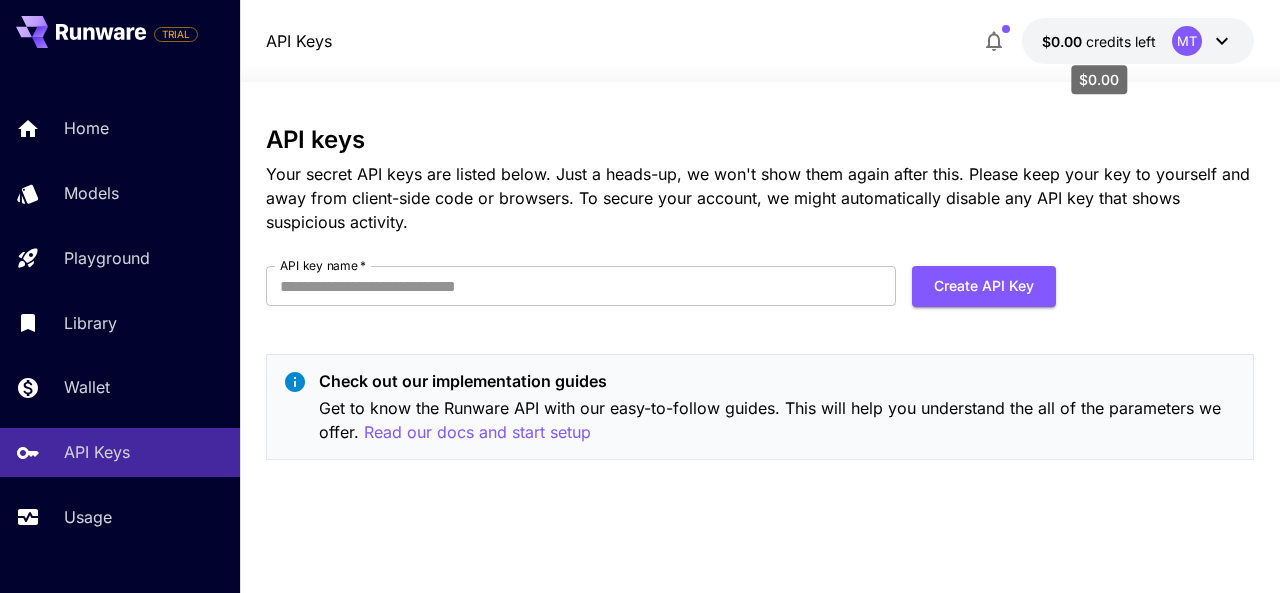 click on "credits left" at bounding box center (1121, 41) 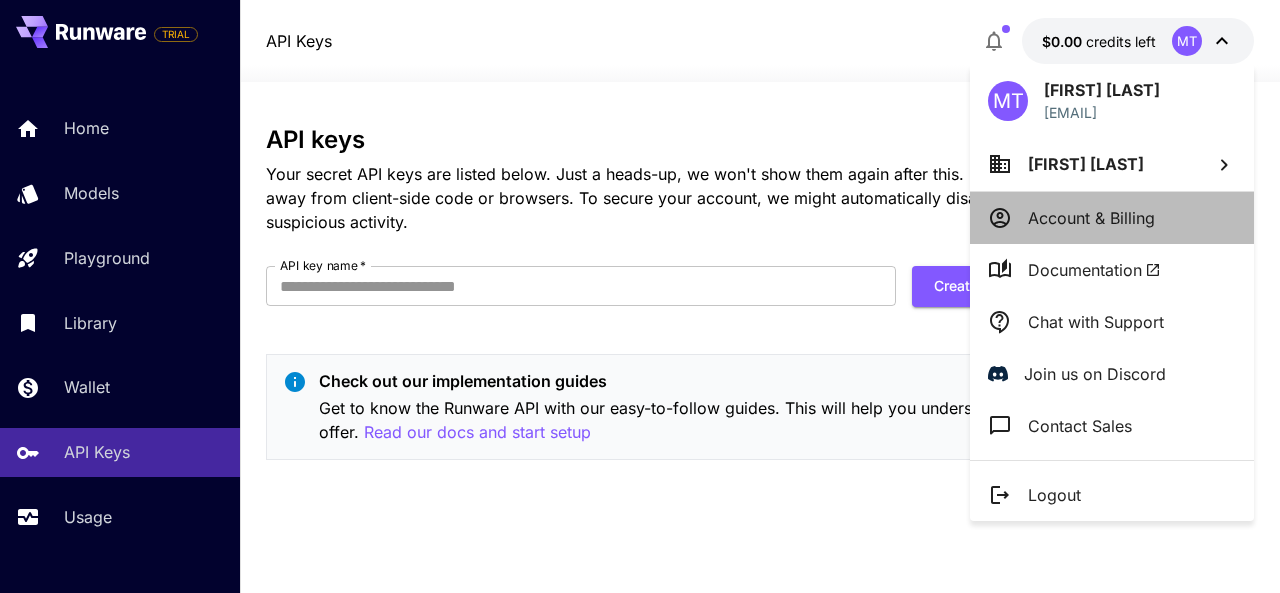 click on "Account & Billing" at bounding box center (1091, 218) 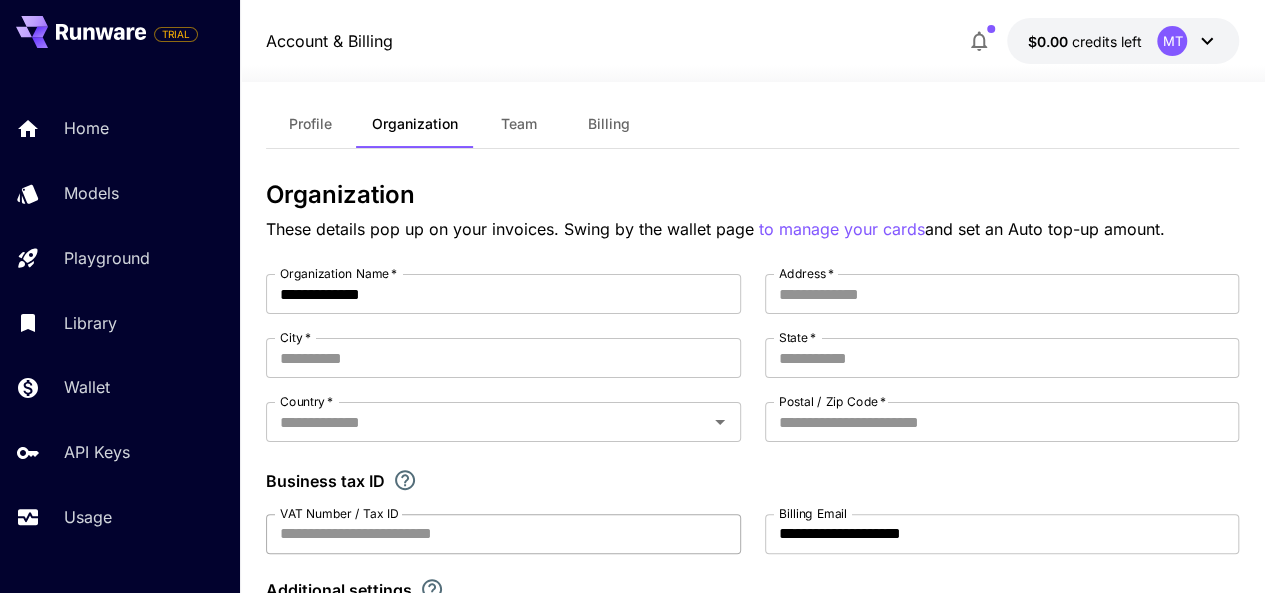 scroll, scrollTop: 0, scrollLeft: 0, axis: both 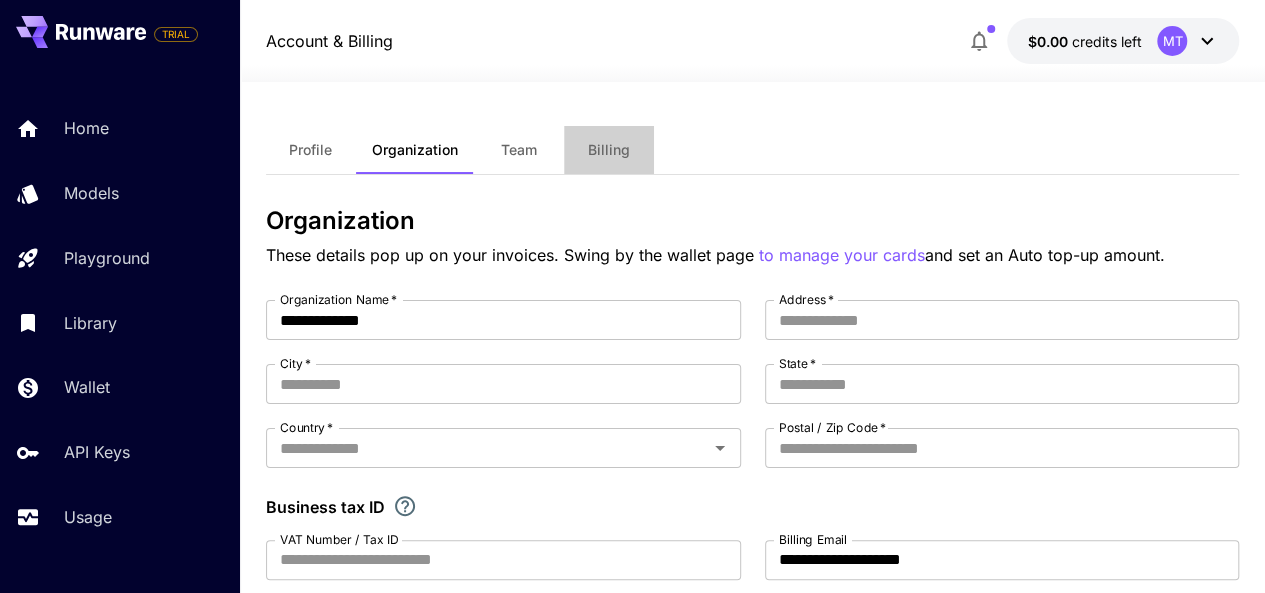 click on "Billing" at bounding box center (609, 150) 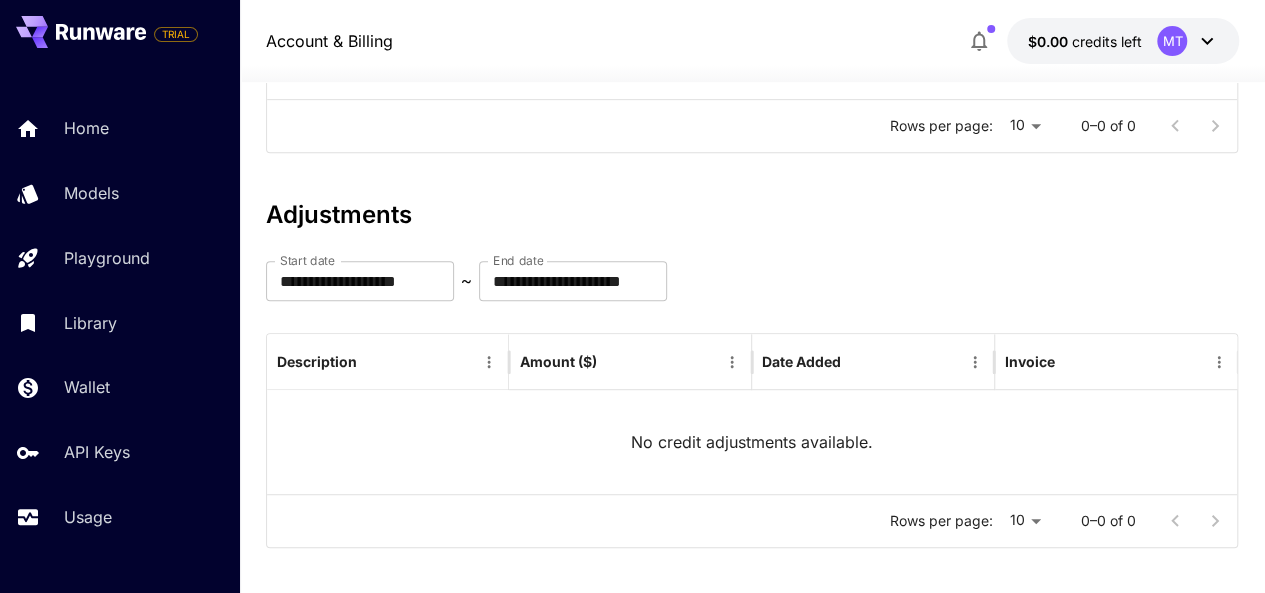 scroll, scrollTop: 413, scrollLeft: 0, axis: vertical 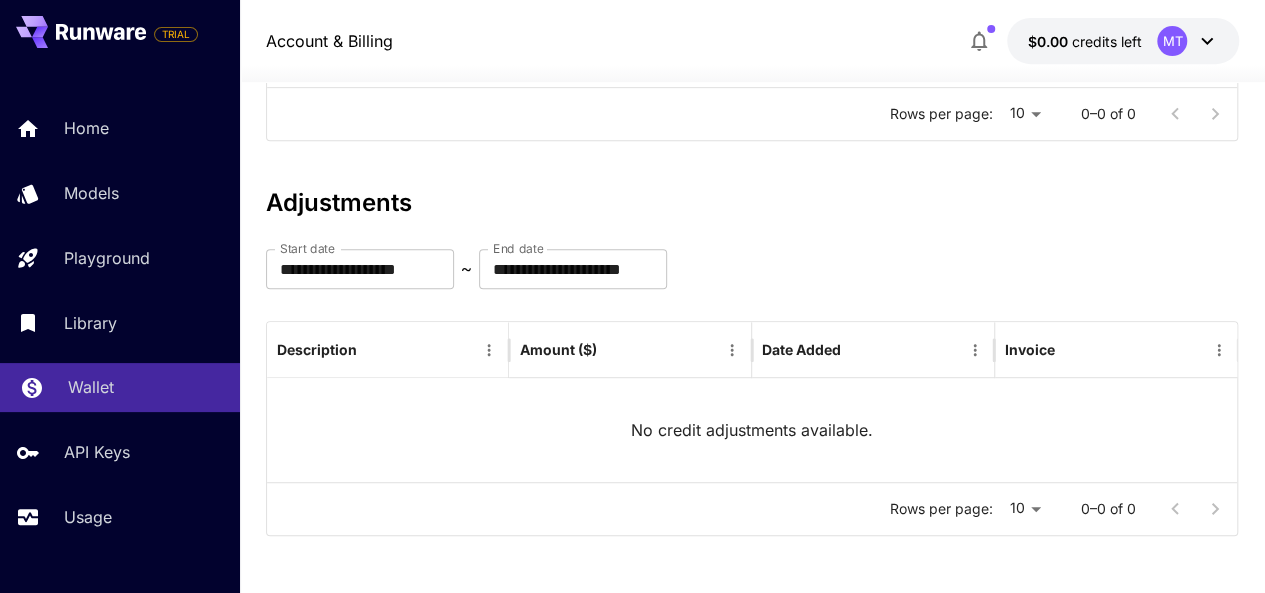 click on "Wallet" at bounding box center (91, 387) 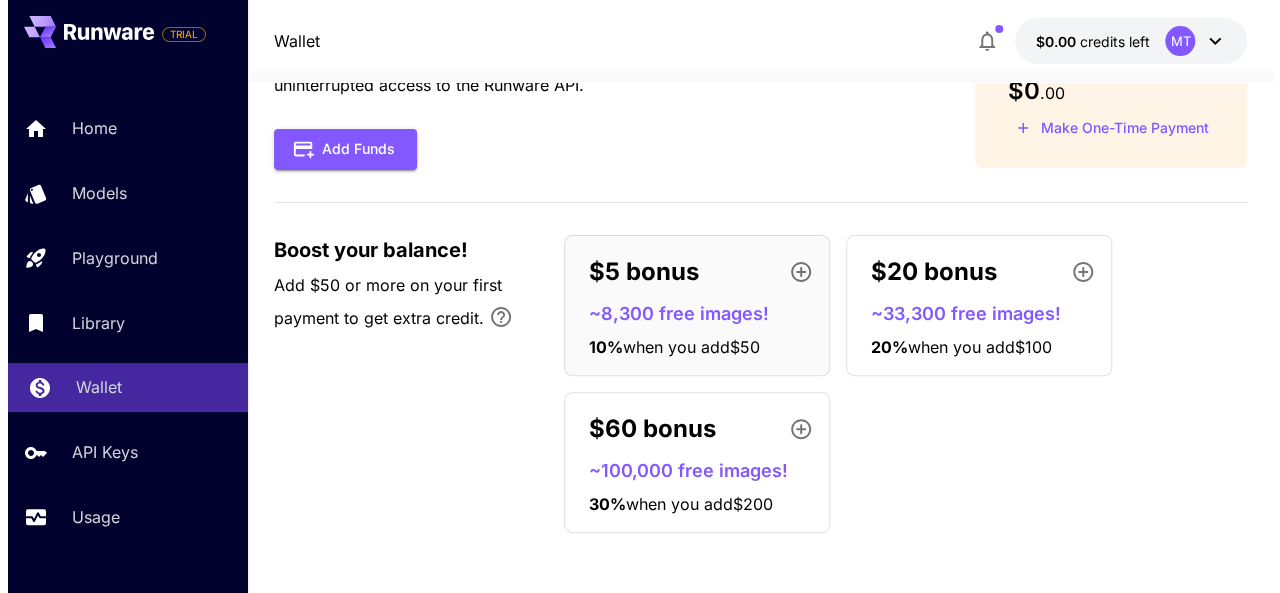 scroll, scrollTop: 0, scrollLeft: 0, axis: both 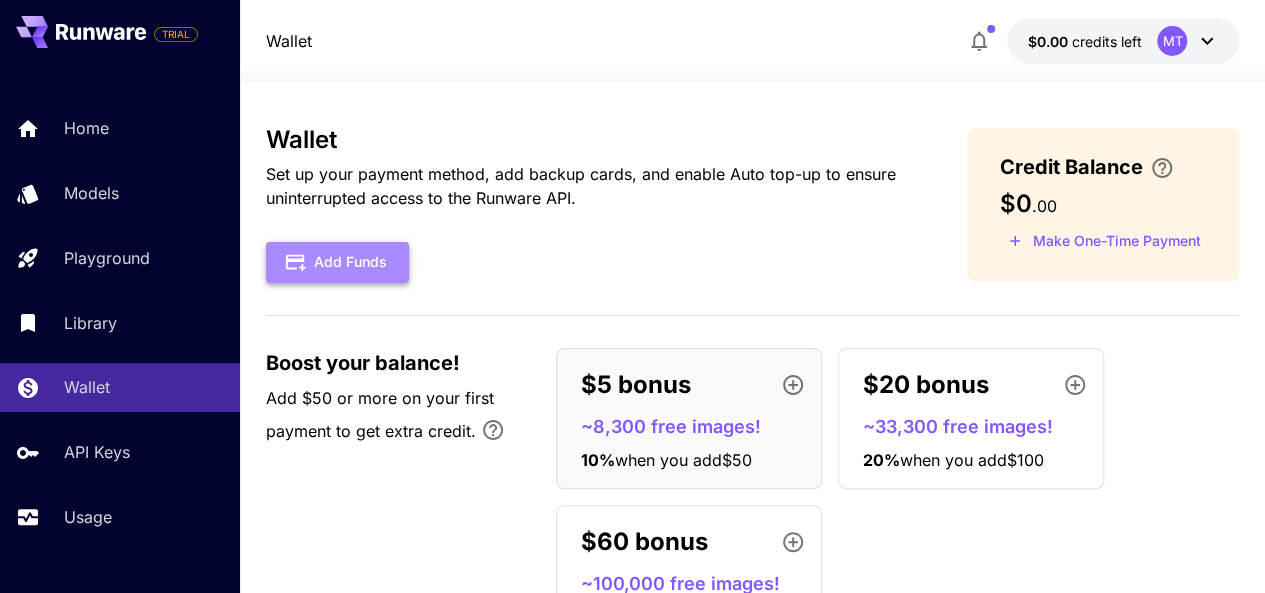 click on "Add Funds" at bounding box center (337, 262) 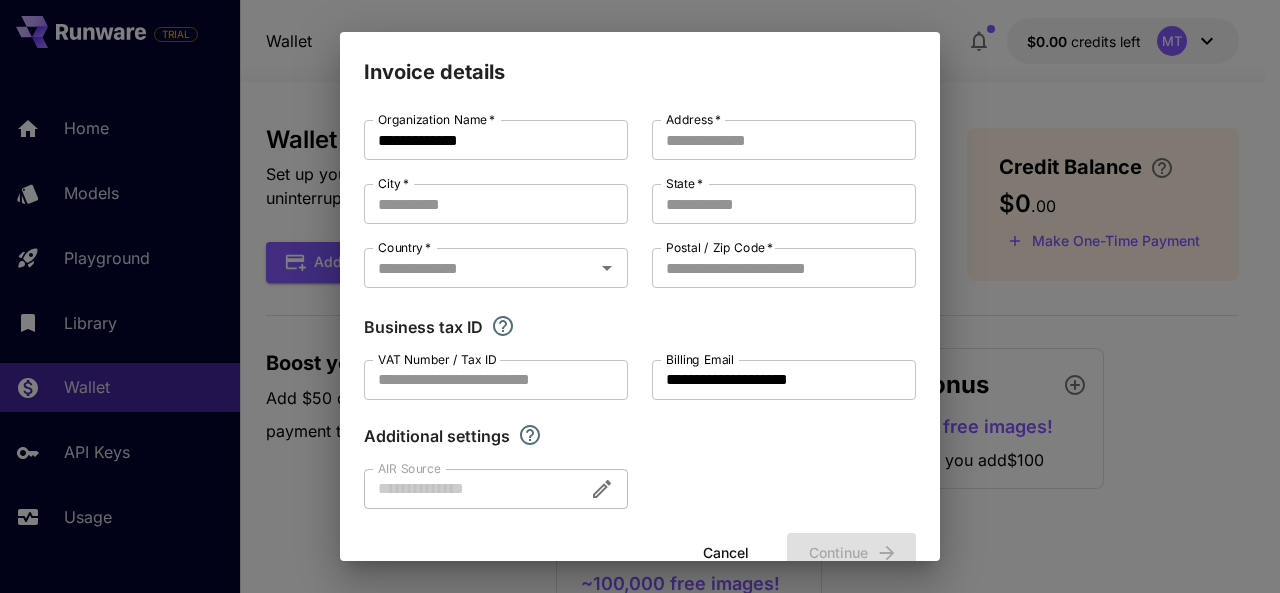 scroll, scrollTop: 48, scrollLeft: 0, axis: vertical 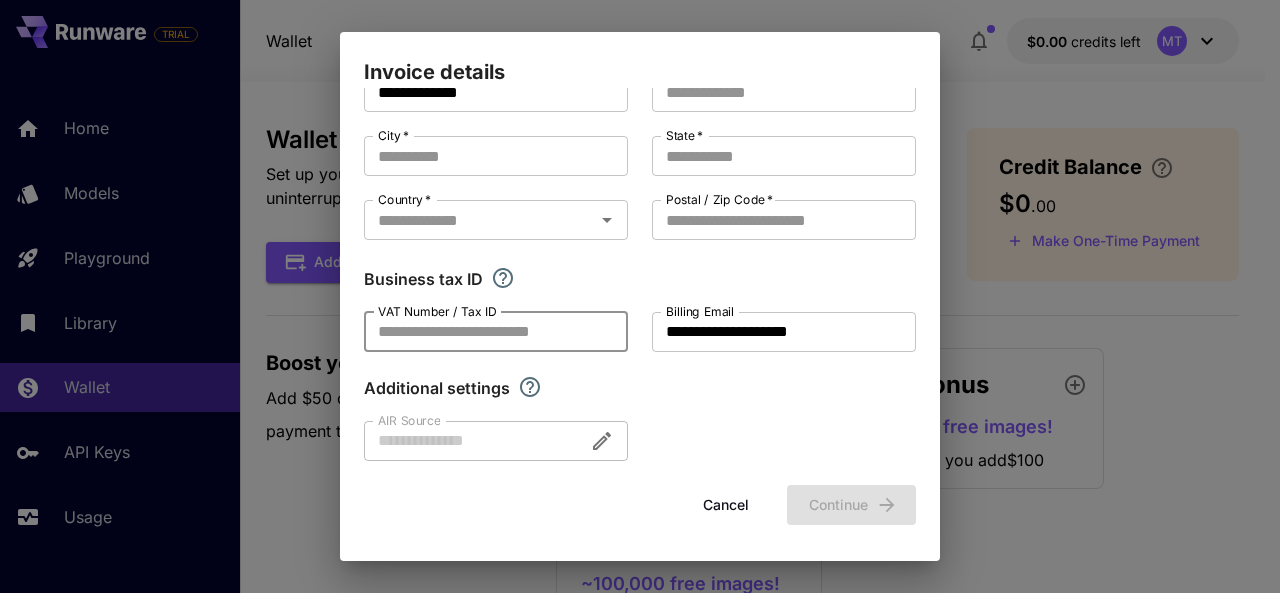 click on "VAT Number / Tax ID" at bounding box center [496, 332] 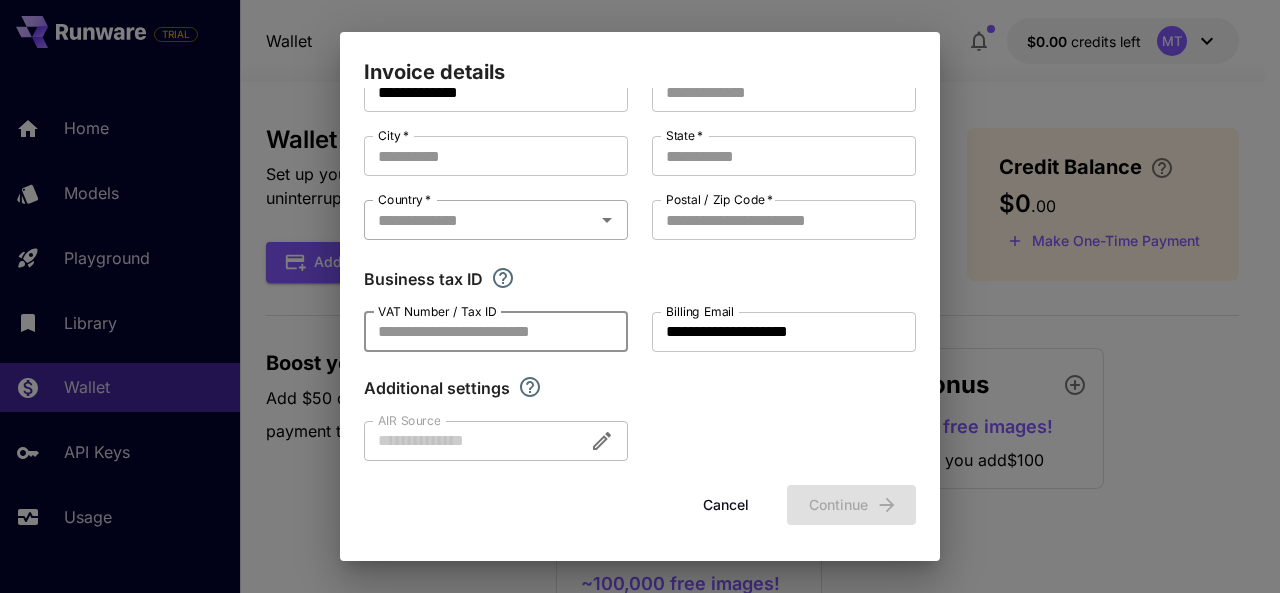 scroll, scrollTop: 0, scrollLeft: 0, axis: both 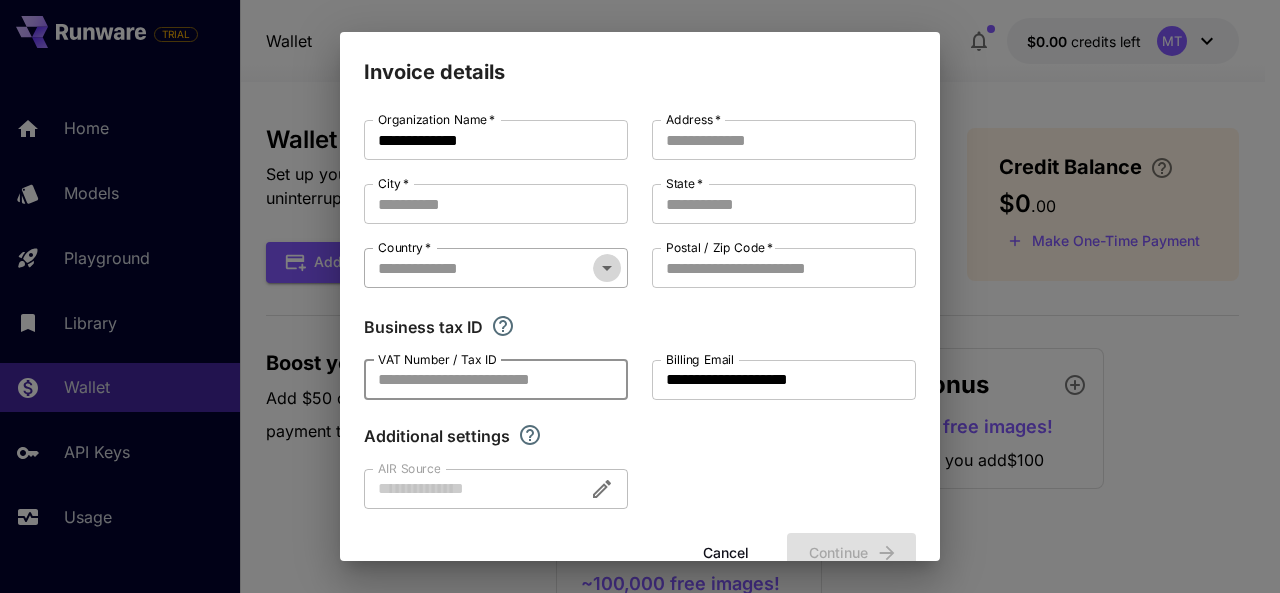 click 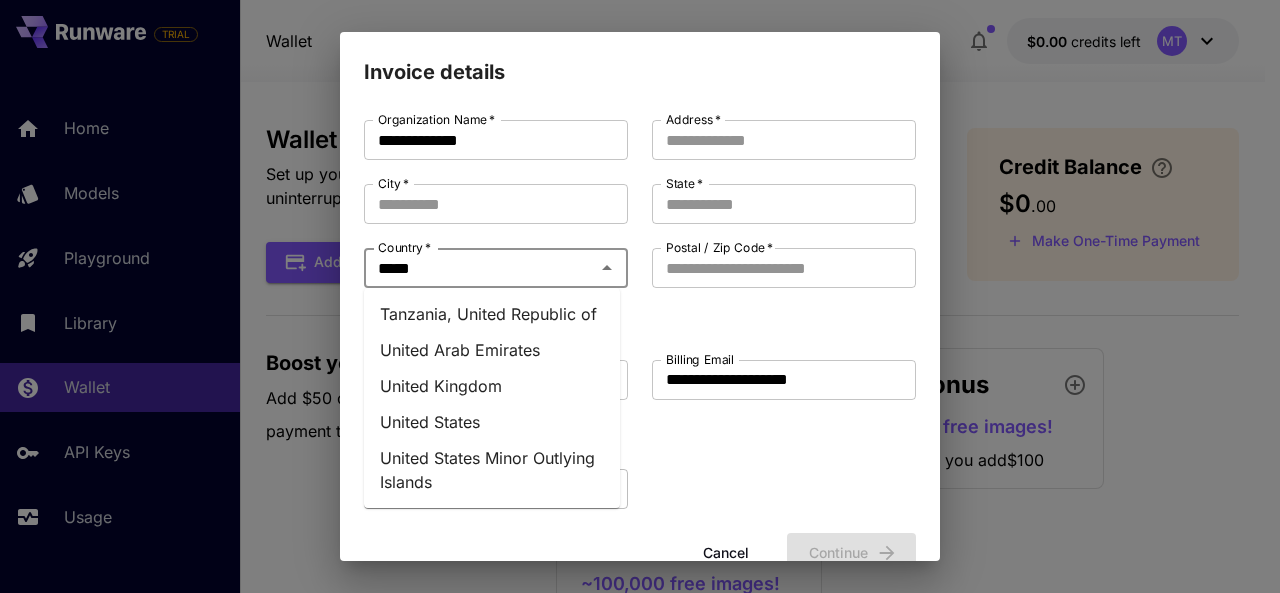 type on "******" 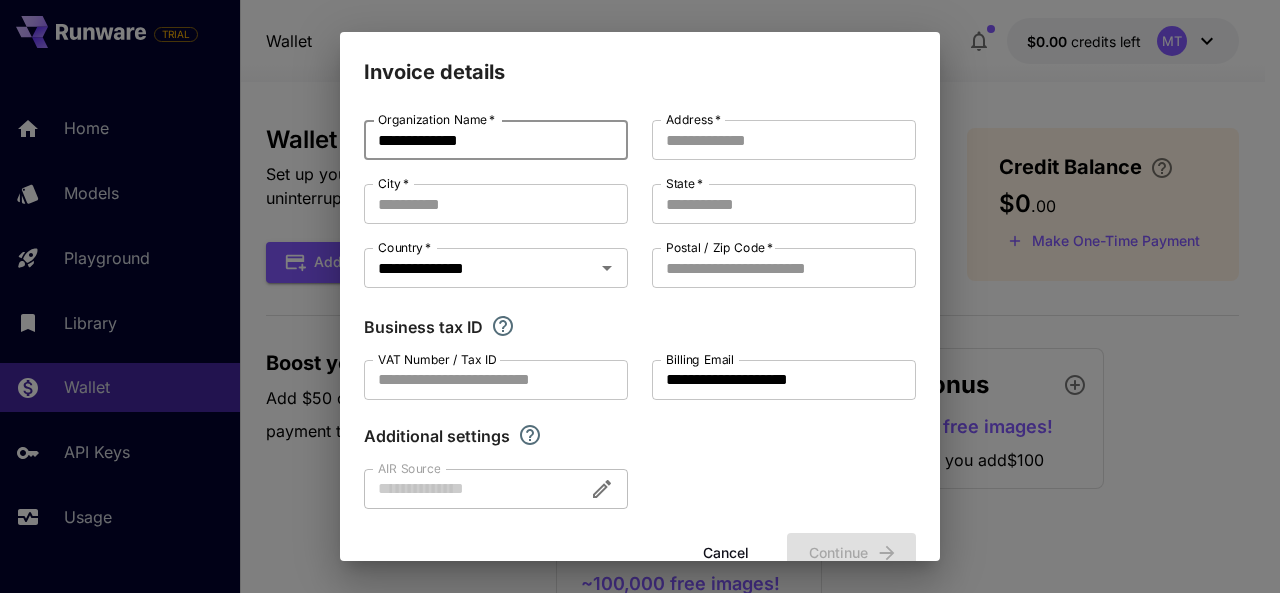 click on "**********" at bounding box center [496, 140] 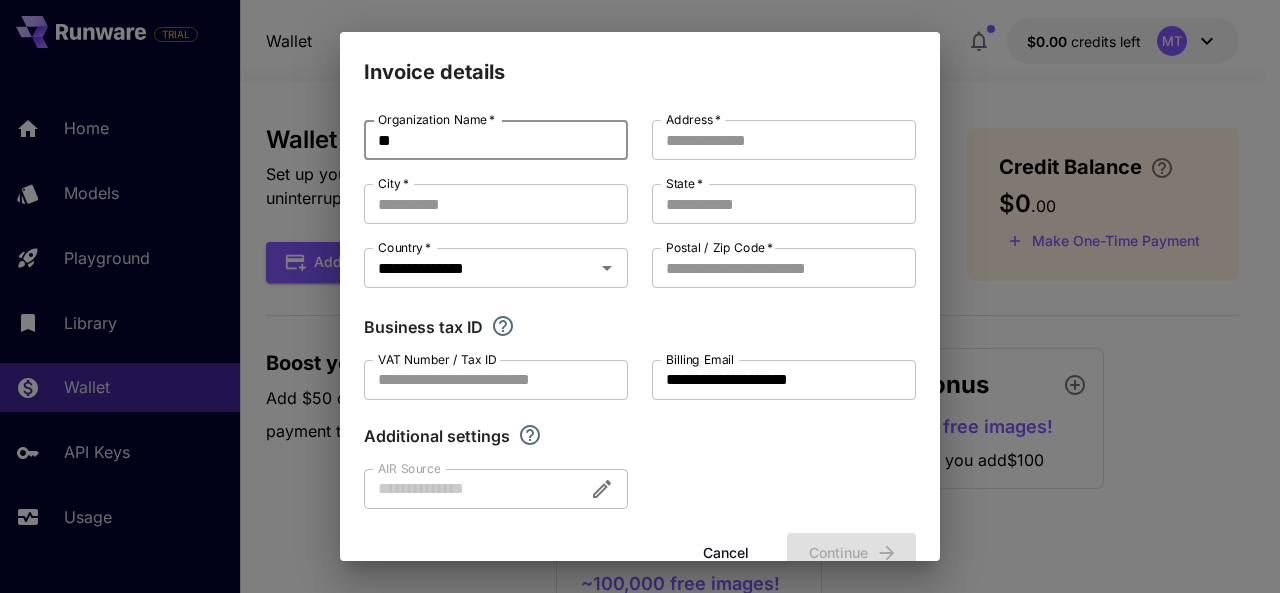 type on "*" 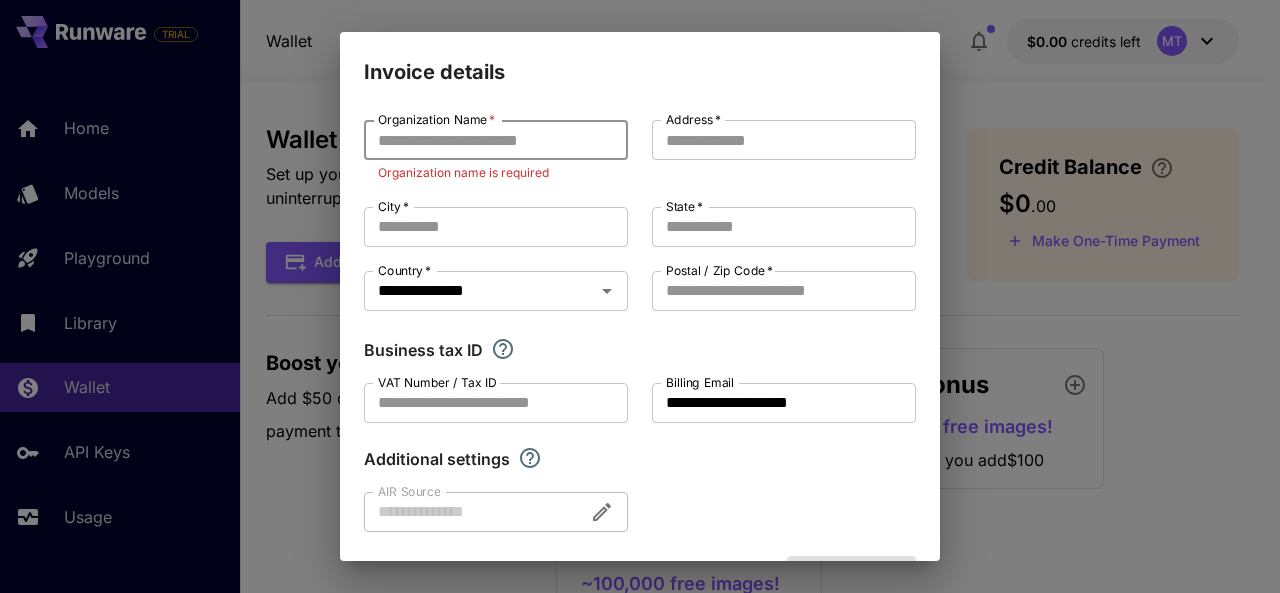 type 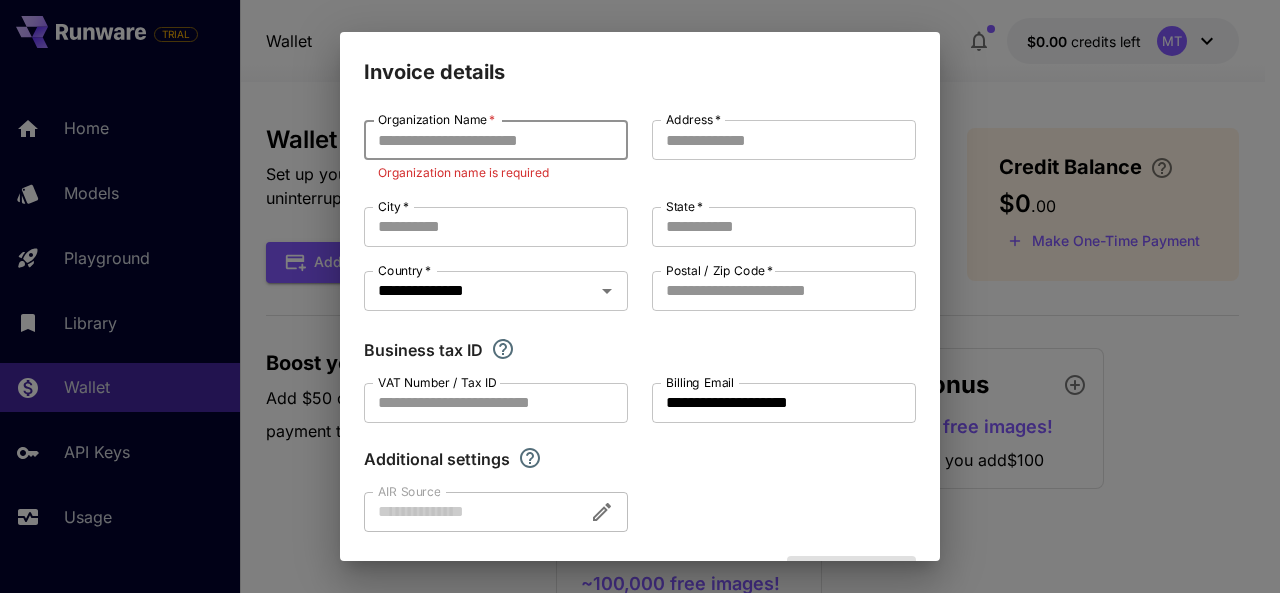 click on "Organization Name   *" at bounding box center [496, 140] 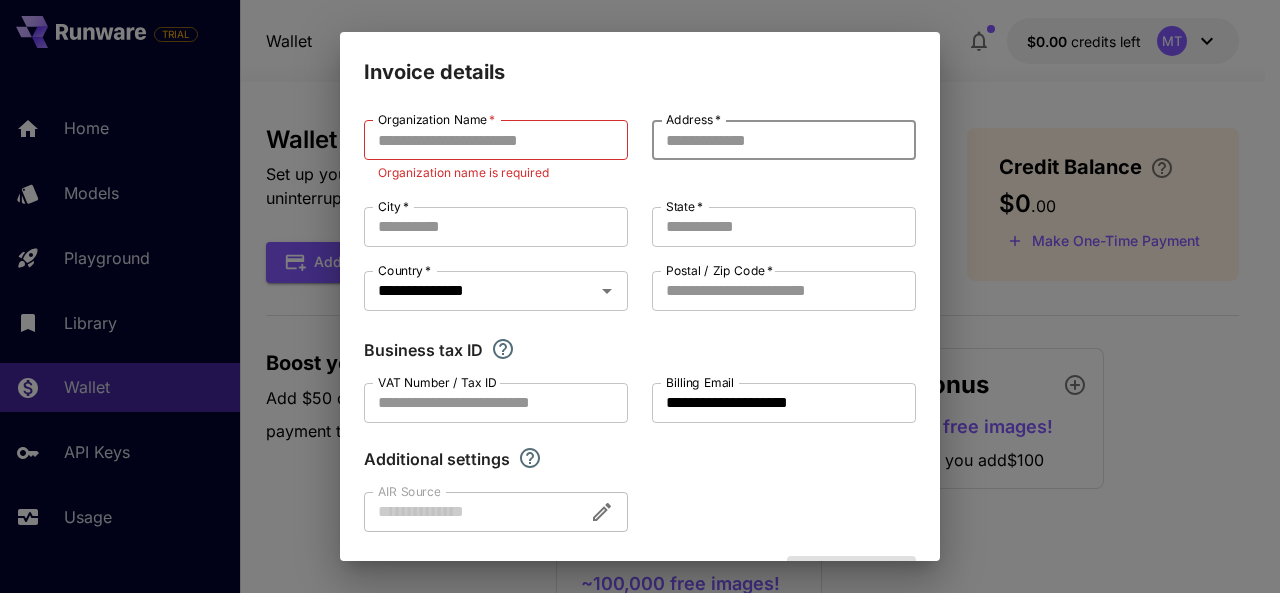 click on "Address   *" at bounding box center (784, 140) 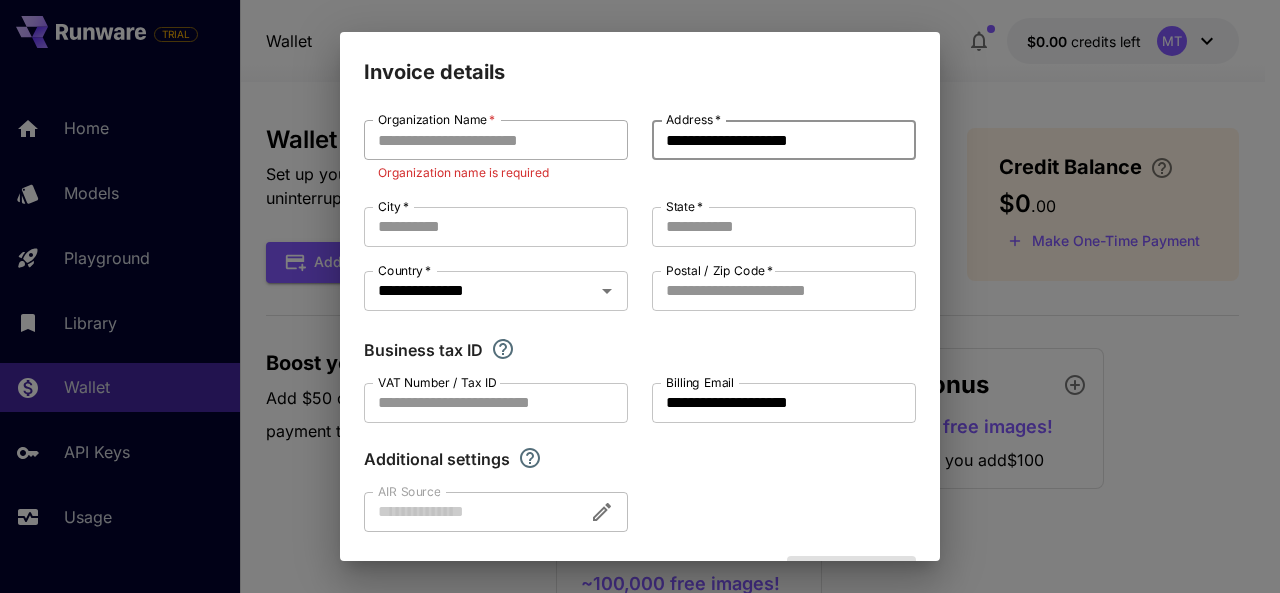 type on "**********" 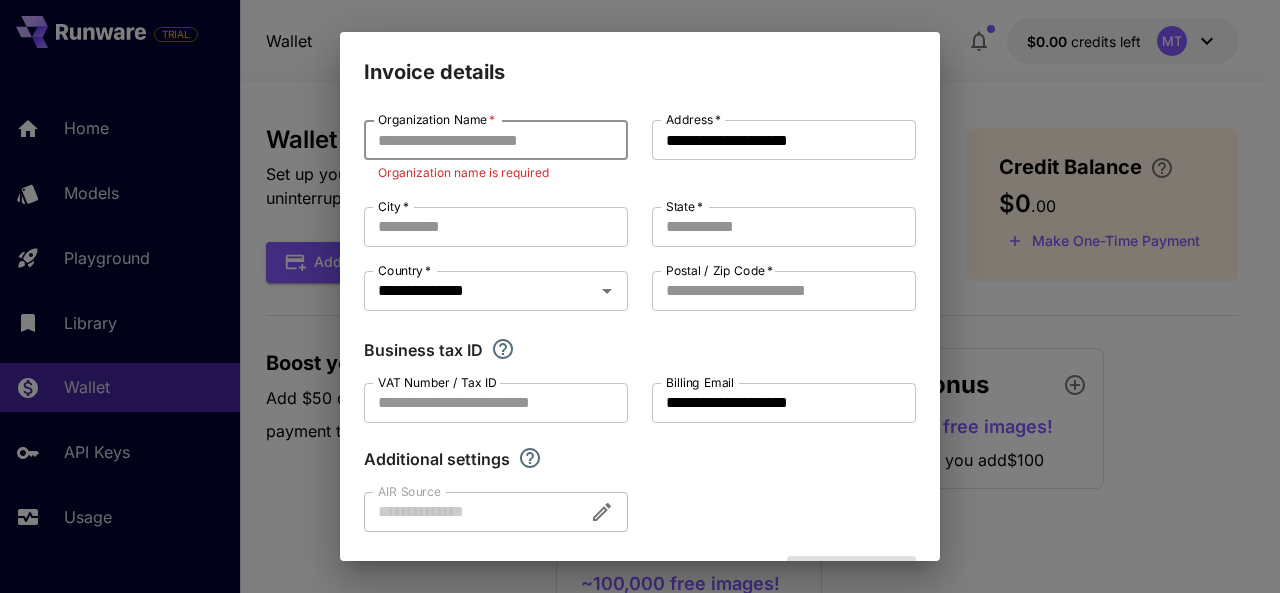 click on "Organization Name   *" at bounding box center (496, 140) 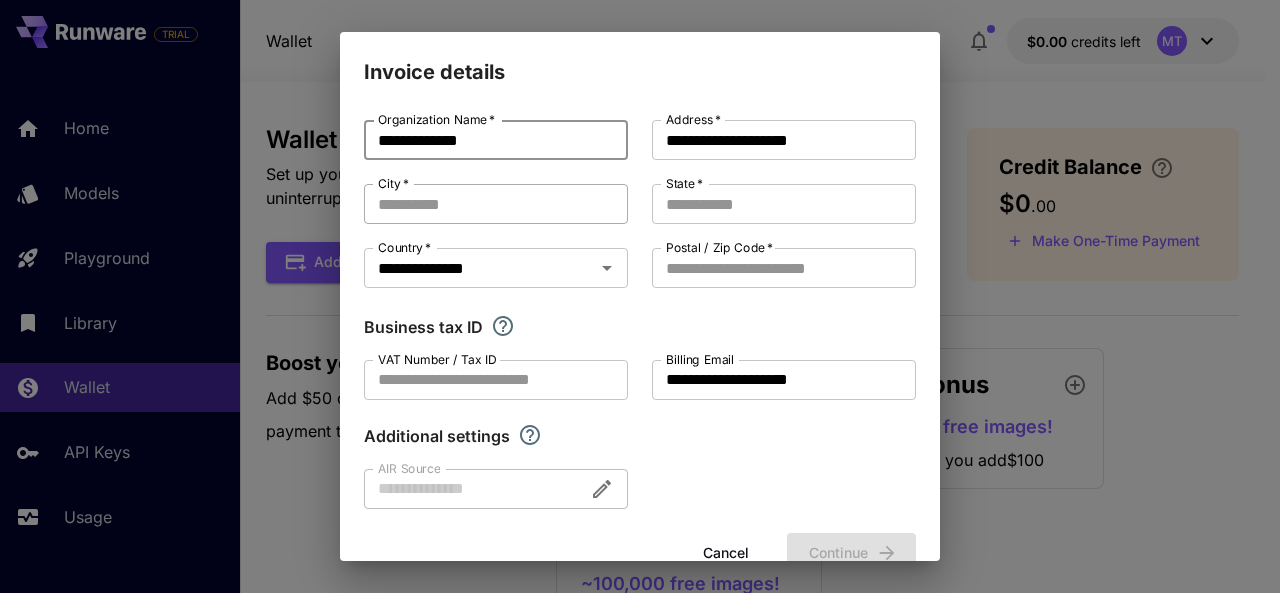 type on "**********" 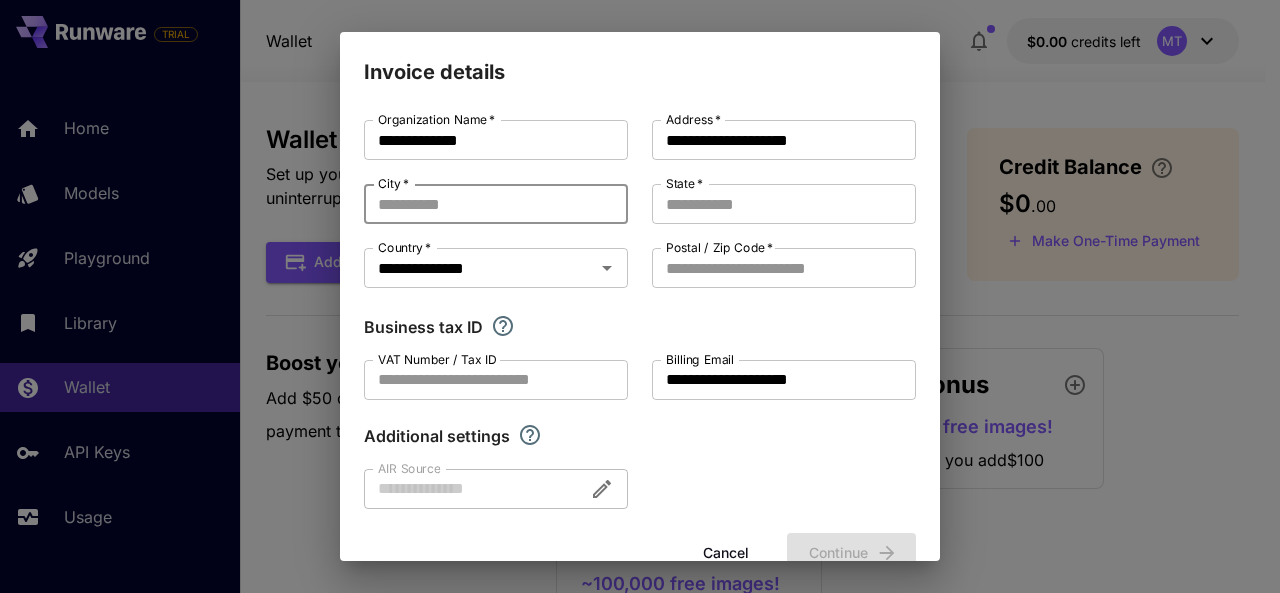 click on "City   *" at bounding box center [496, 204] 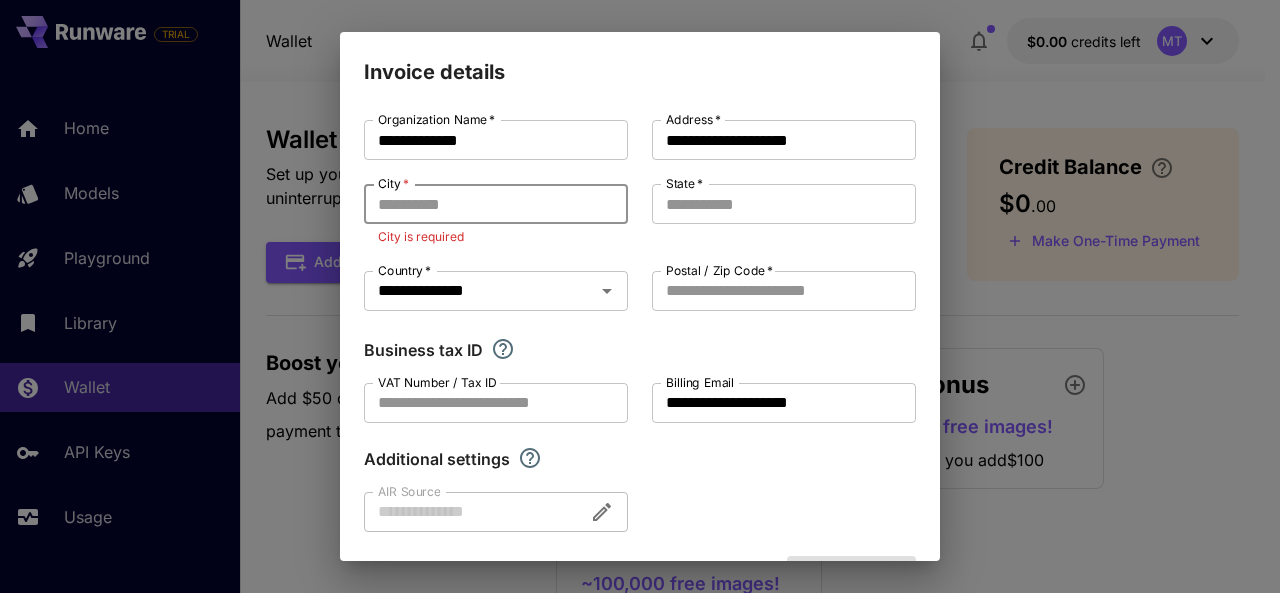 paste on "**********" 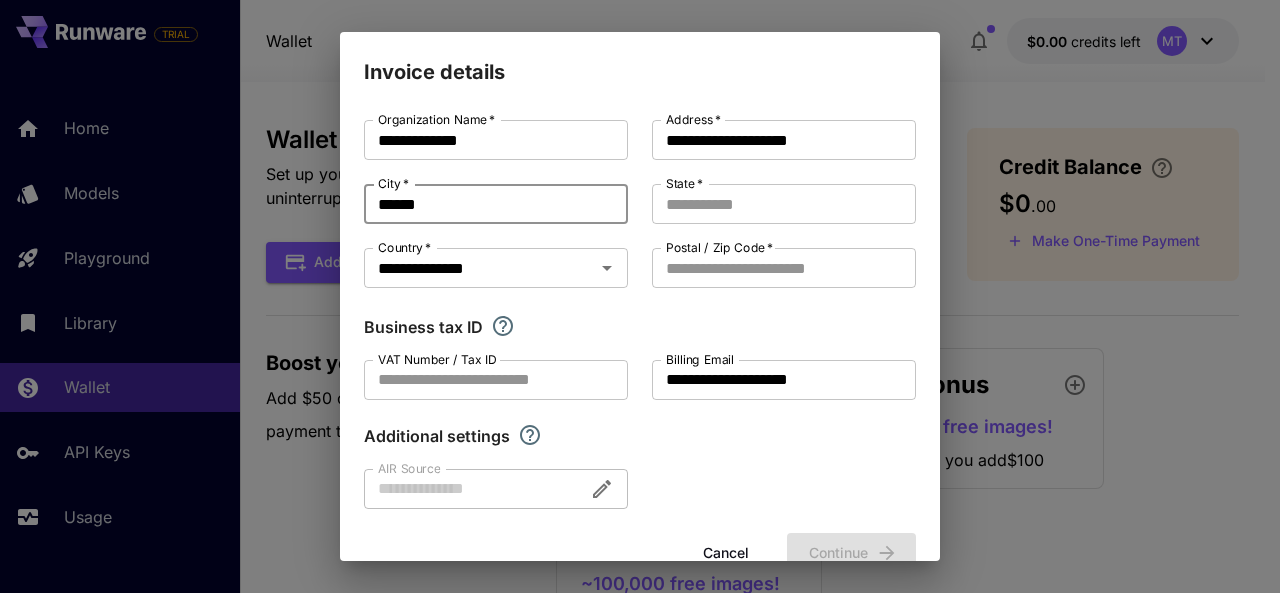 type on "******" 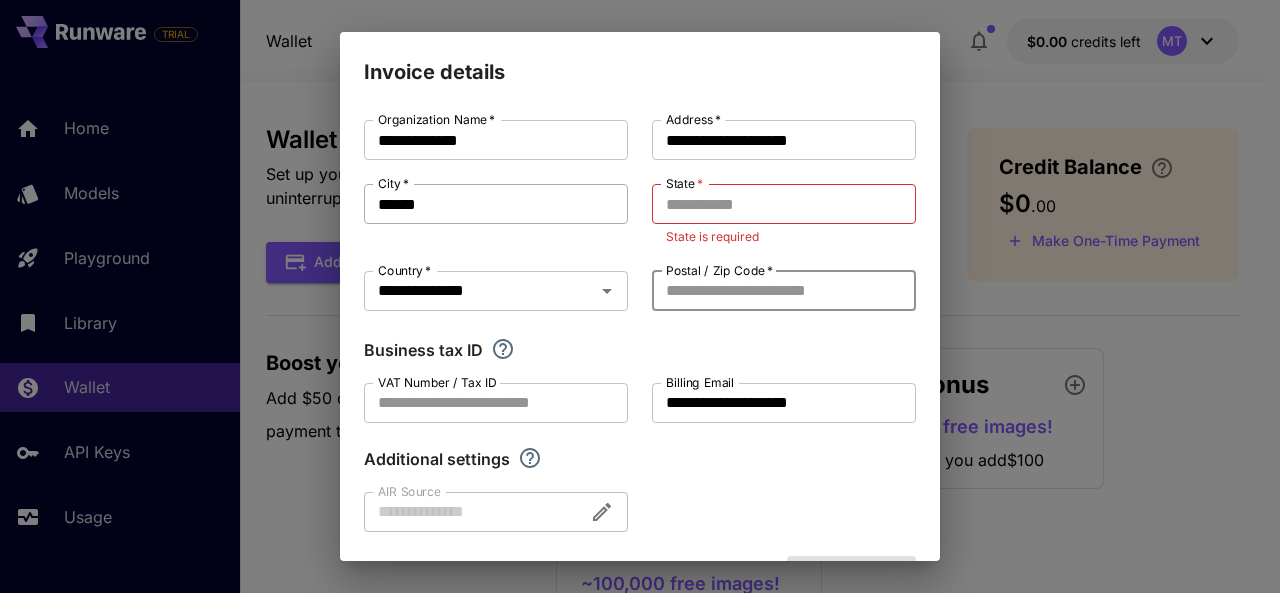 paste on "*******" 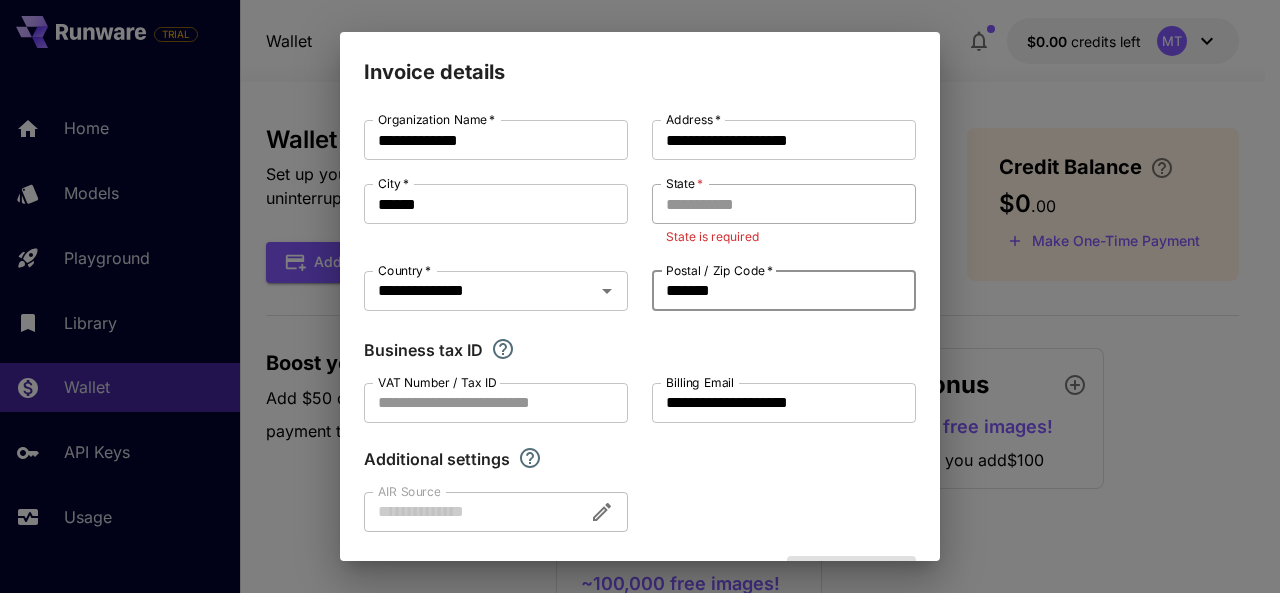 type on "*******" 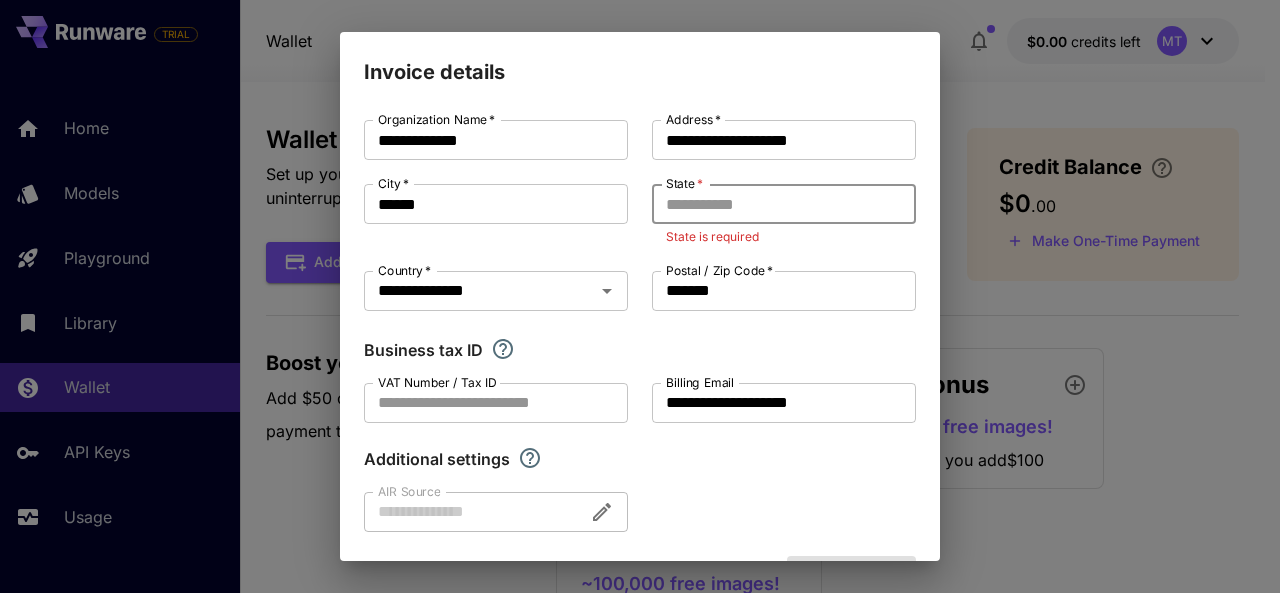 click on "State   *" at bounding box center [784, 204] 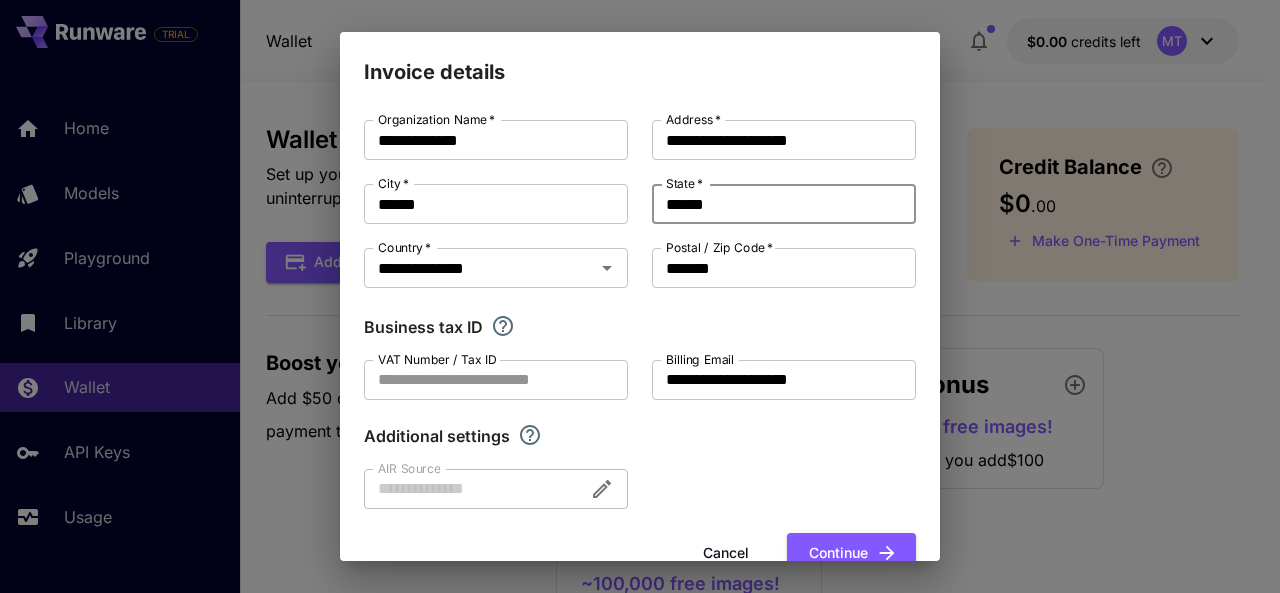 scroll, scrollTop: 48, scrollLeft: 0, axis: vertical 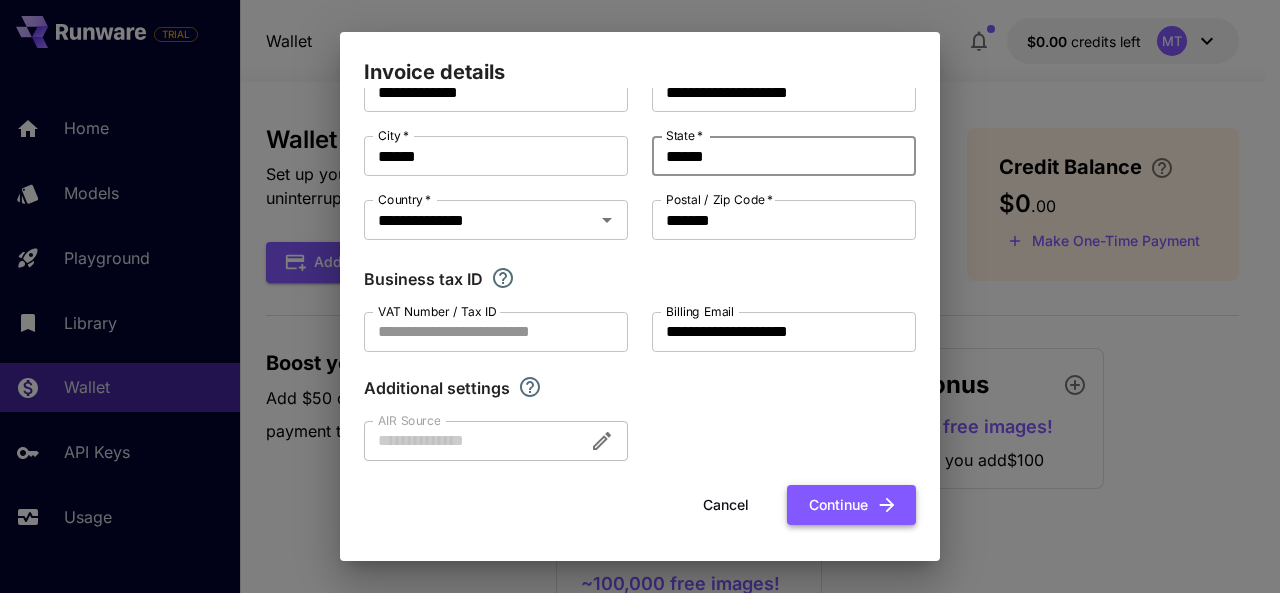type on "******" 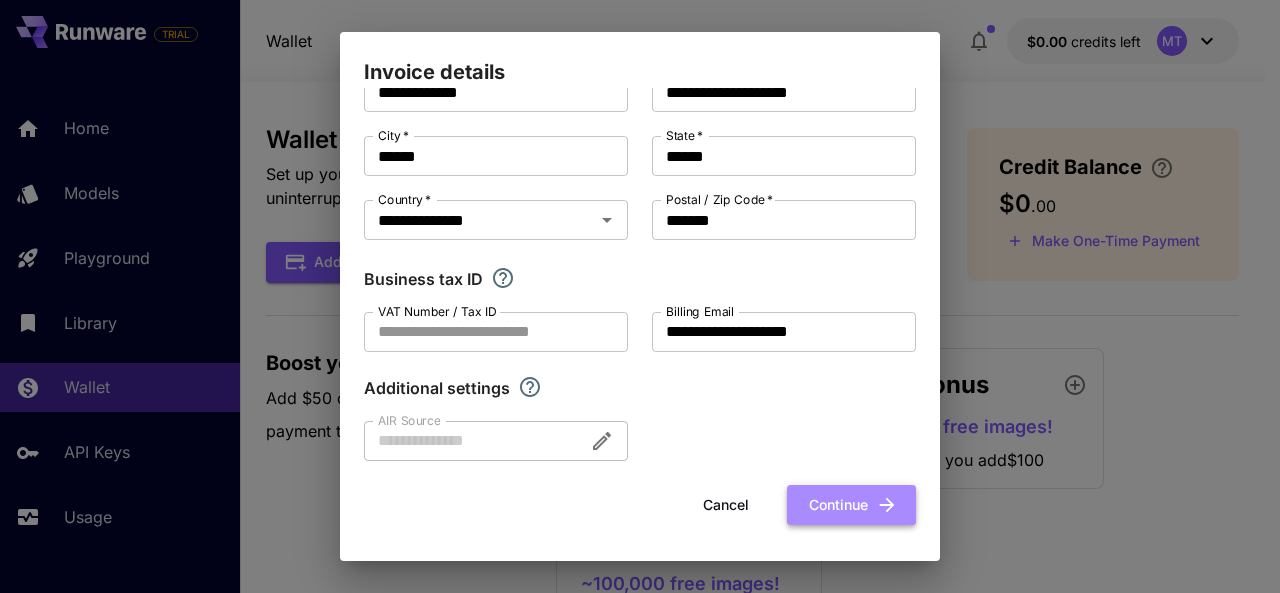click on "Continue" at bounding box center [851, 505] 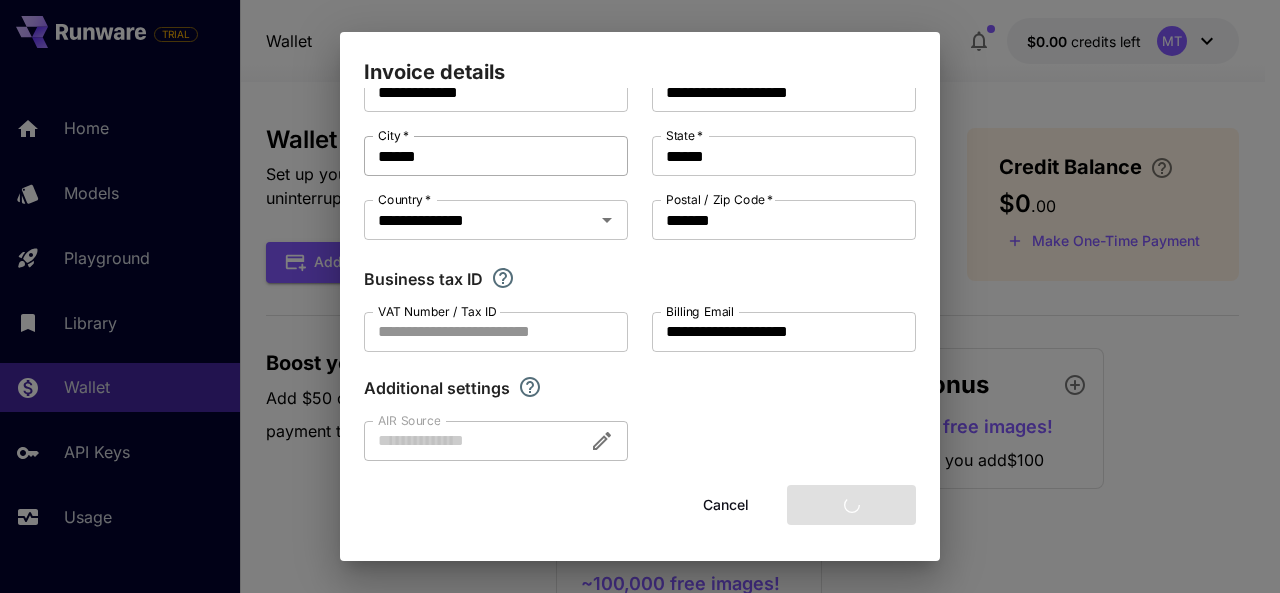 type on "**********" 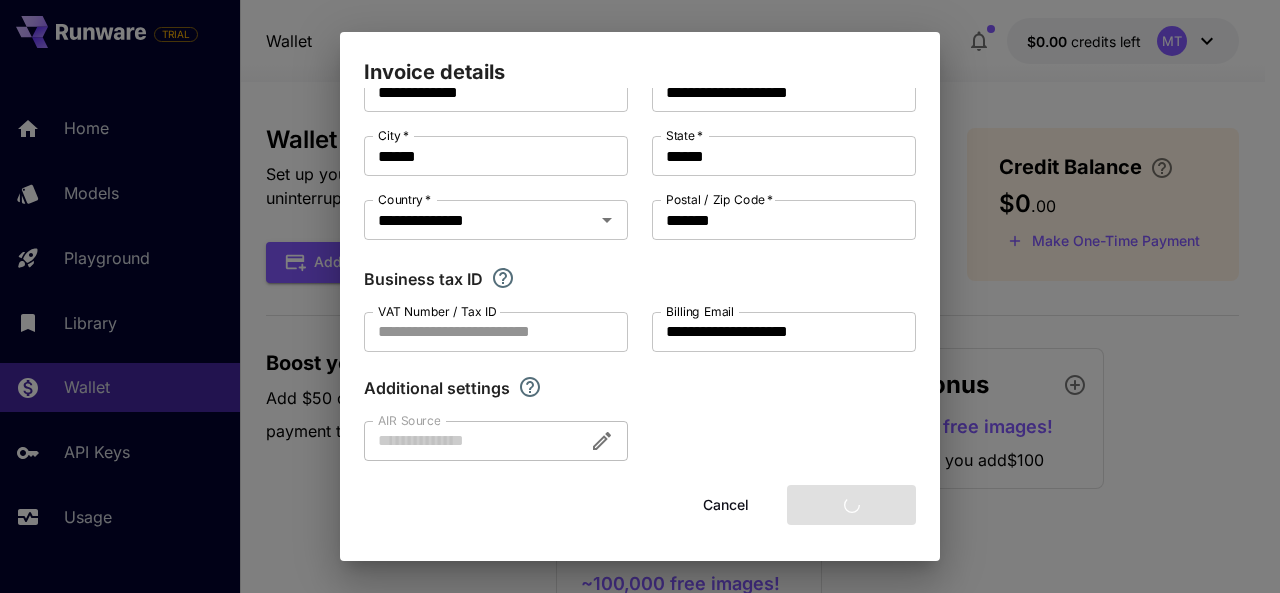 scroll, scrollTop: 0, scrollLeft: 0, axis: both 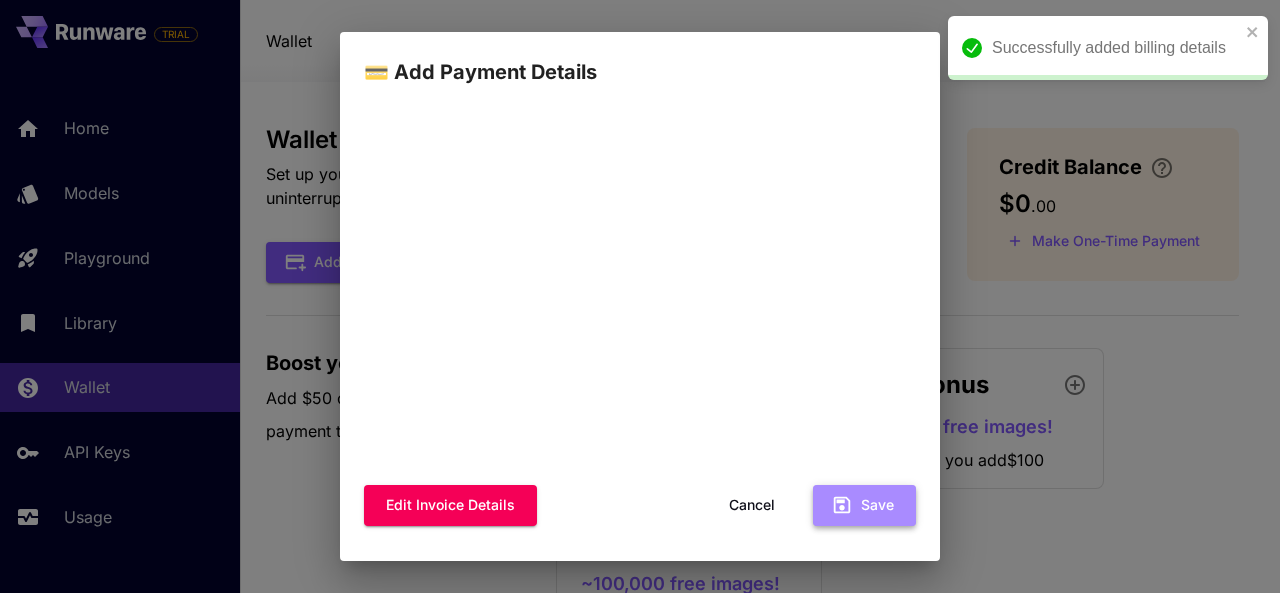 click on "Save" at bounding box center (864, 505) 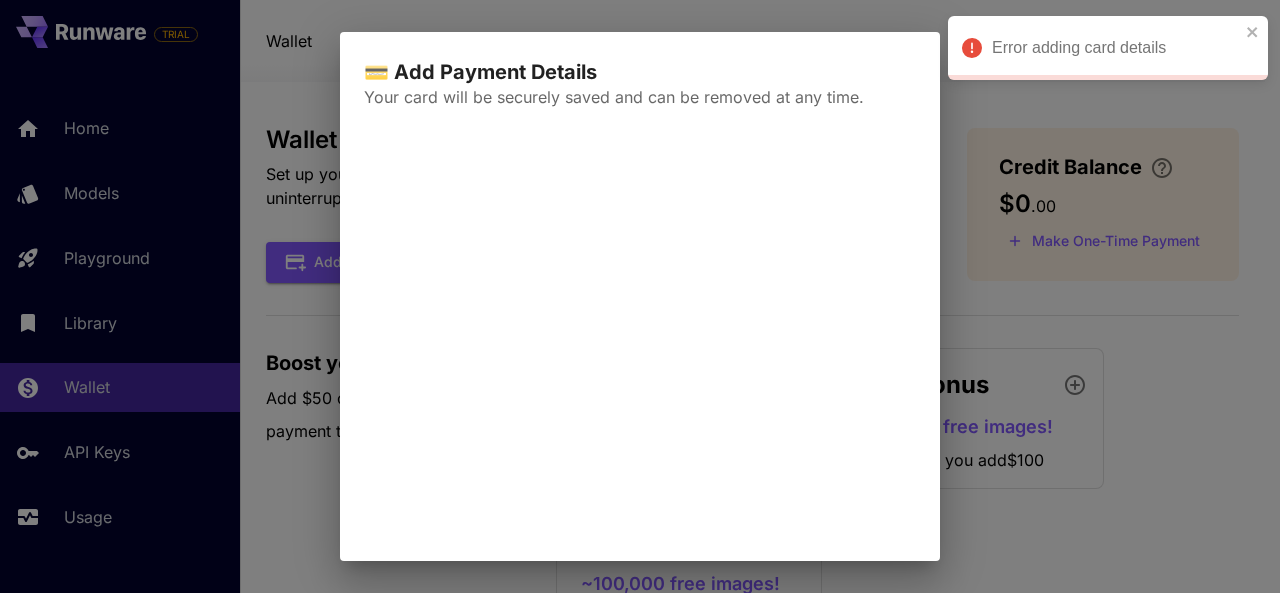 scroll, scrollTop: 0, scrollLeft: 0, axis: both 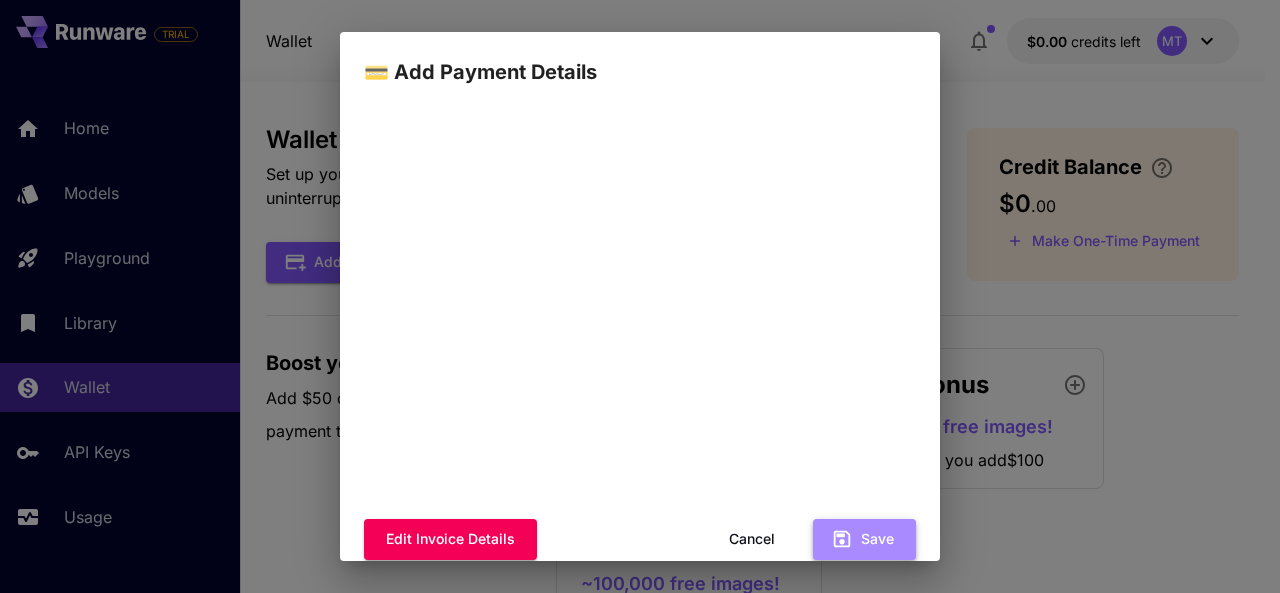 click on "Save" at bounding box center (864, 539) 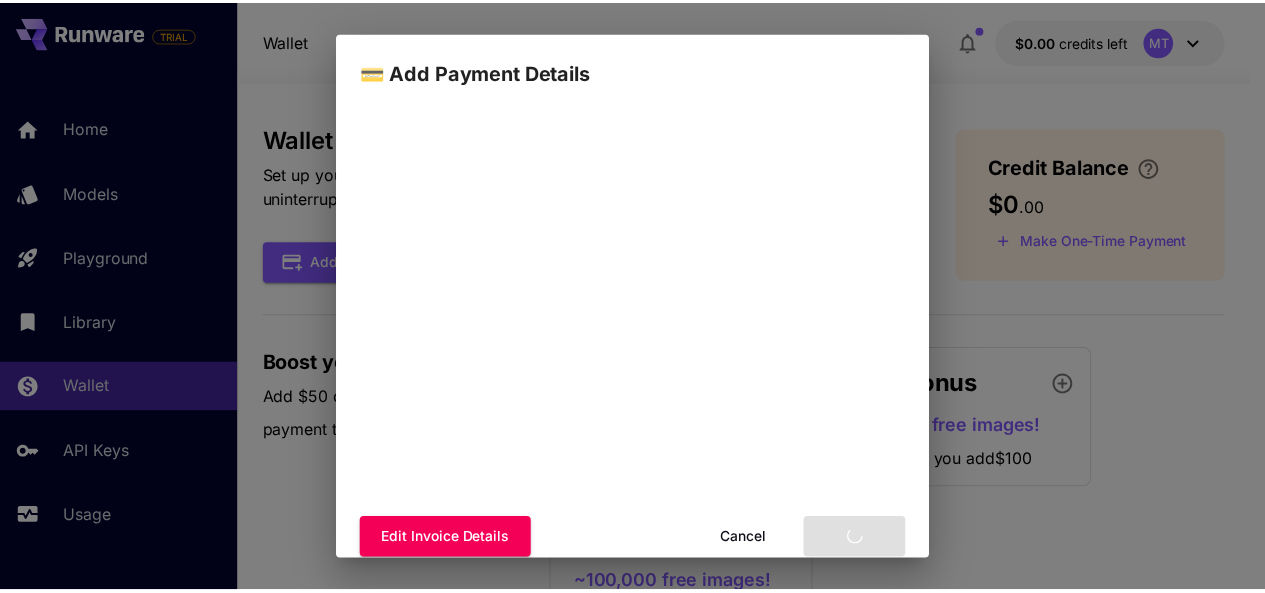scroll, scrollTop: 324, scrollLeft: 0, axis: vertical 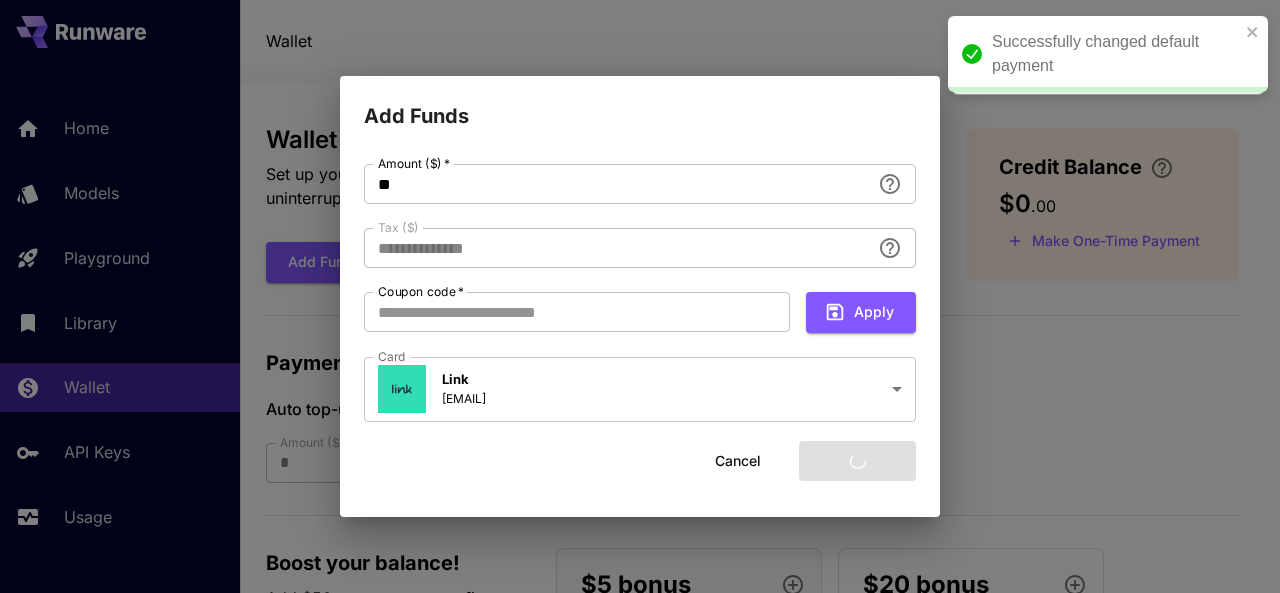 type on "****" 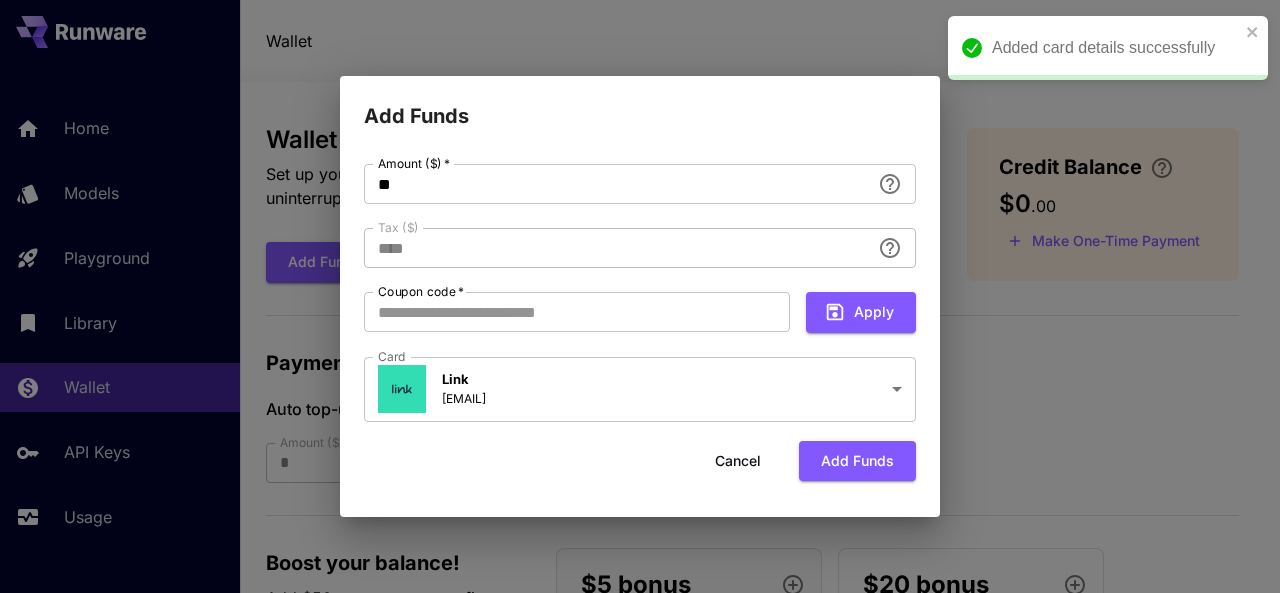 click on "**********" at bounding box center [640, 294] 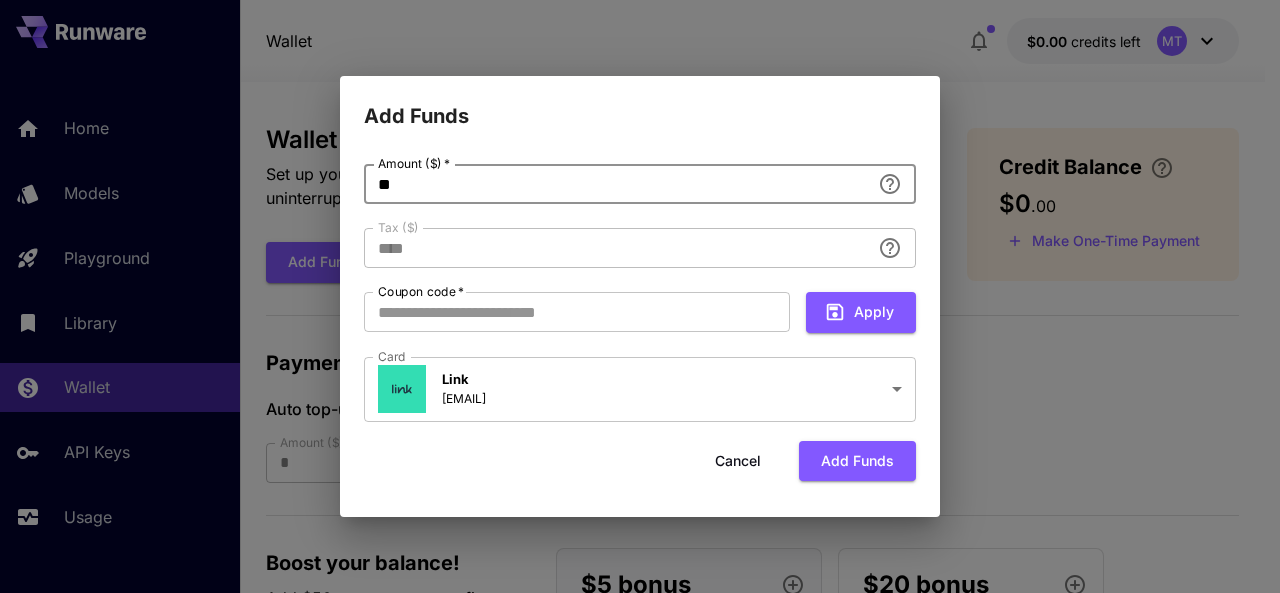 click on "**" at bounding box center (617, 184) 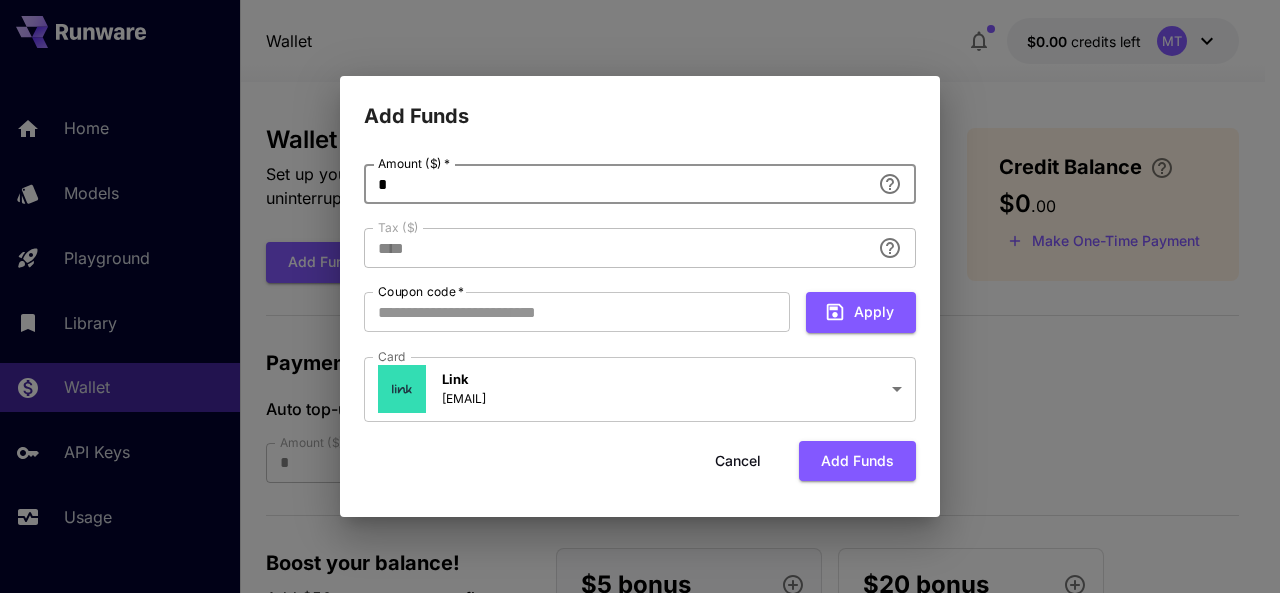 type 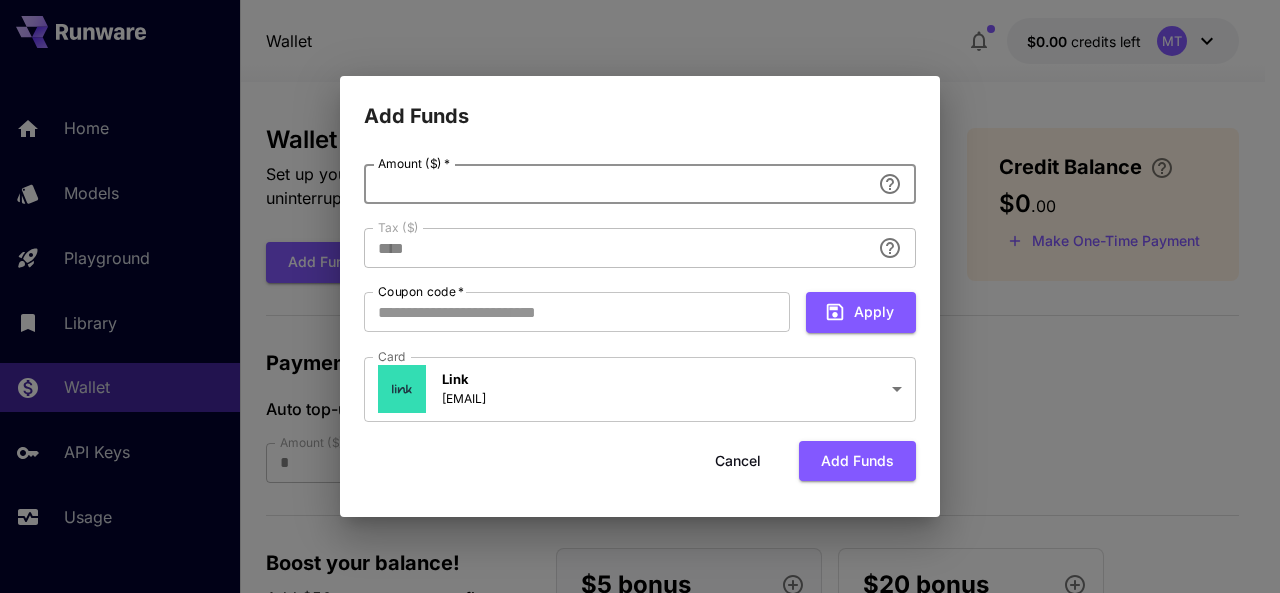 type on "**********" 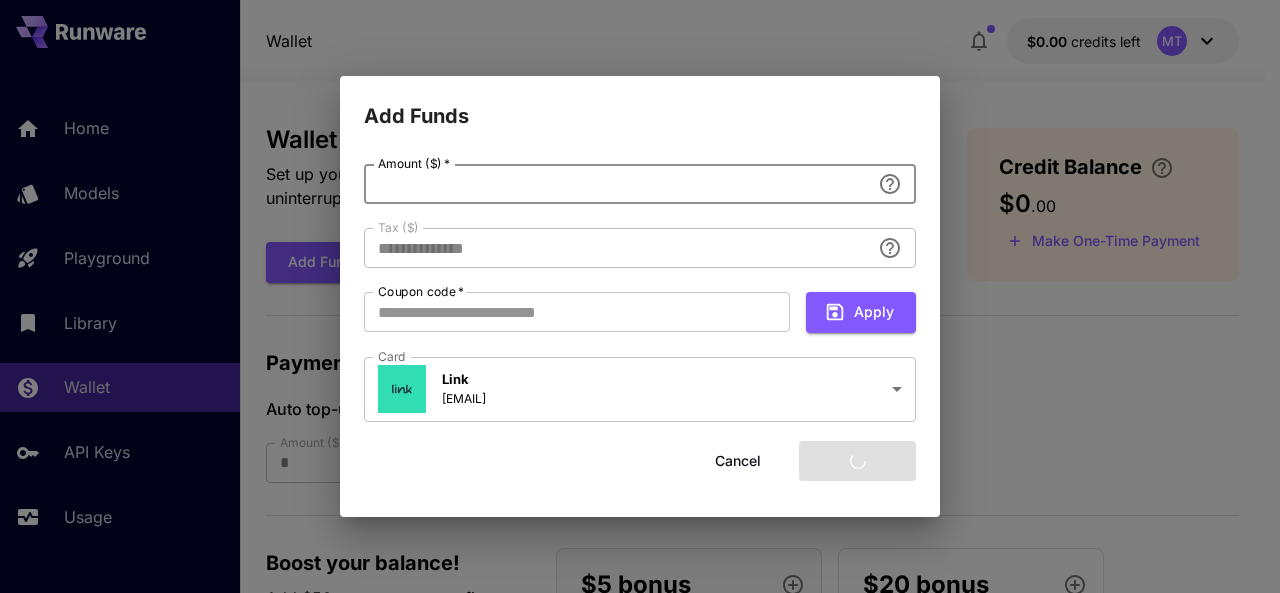 type on "*" 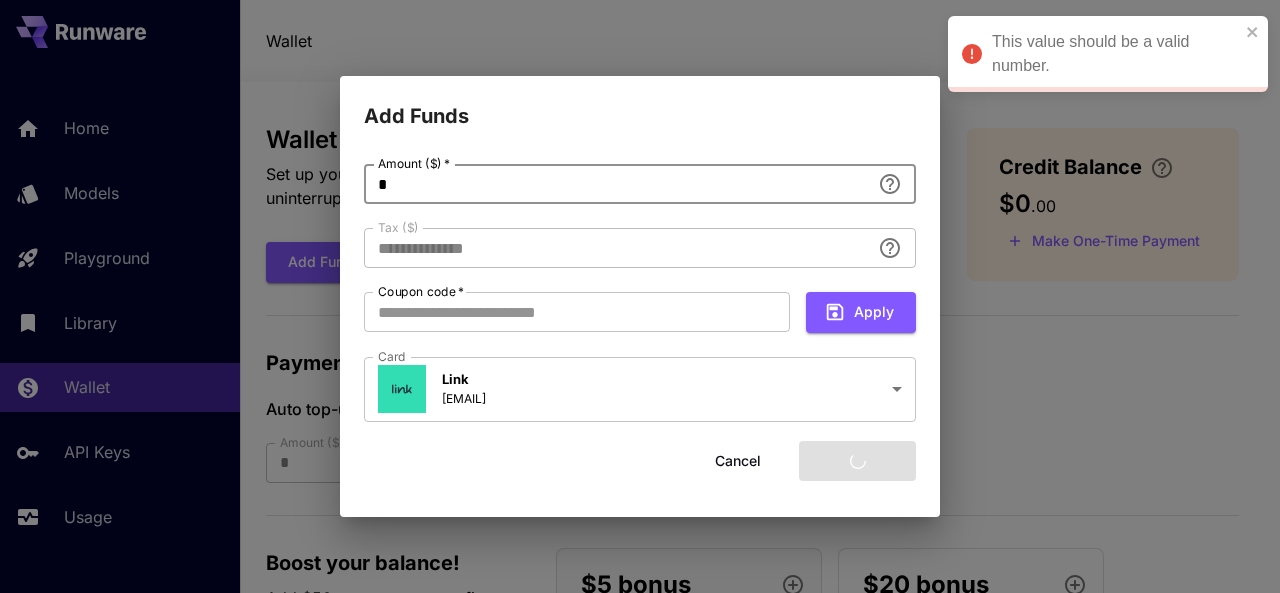 type on "****" 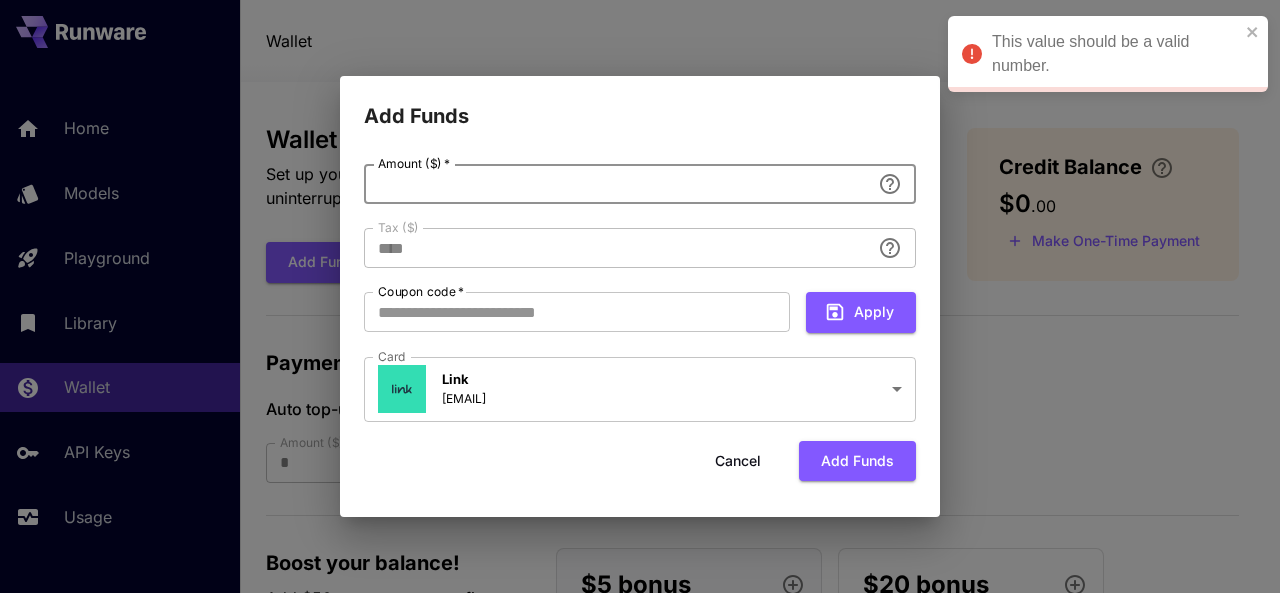 type on "*" 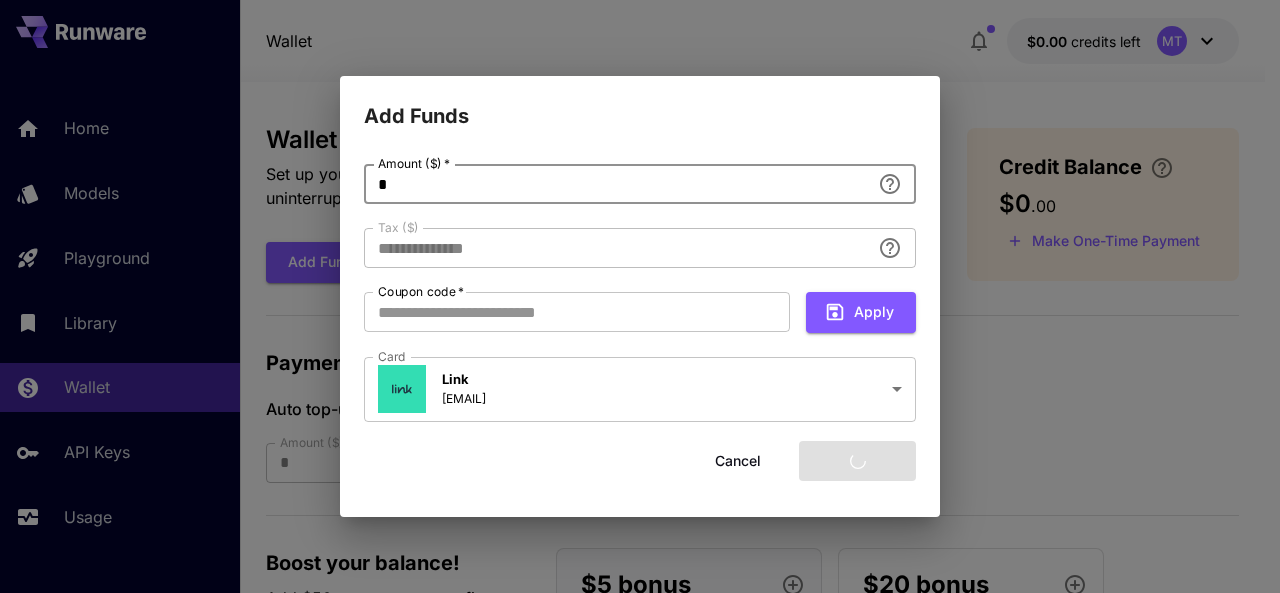 type on "****" 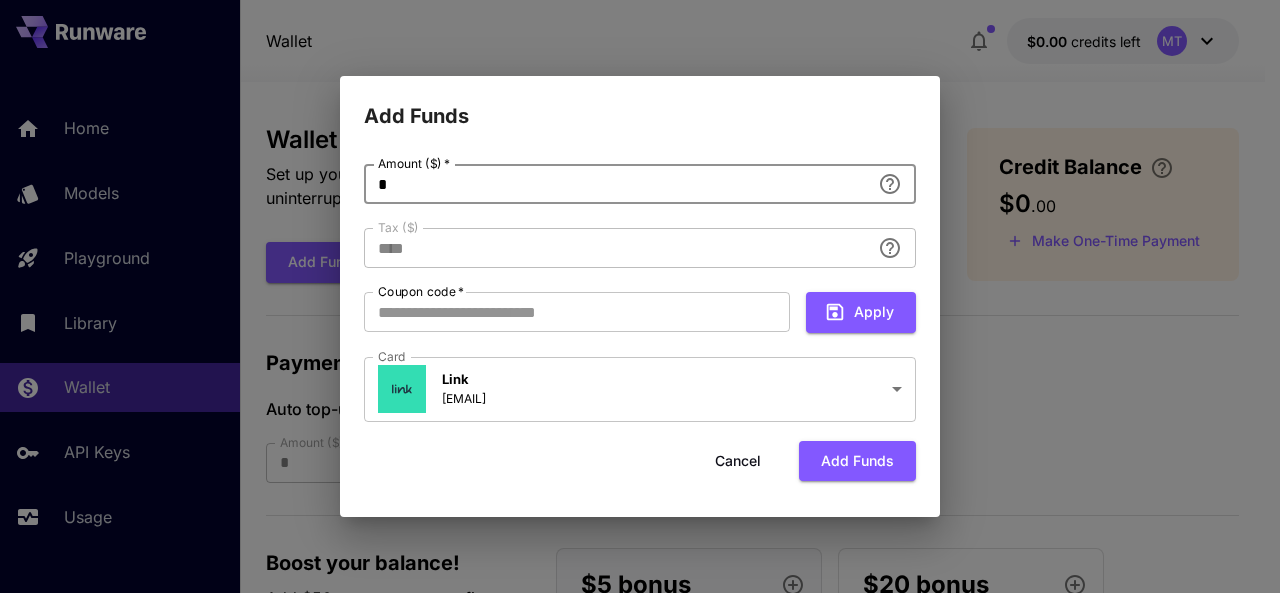 click on "*" at bounding box center [617, 184] 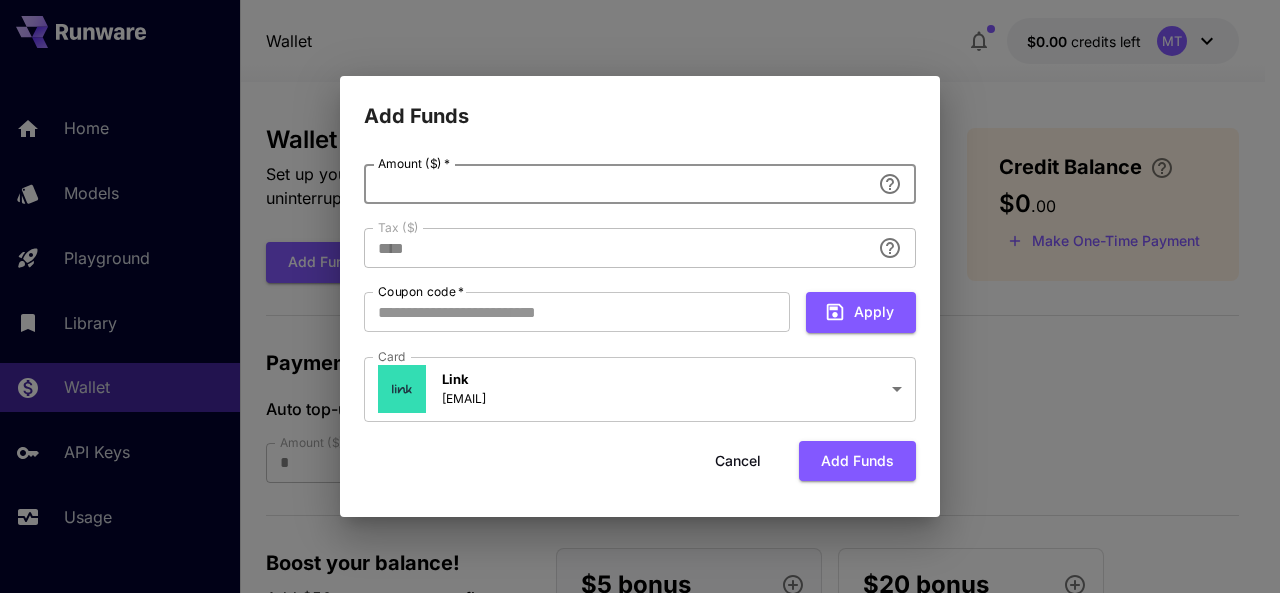 type on "*" 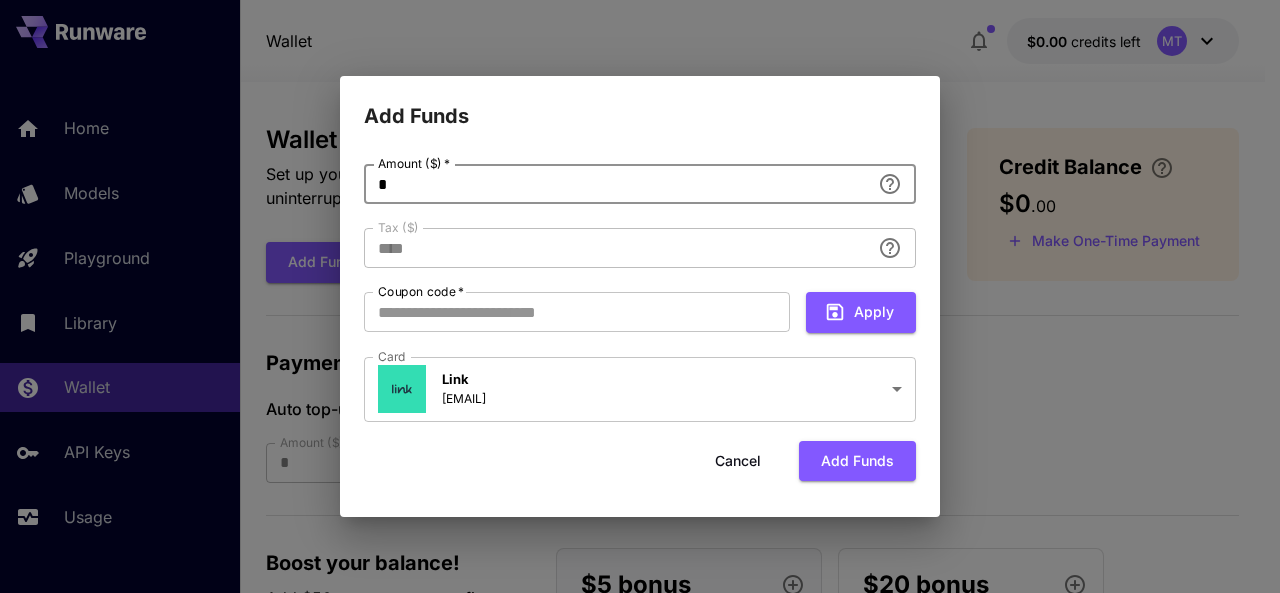type on "**********" 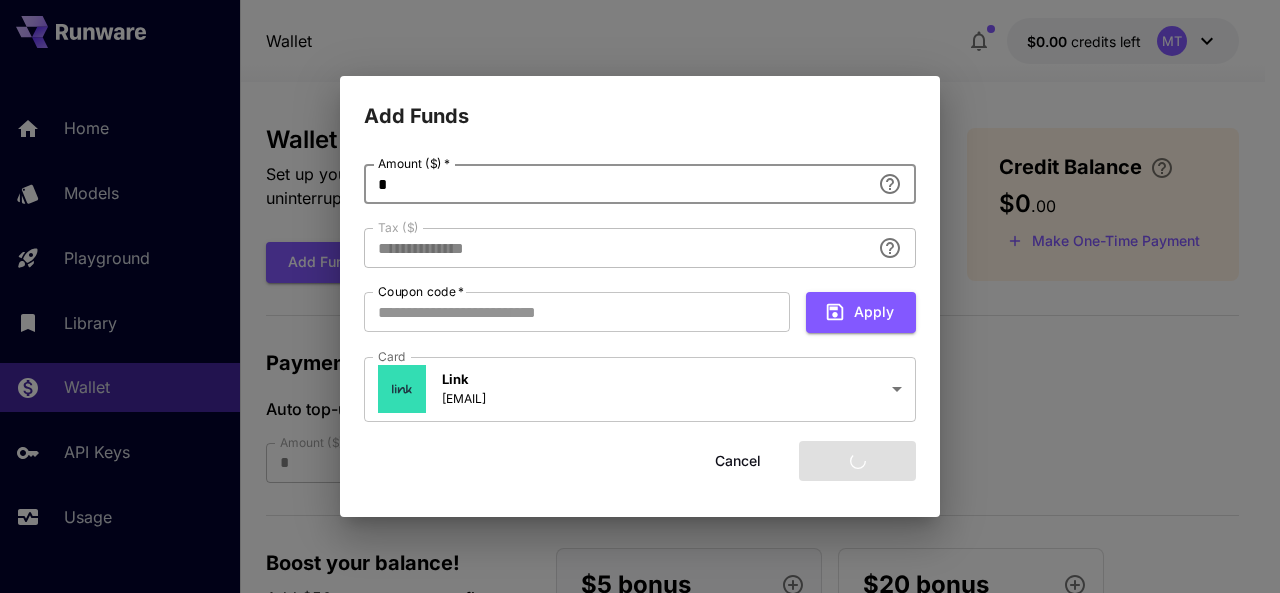 type 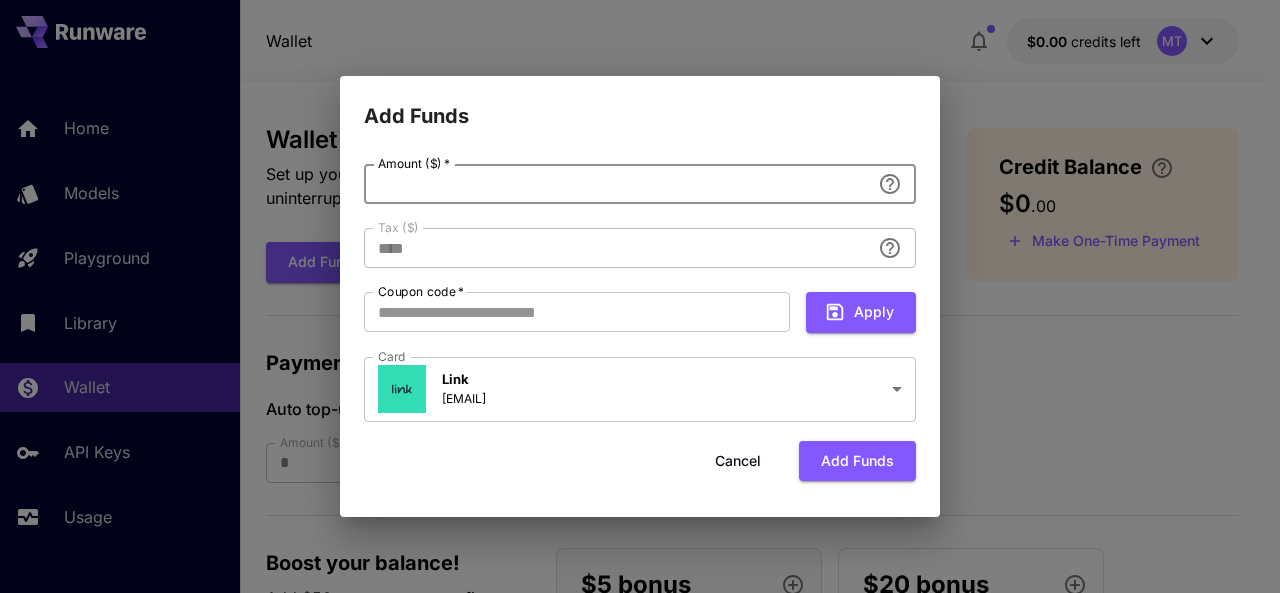 type on "**********" 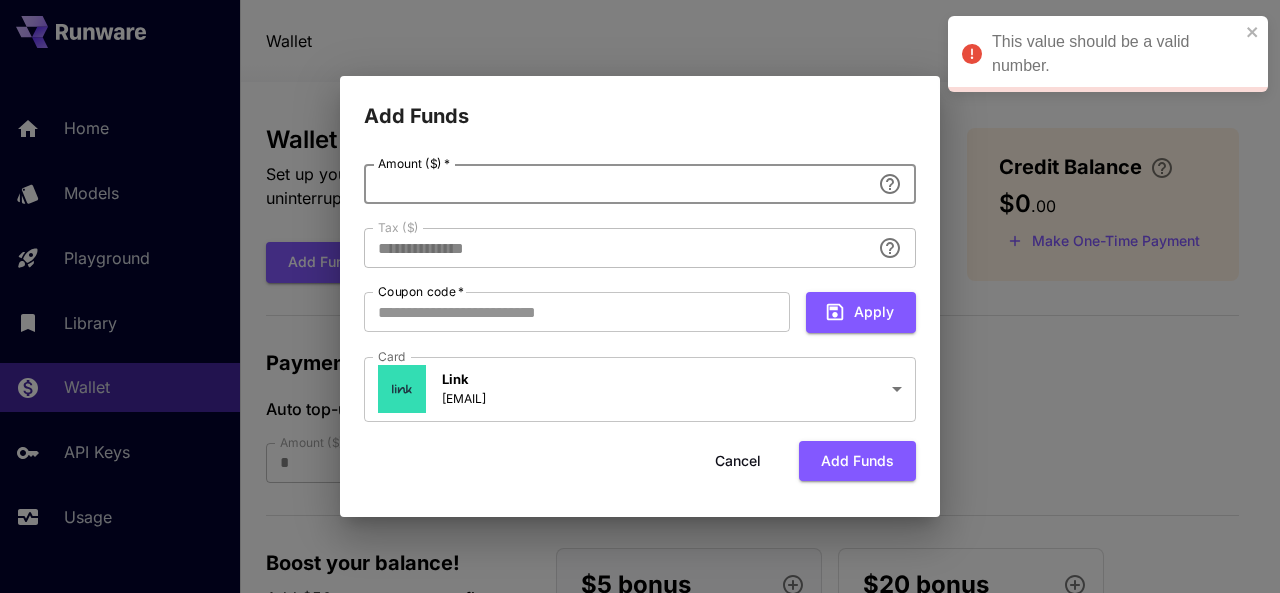 type on "*" 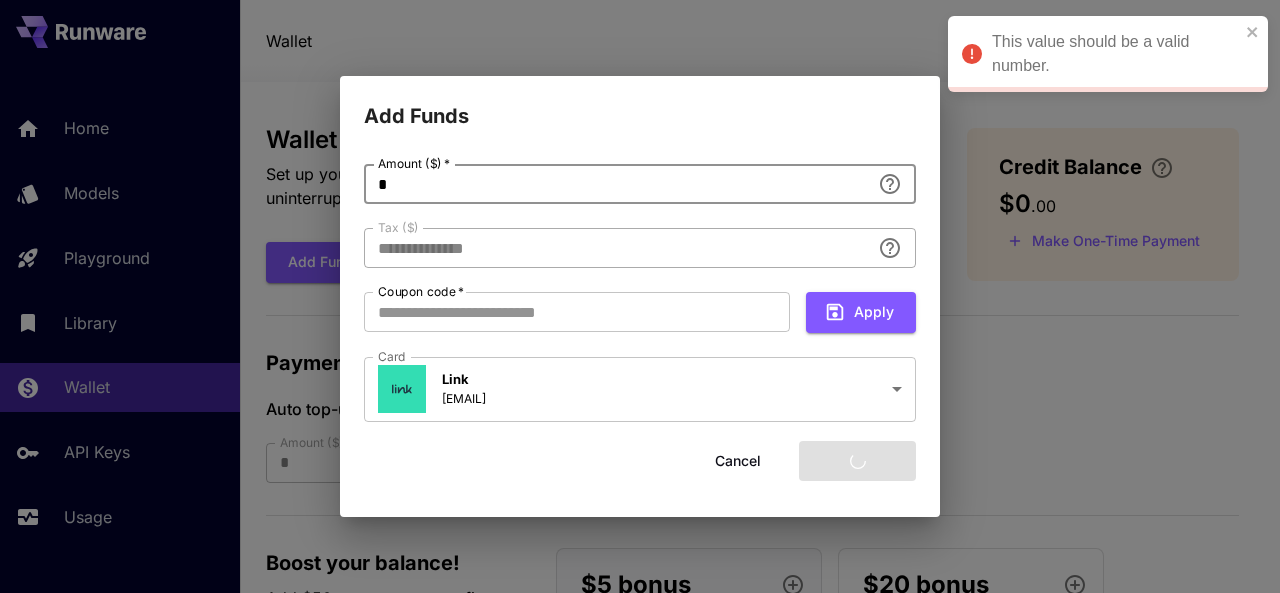 type on "****" 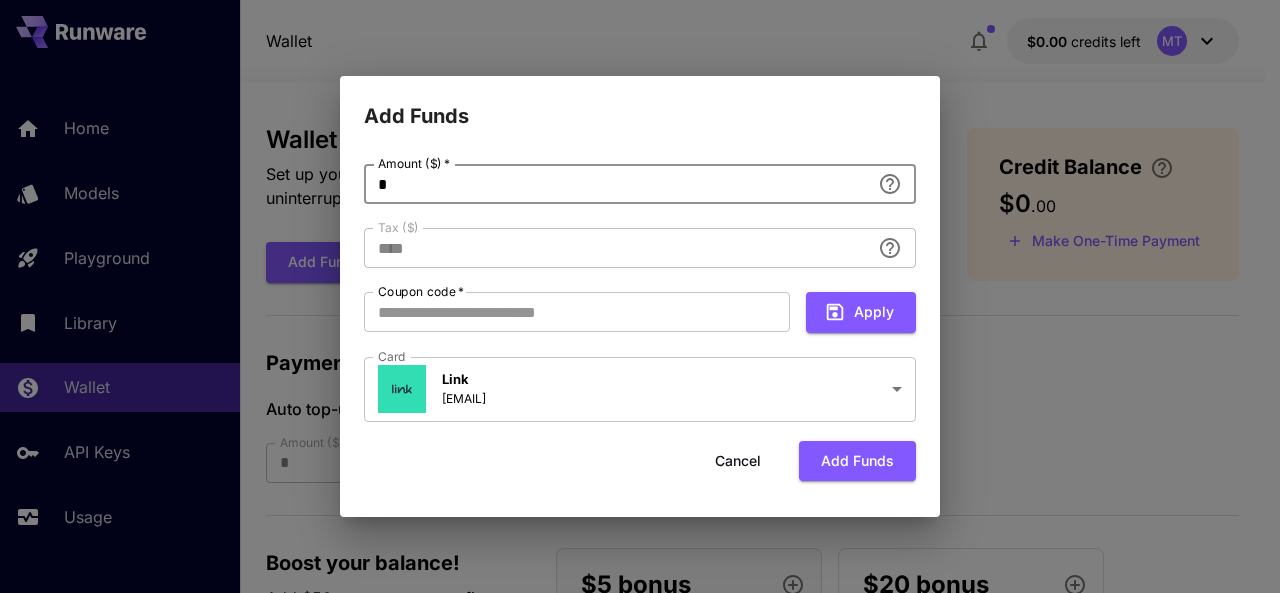 type on "*" 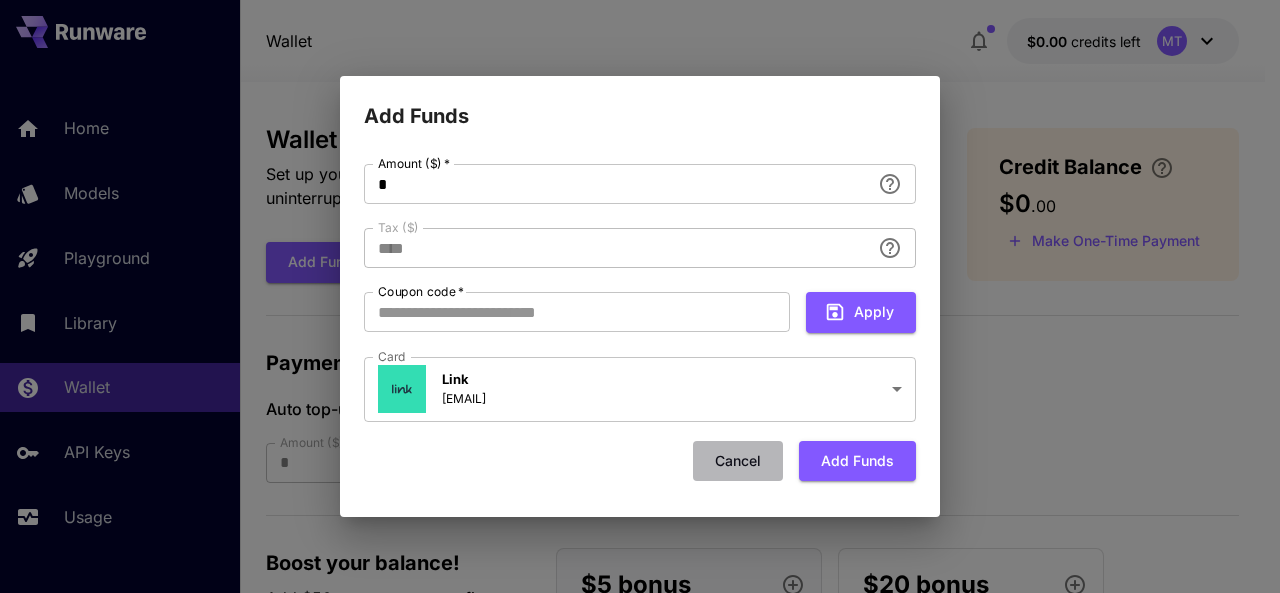 click on "Cancel" at bounding box center [738, 461] 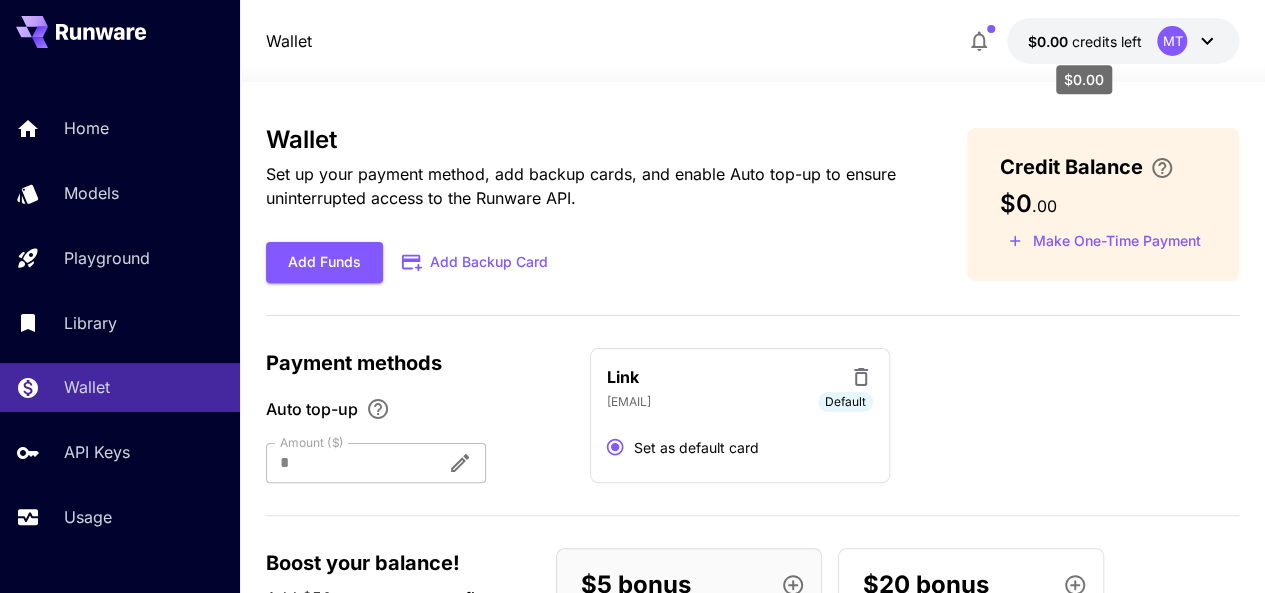 click on "$0.00    credits left" at bounding box center [1084, 41] 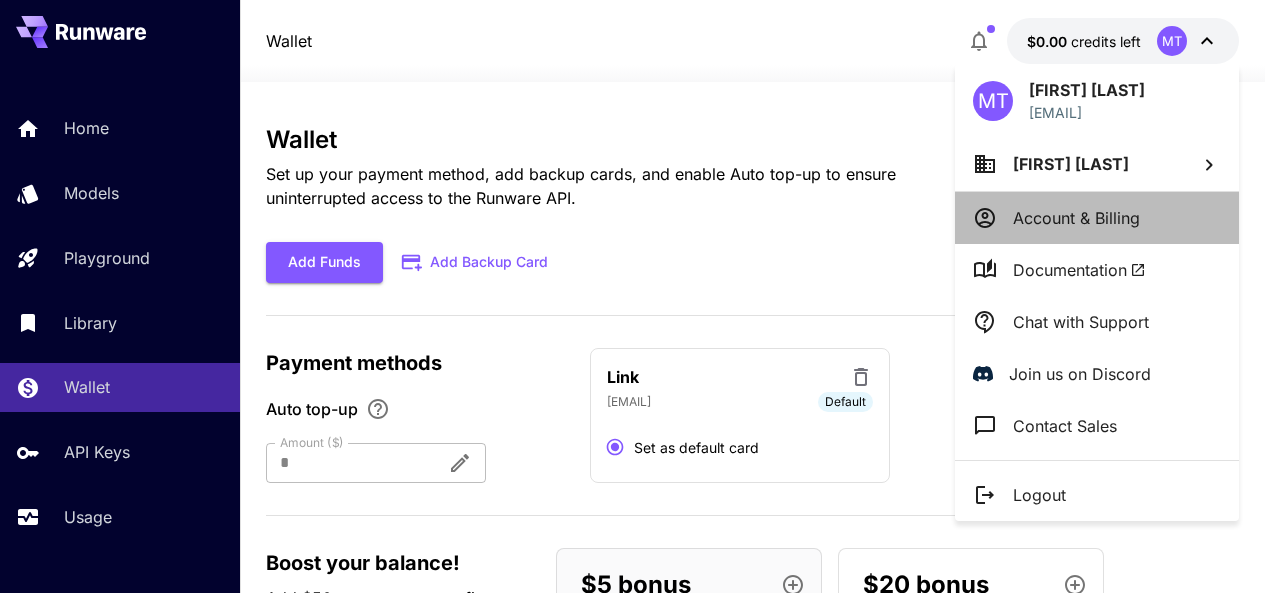 click on "Account & Billing" at bounding box center (1076, 218) 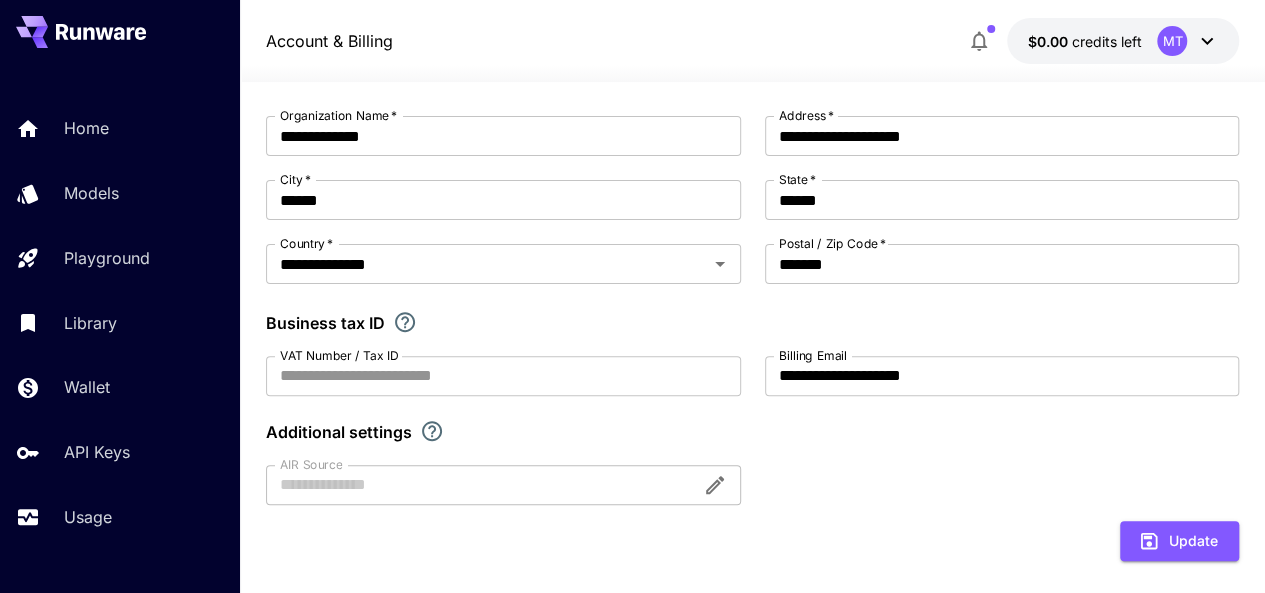 scroll, scrollTop: 185, scrollLeft: 0, axis: vertical 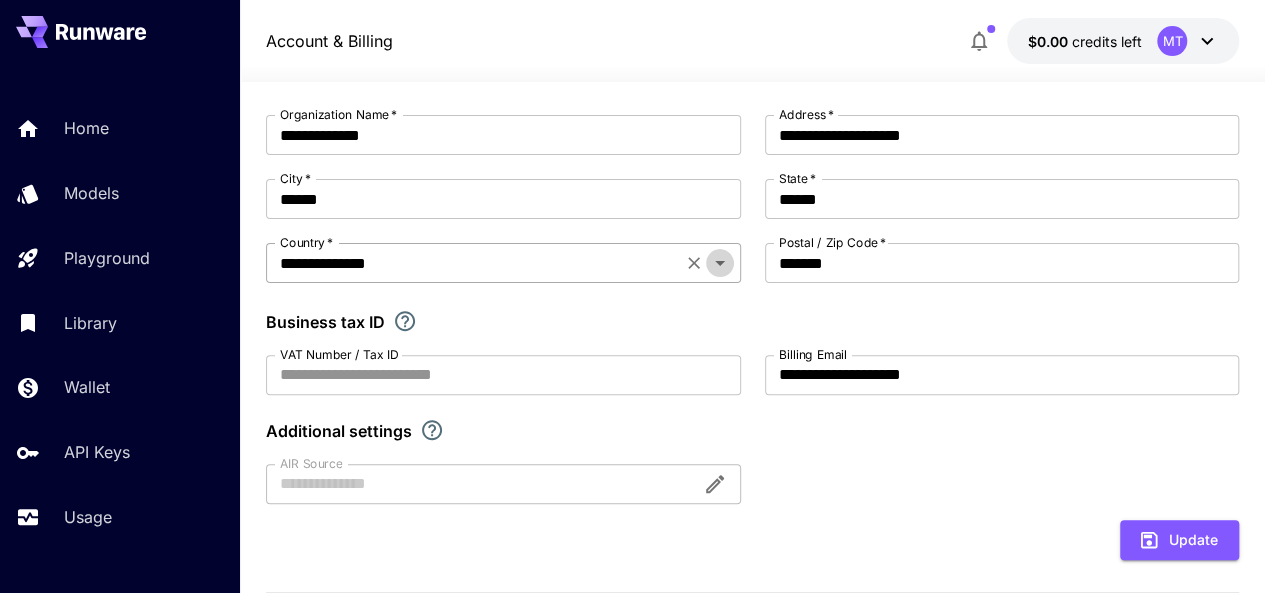 click 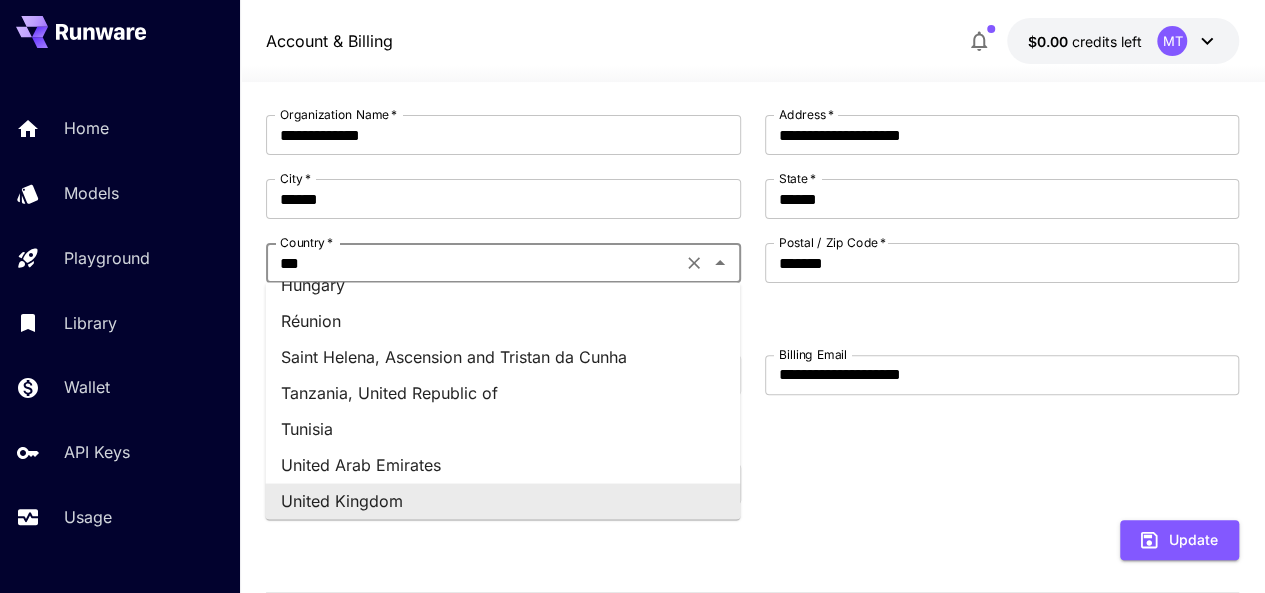 scroll, scrollTop: 0, scrollLeft: 0, axis: both 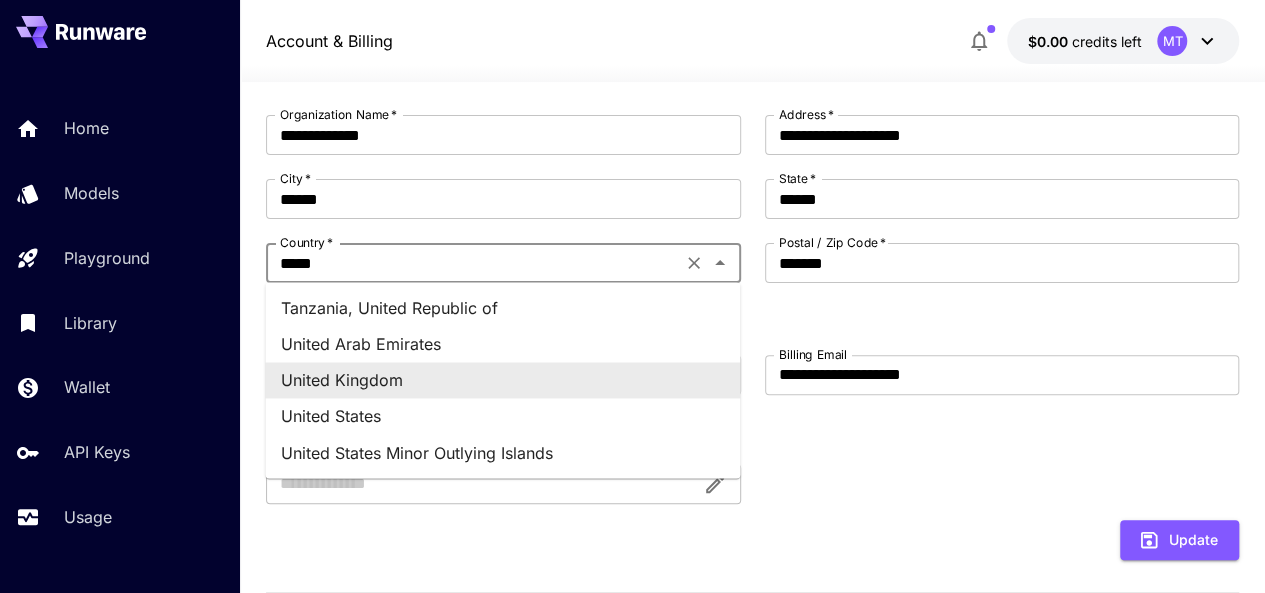 type on "******" 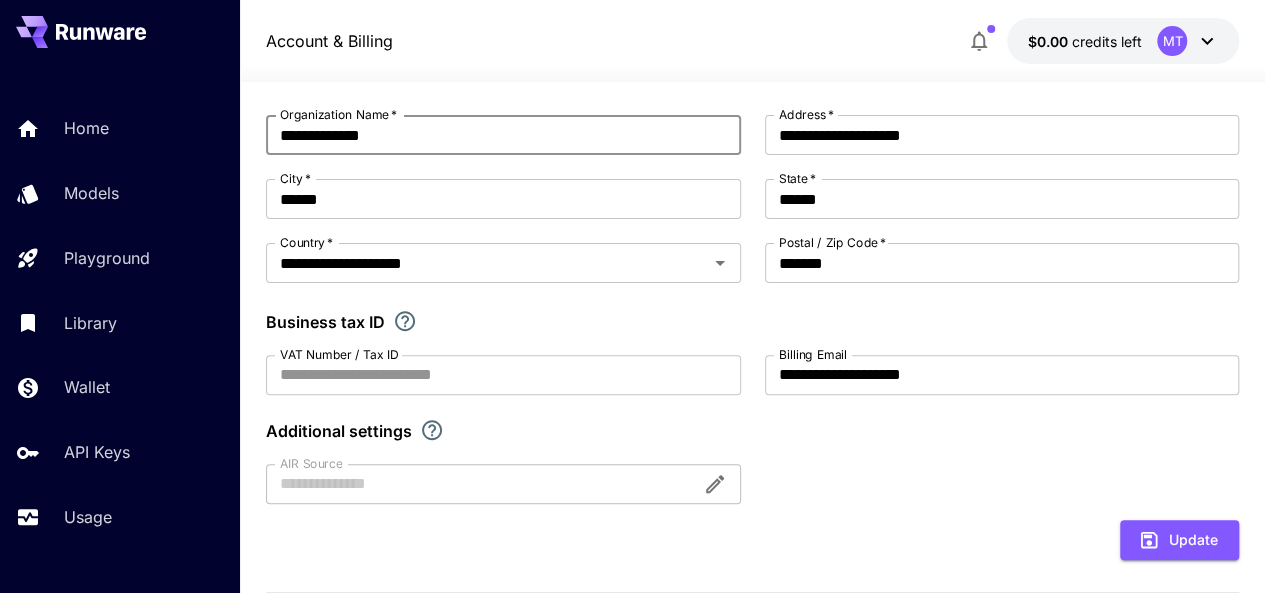 click on "**********" at bounding box center (503, 135) 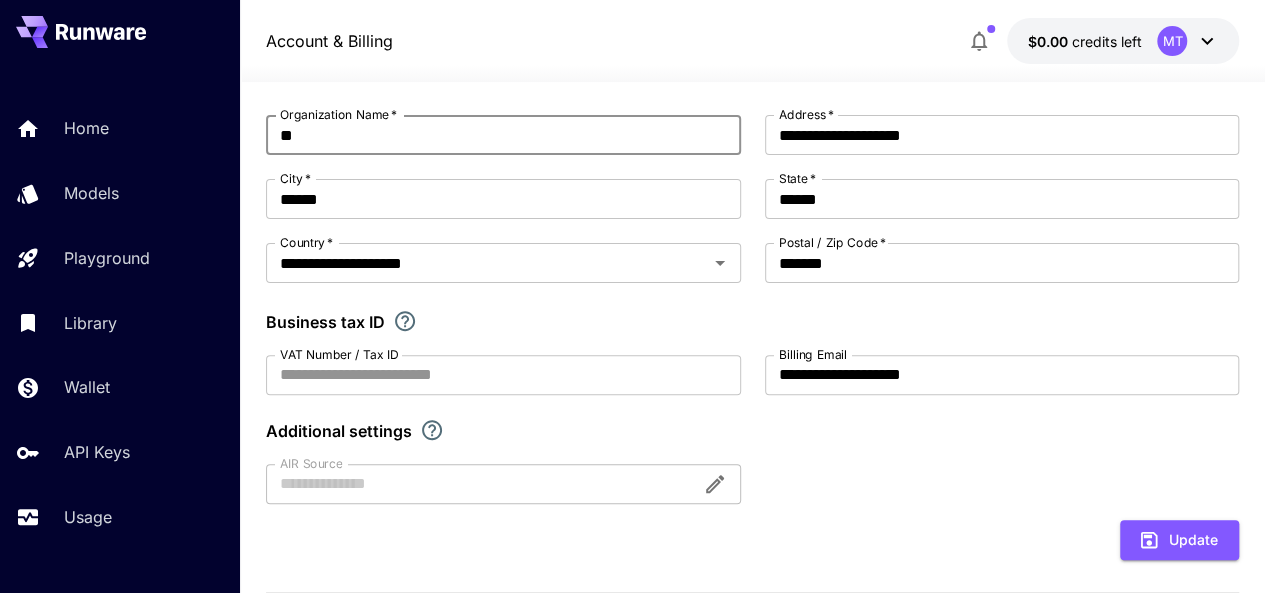 type on "*" 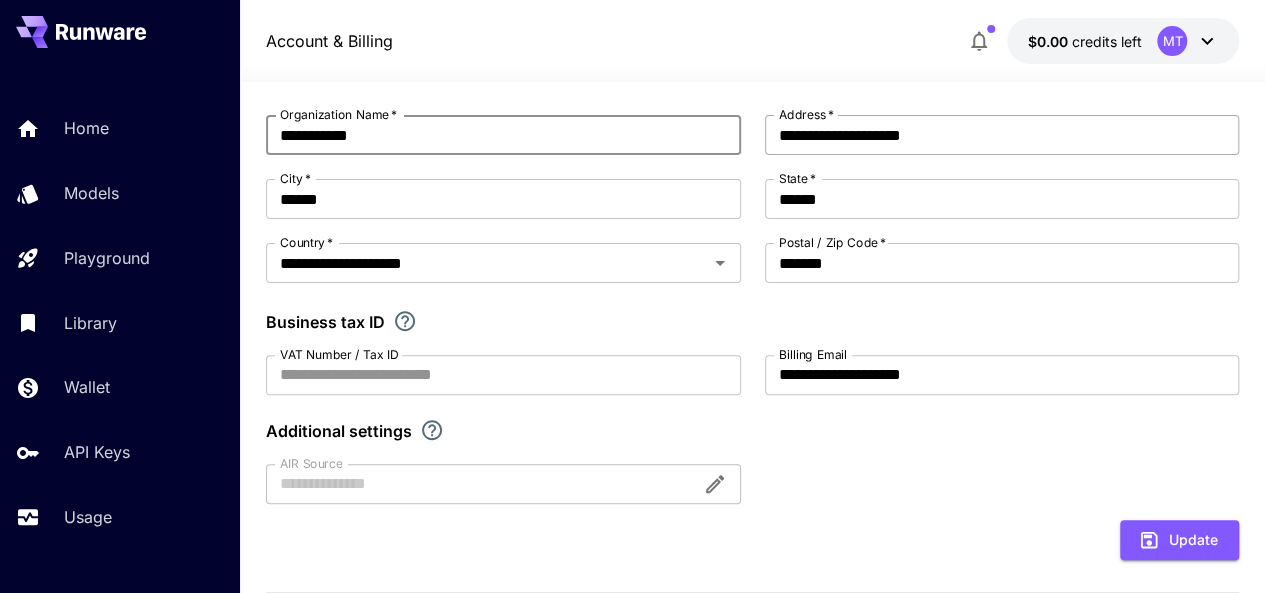 type on "**********" 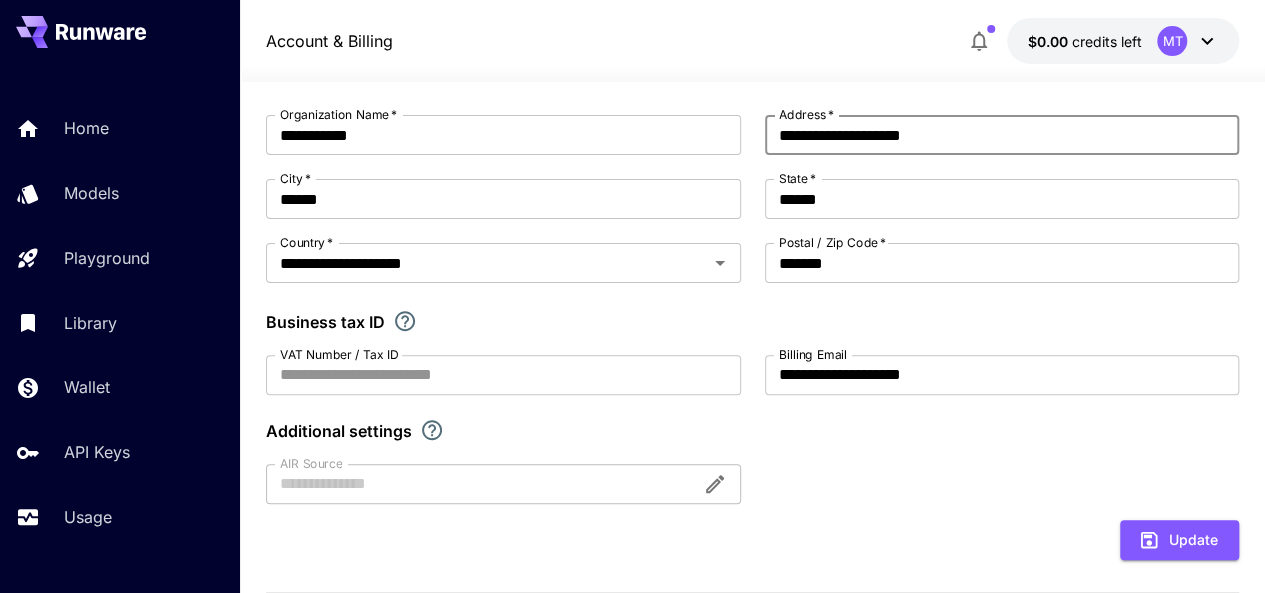 click on "**********" at bounding box center (1002, 135) 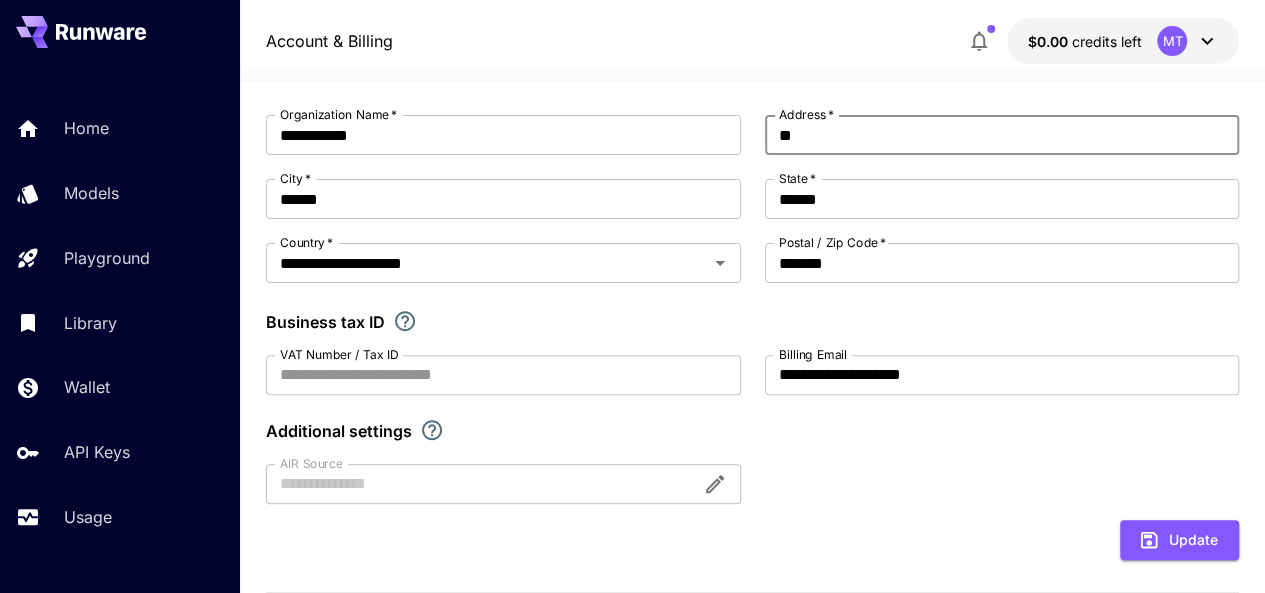 type on "*" 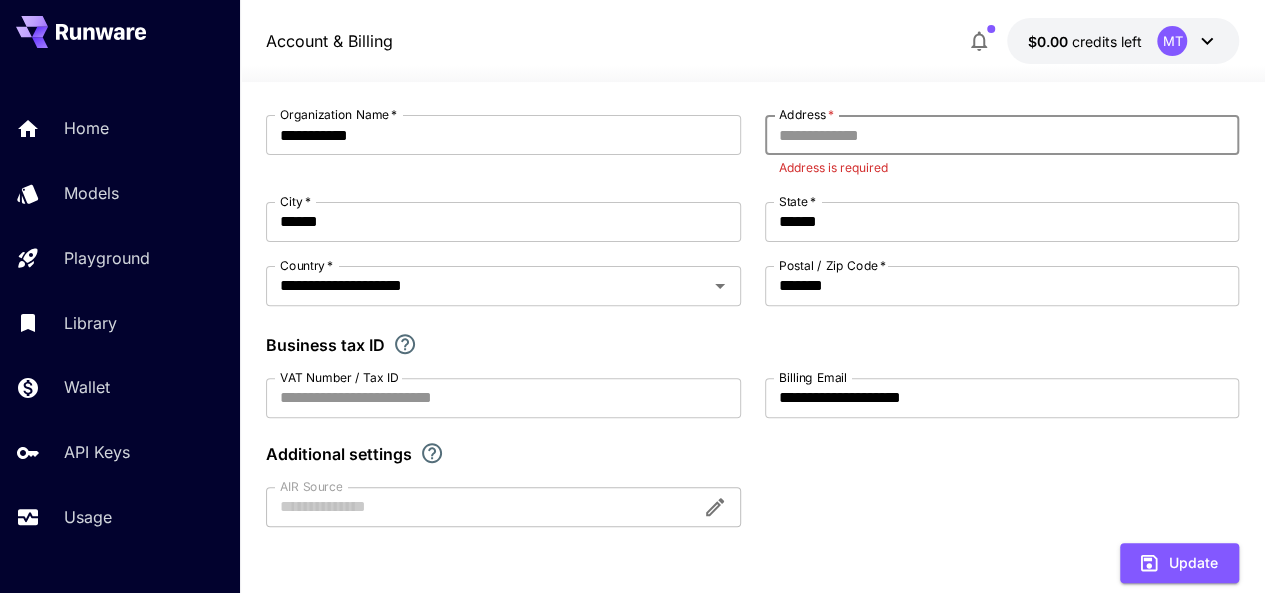 paste on "**********" 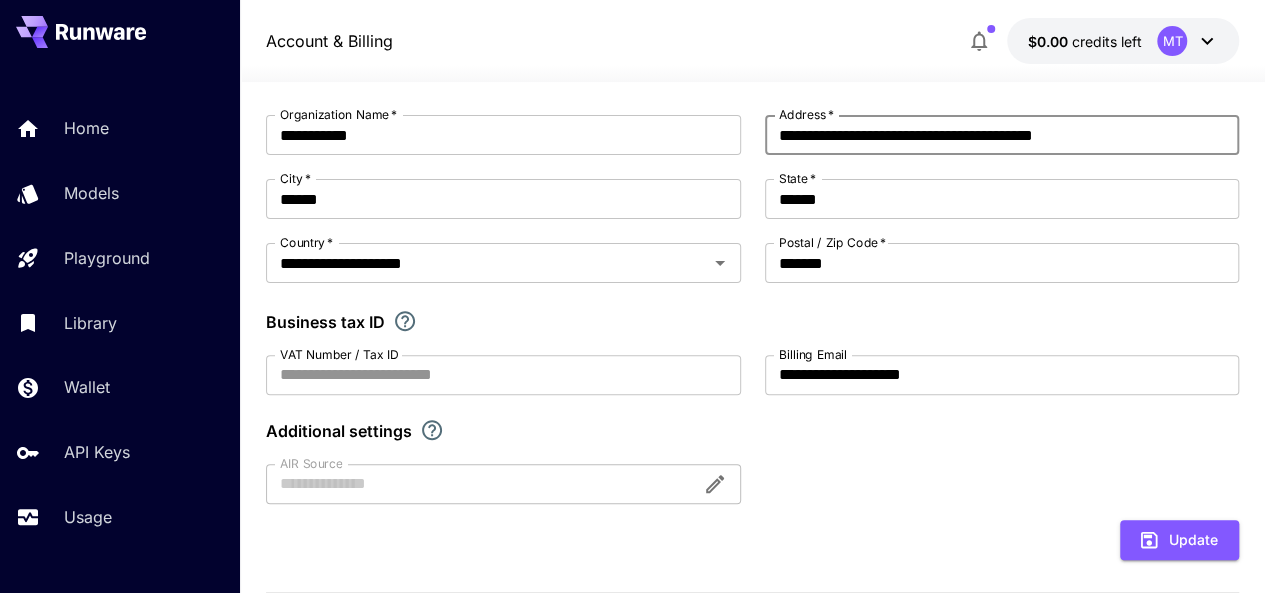 scroll, scrollTop: 0, scrollLeft: 0, axis: both 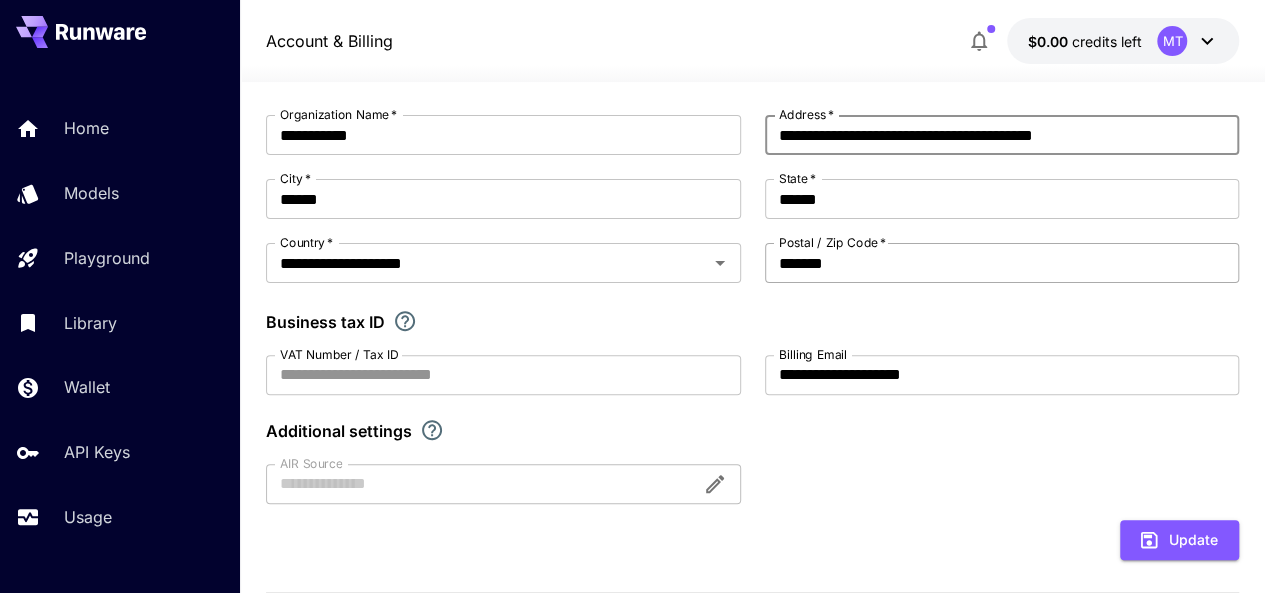 type on "**********" 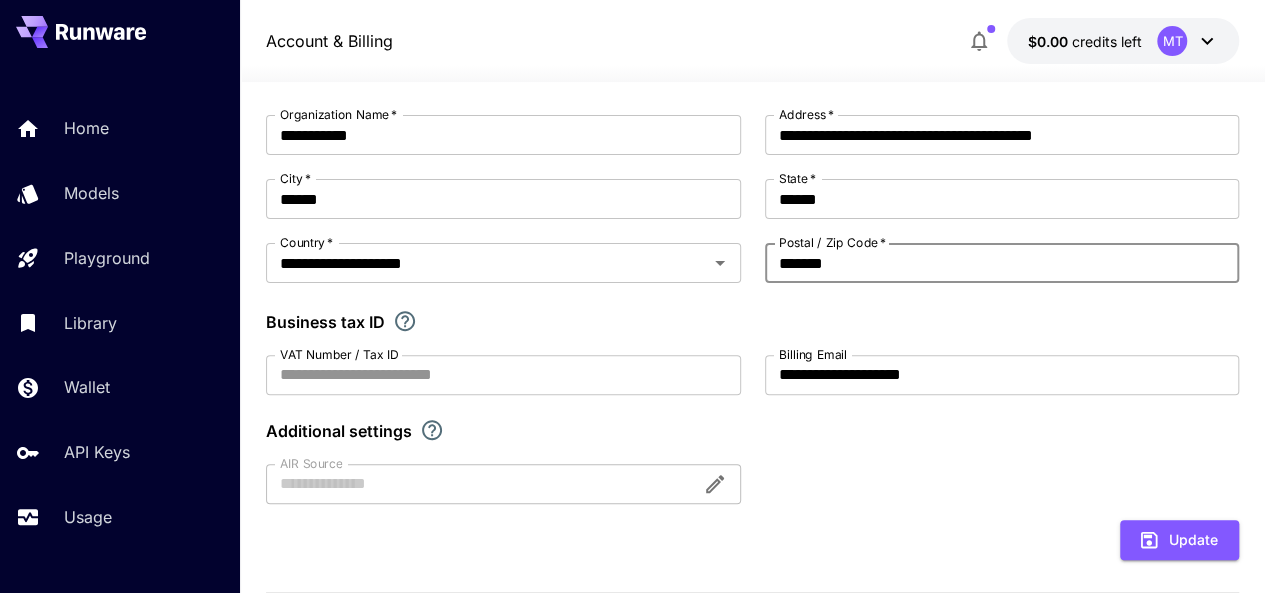 click on "*******" at bounding box center [1002, 263] 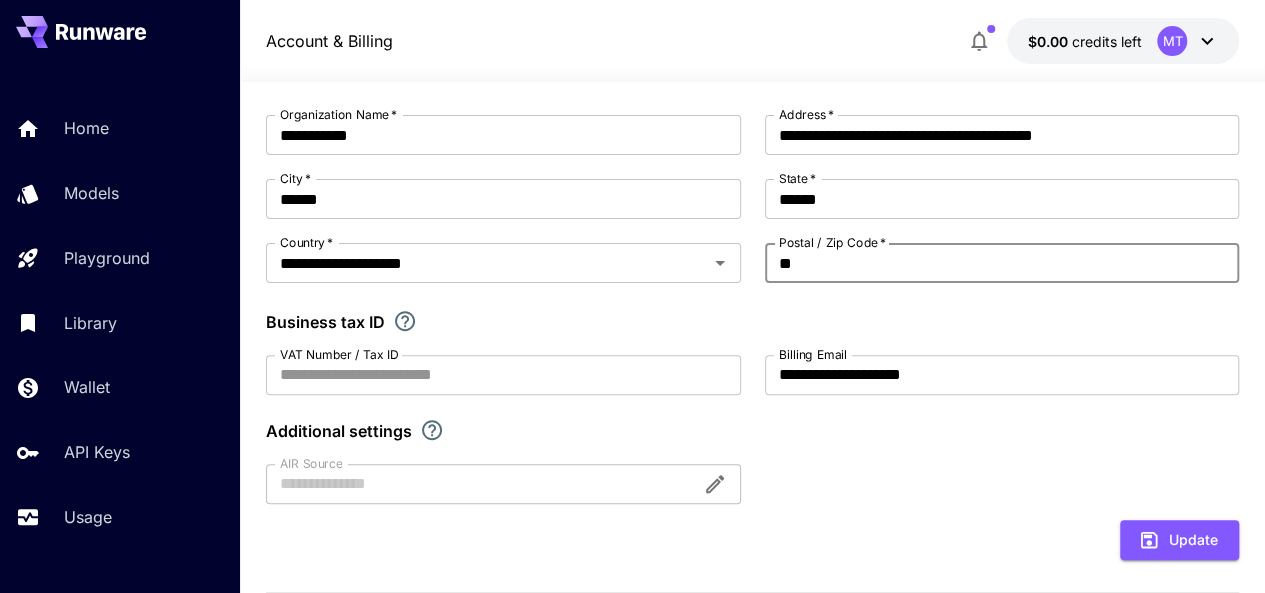 type on "*" 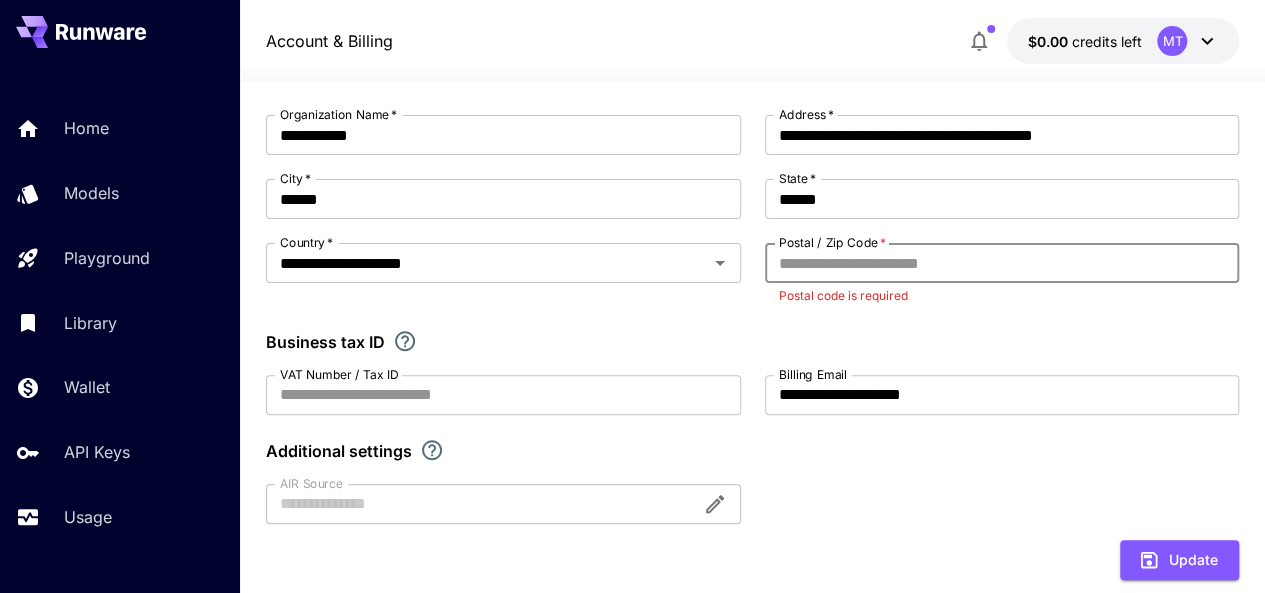 paste on "**********" 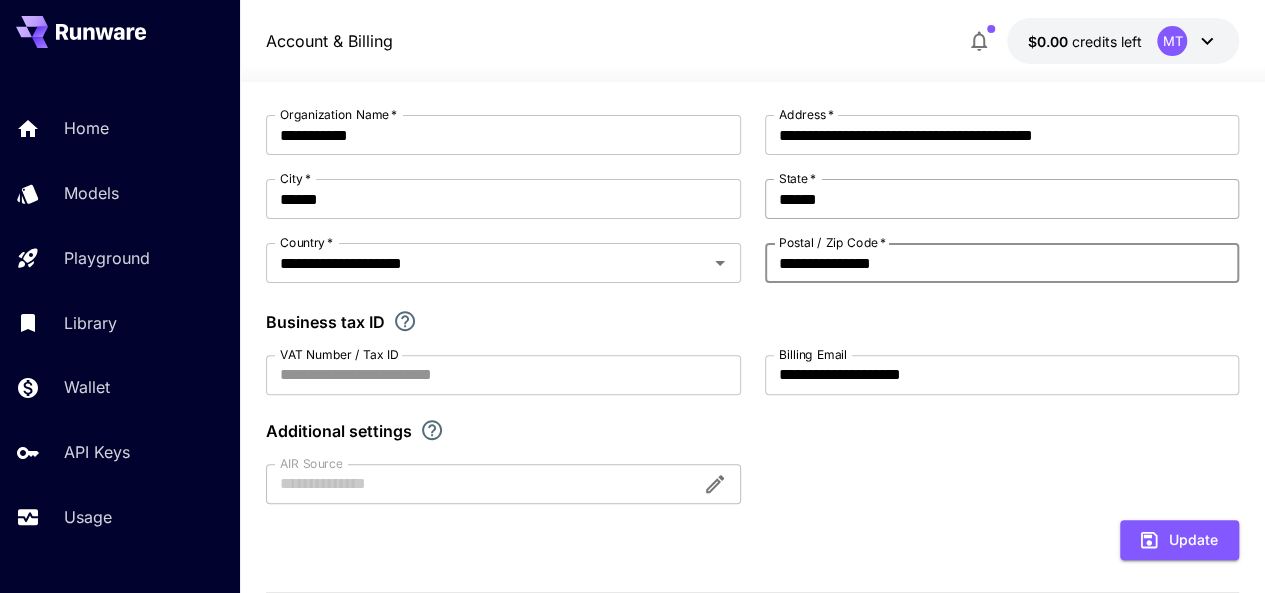 type on "**********" 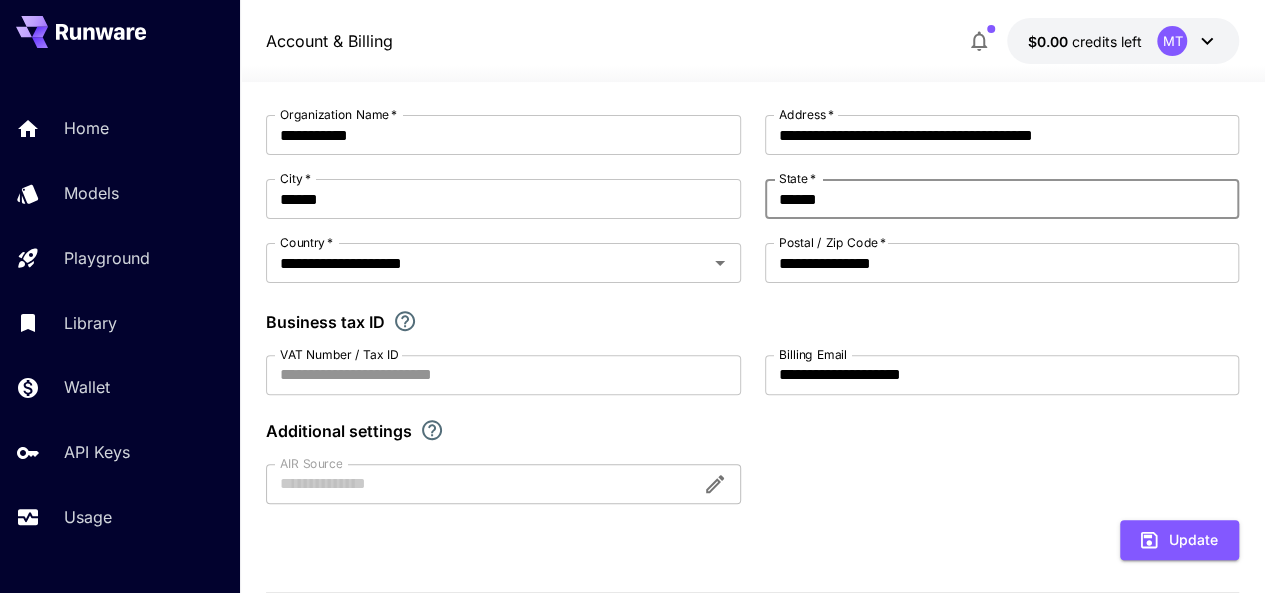 click on "******" at bounding box center (1002, 199) 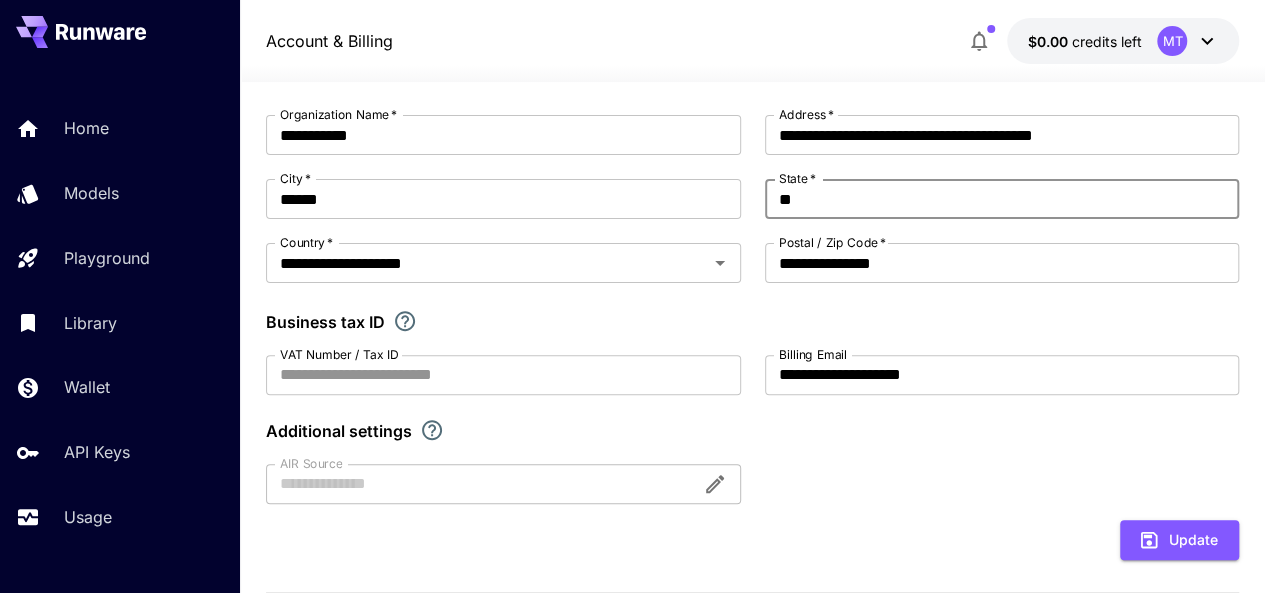type on "*" 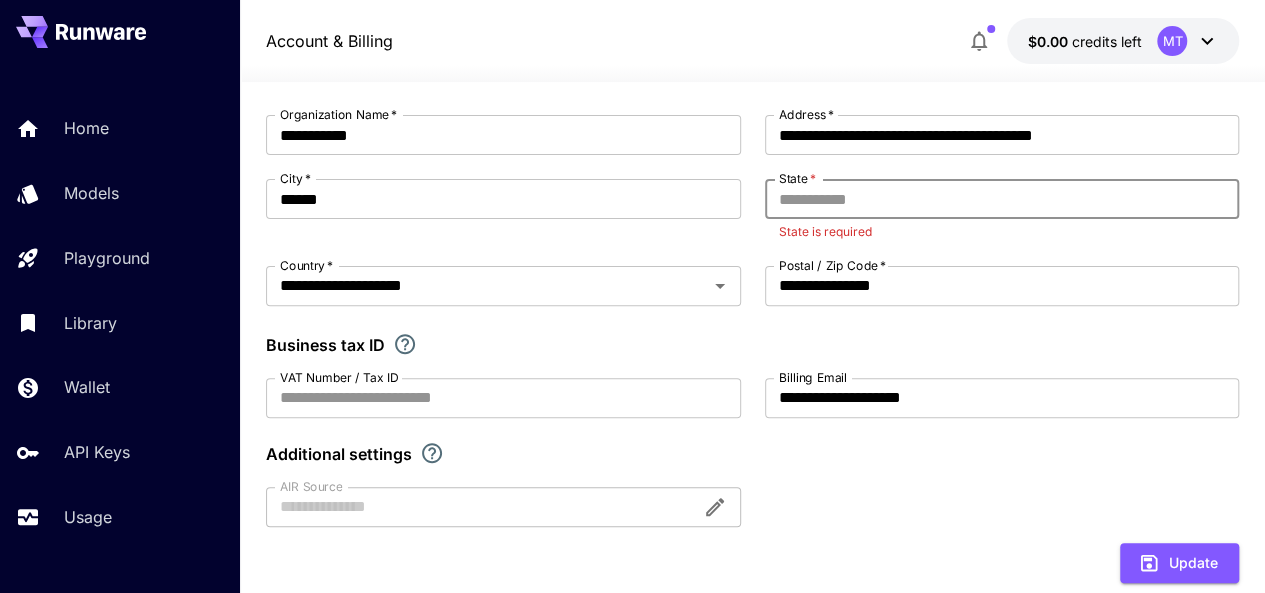 paste on "*********" 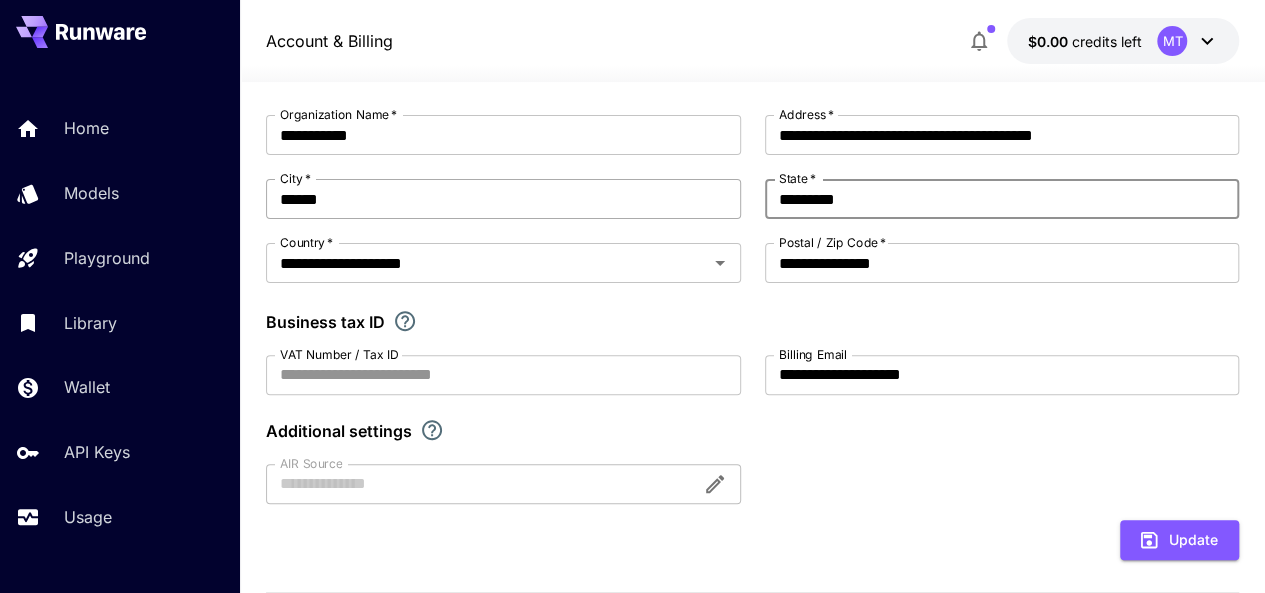 type on "*********" 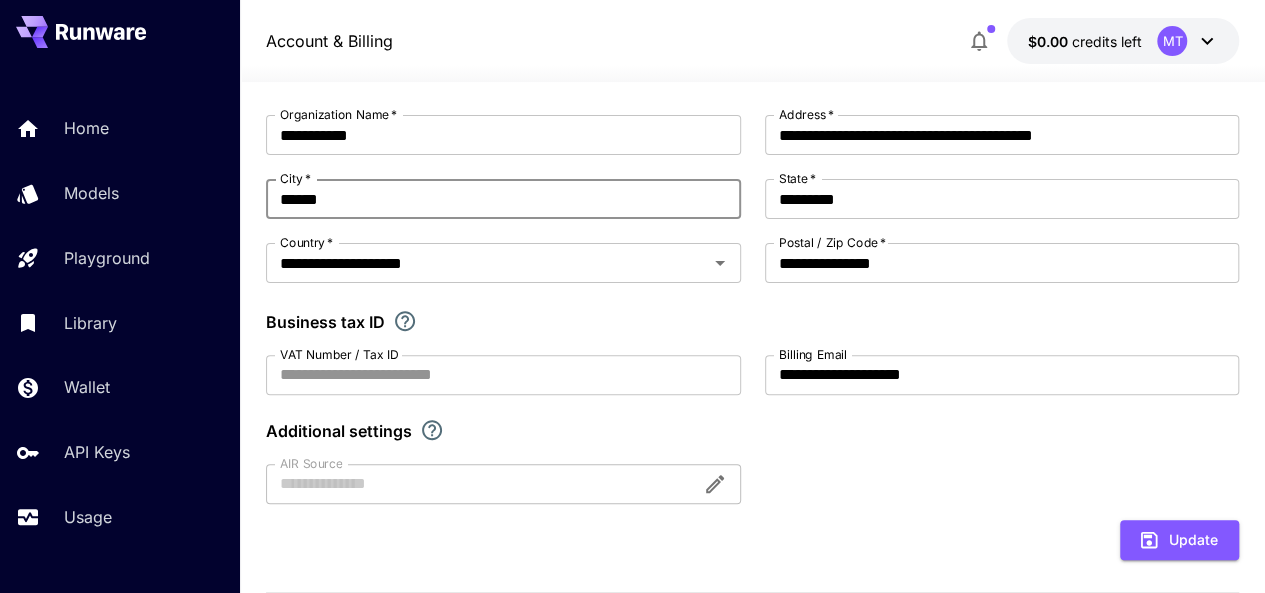 click on "******" at bounding box center [503, 199] 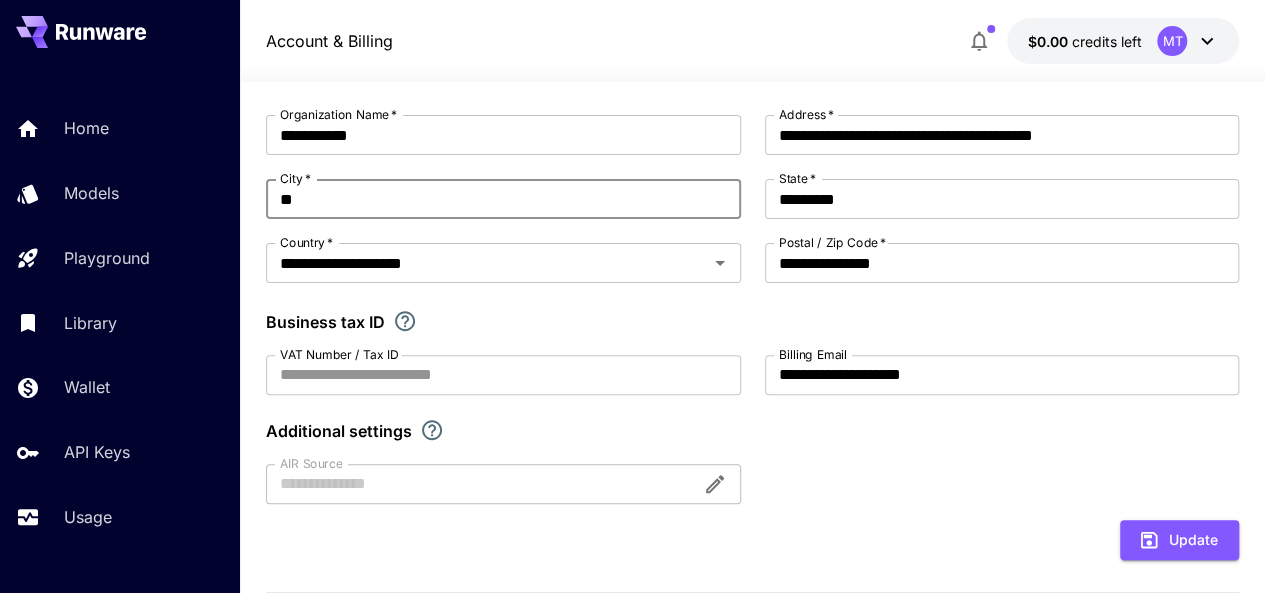 type on "*" 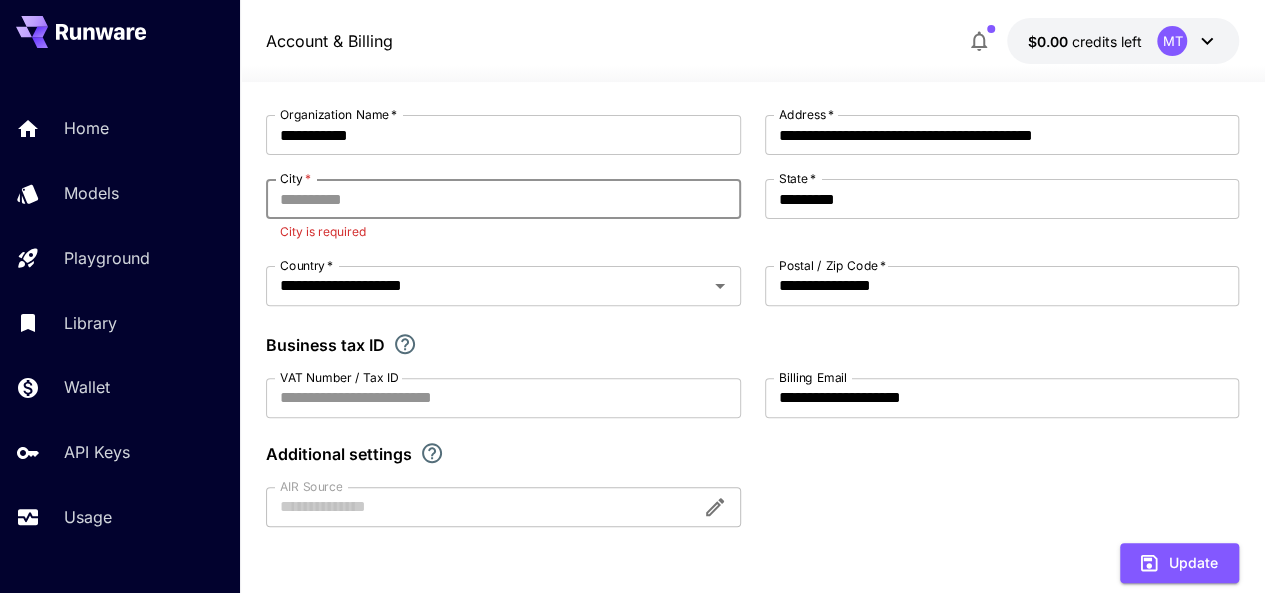 paste on "*********" 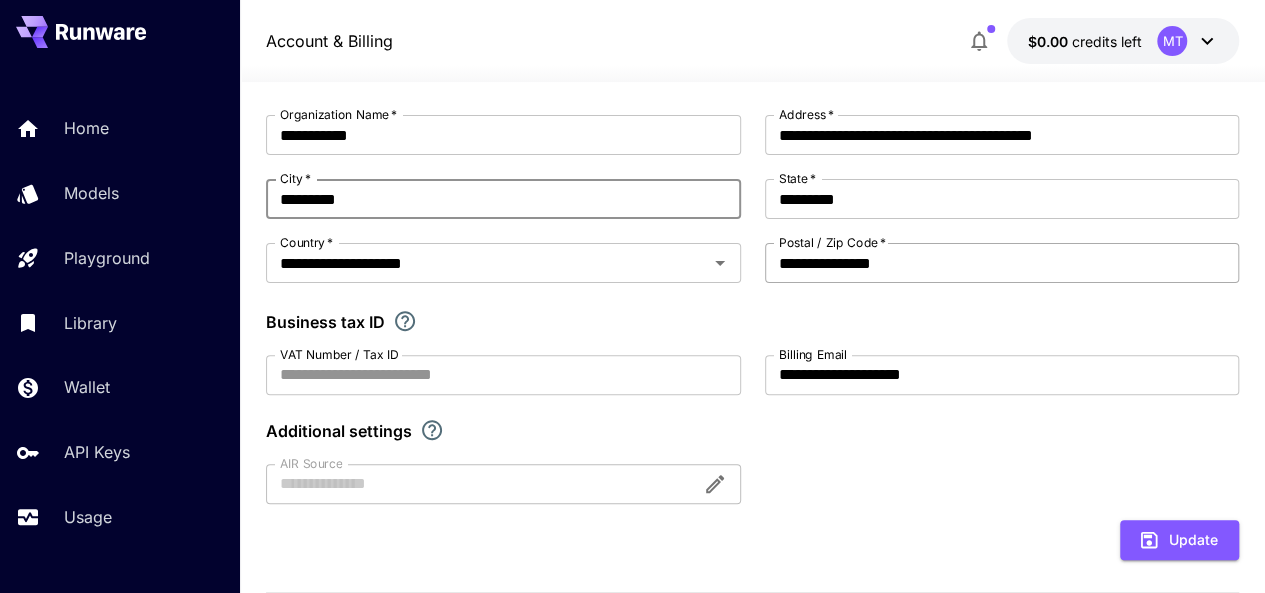 type on "*********" 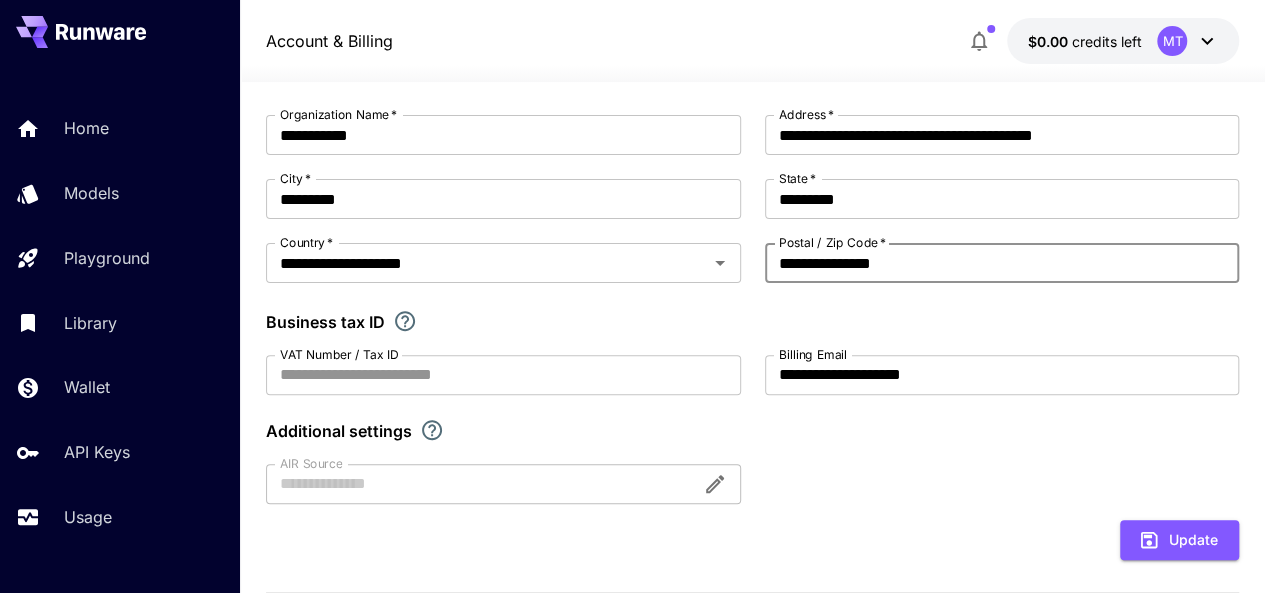click on "**********" at bounding box center (1002, 263) 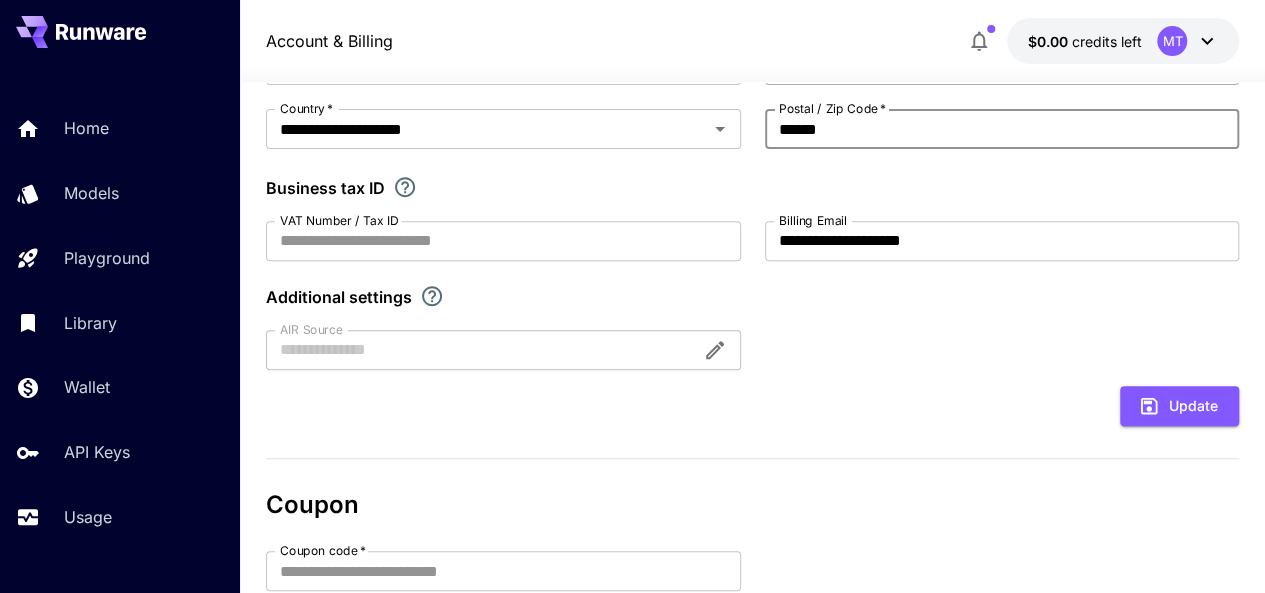 scroll, scrollTop: 345, scrollLeft: 0, axis: vertical 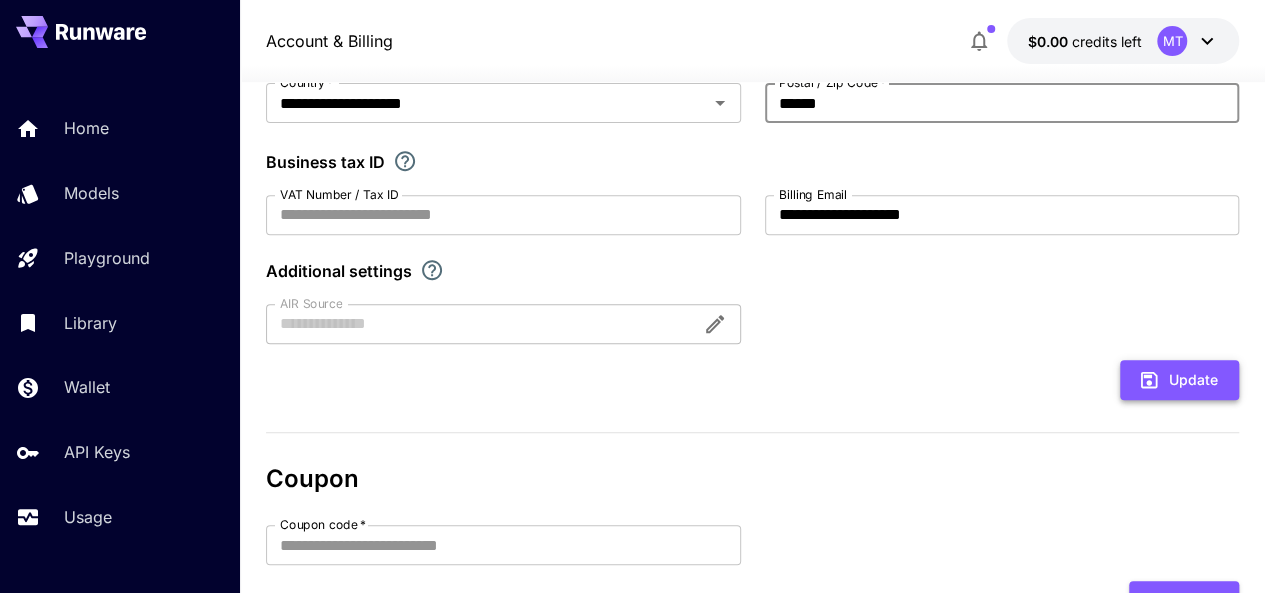 type on "****" 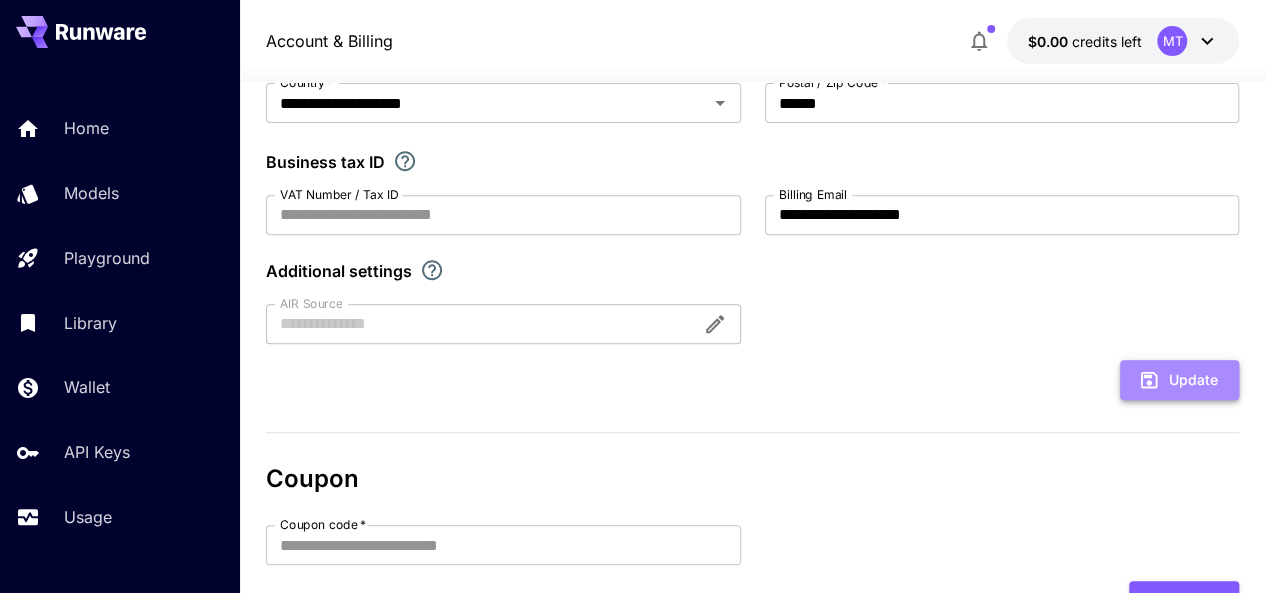 click on "Update" at bounding box center [1179, 380] 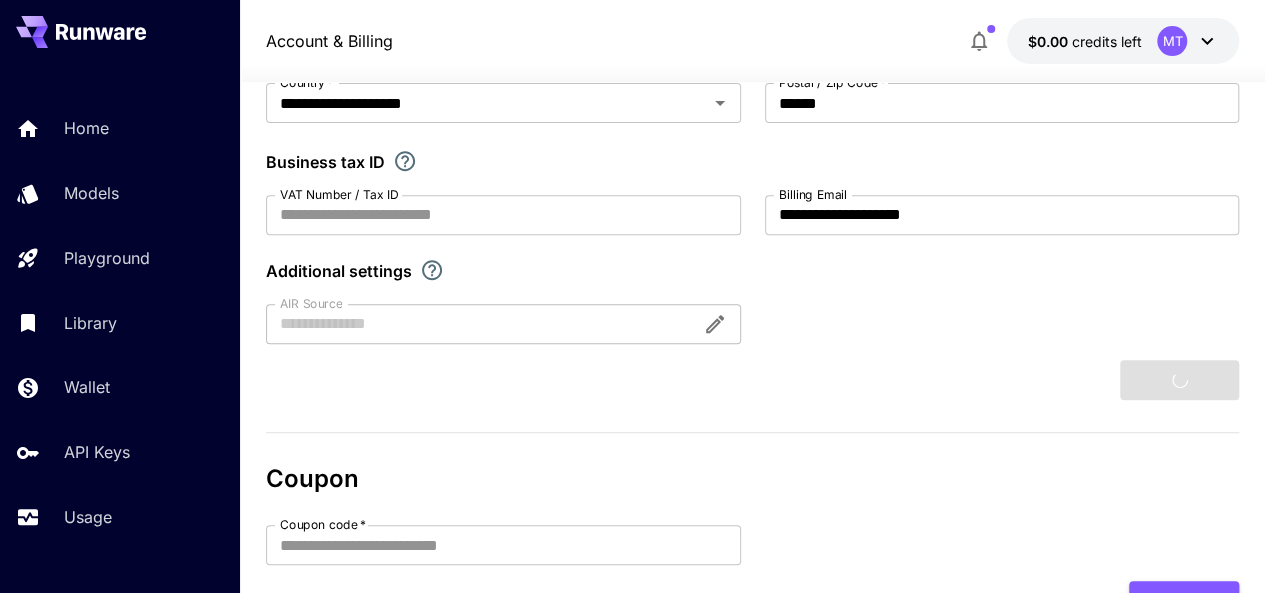 type on "**********" 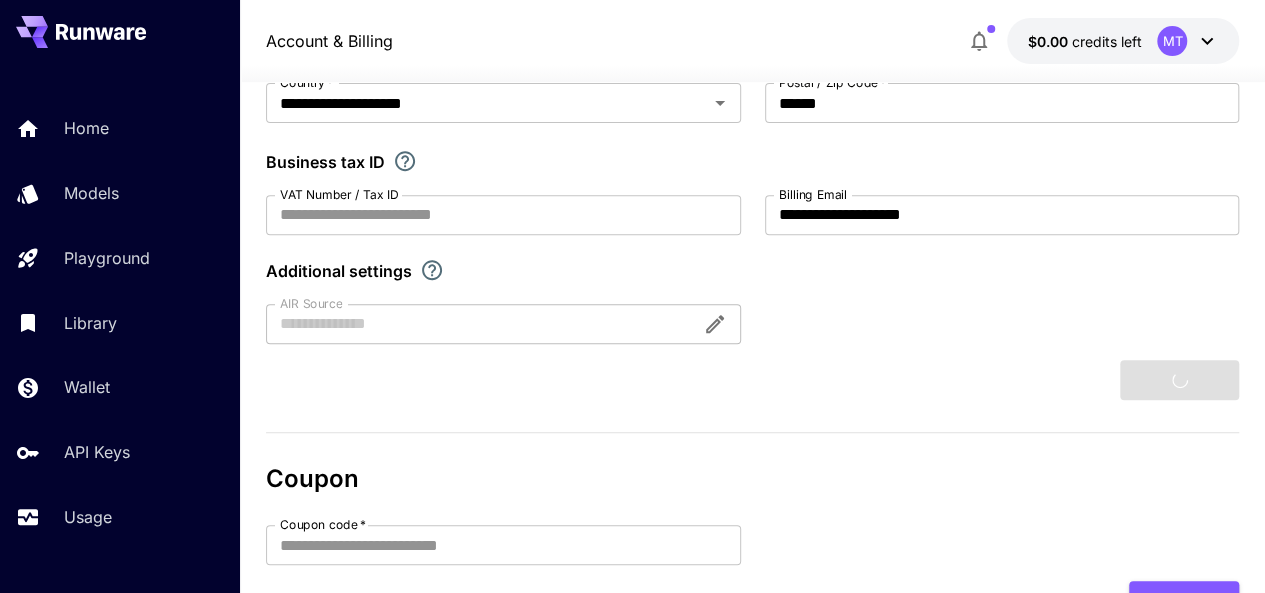 type on "**********" 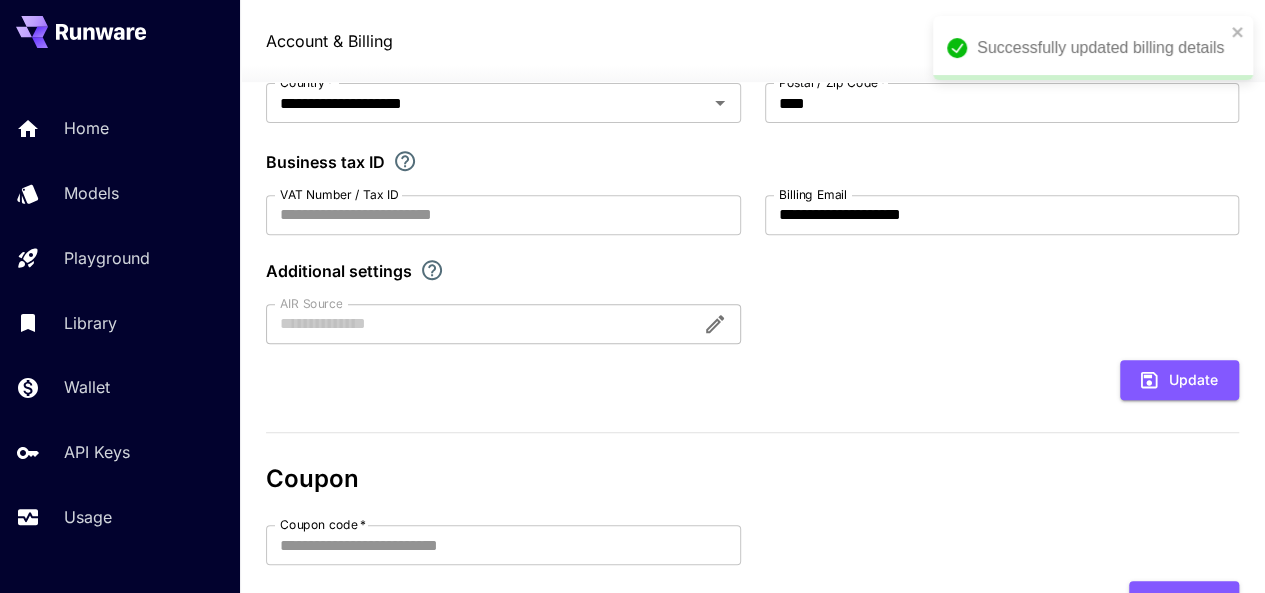 type on "**********" 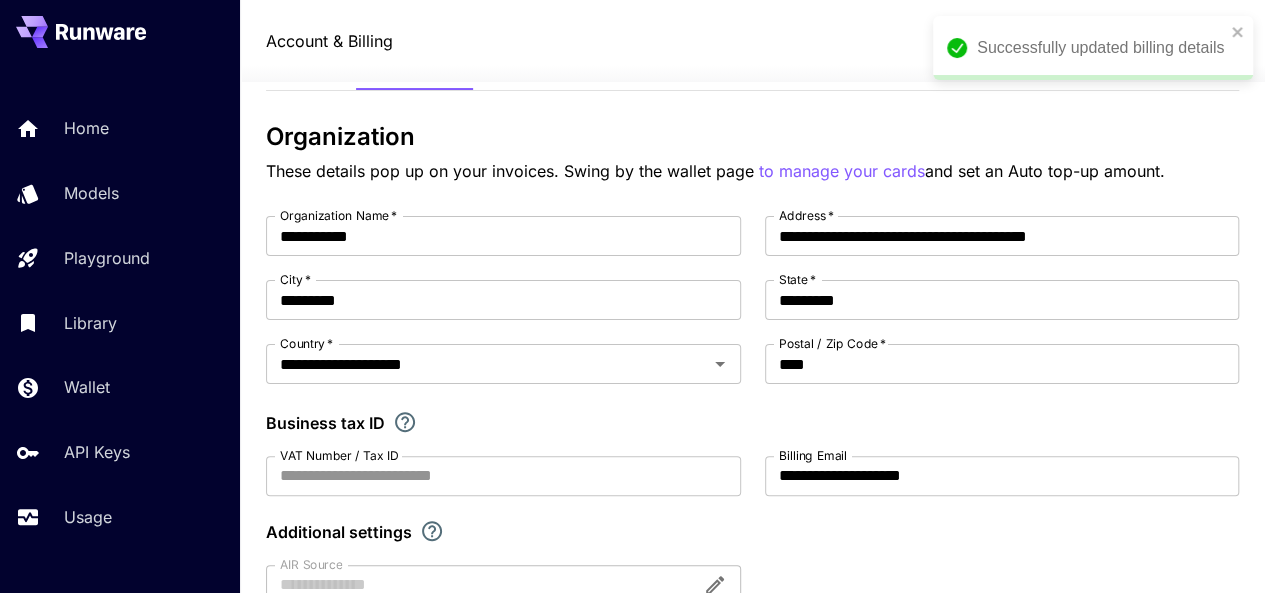 scroll, scrollTop: 0, scrollLeft: 0, axis: both 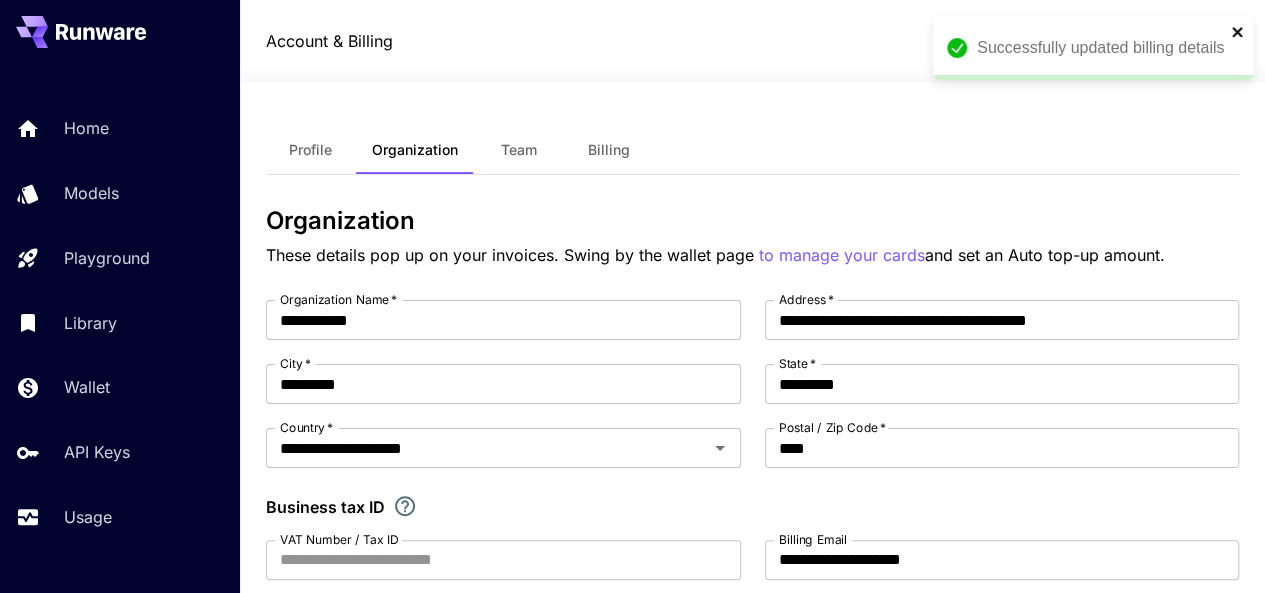 click 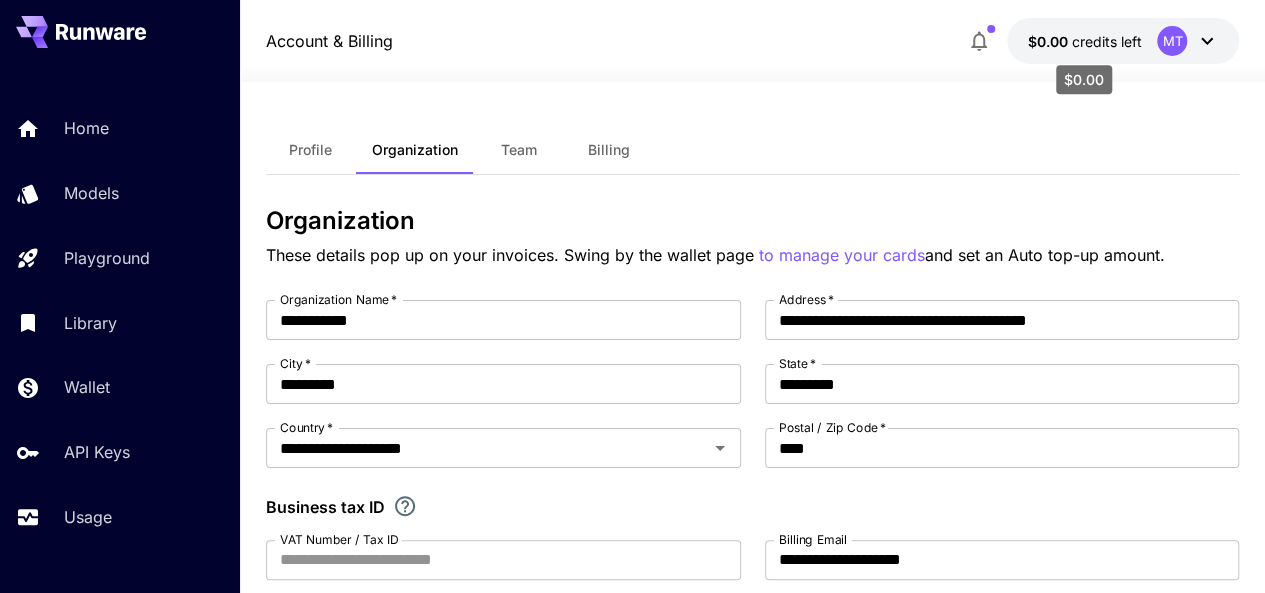 click on "credits left" at bounding box center (1106, 41) 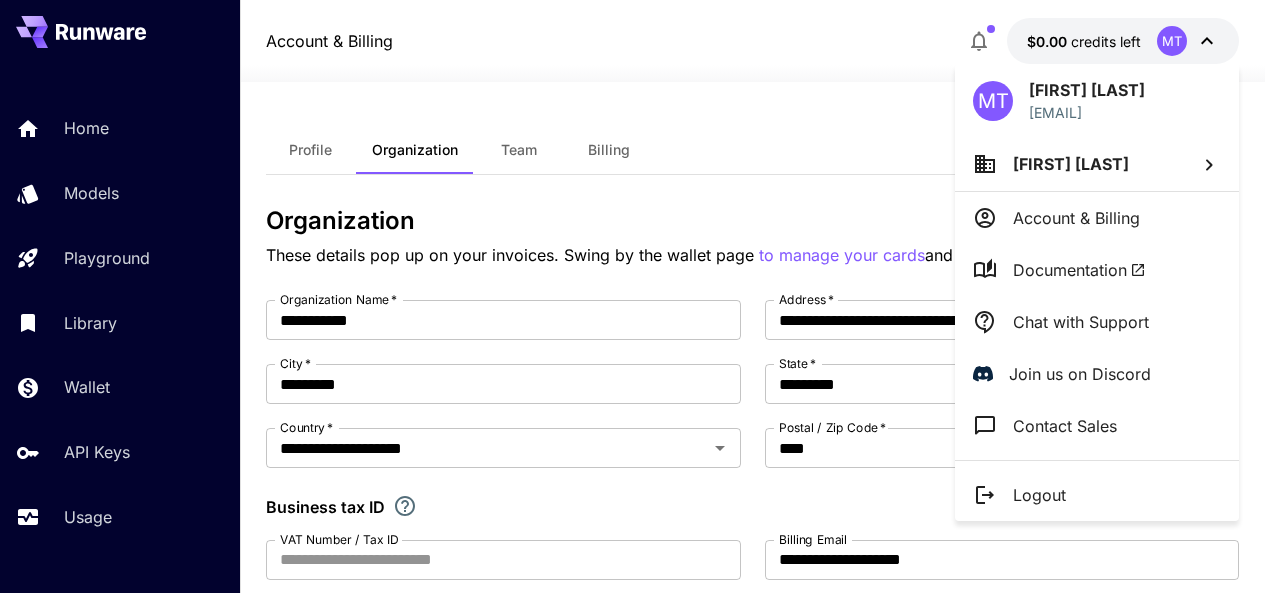 click at bounding box center (640, 296) 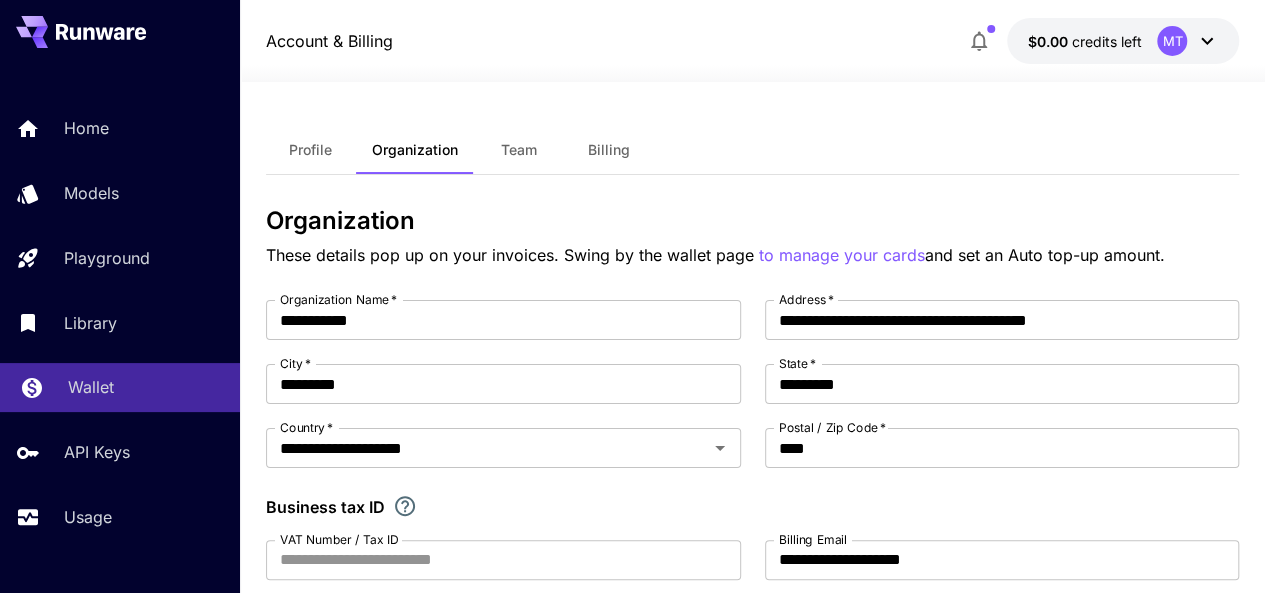 click on "Wallet" at bounding box center [91, 387] 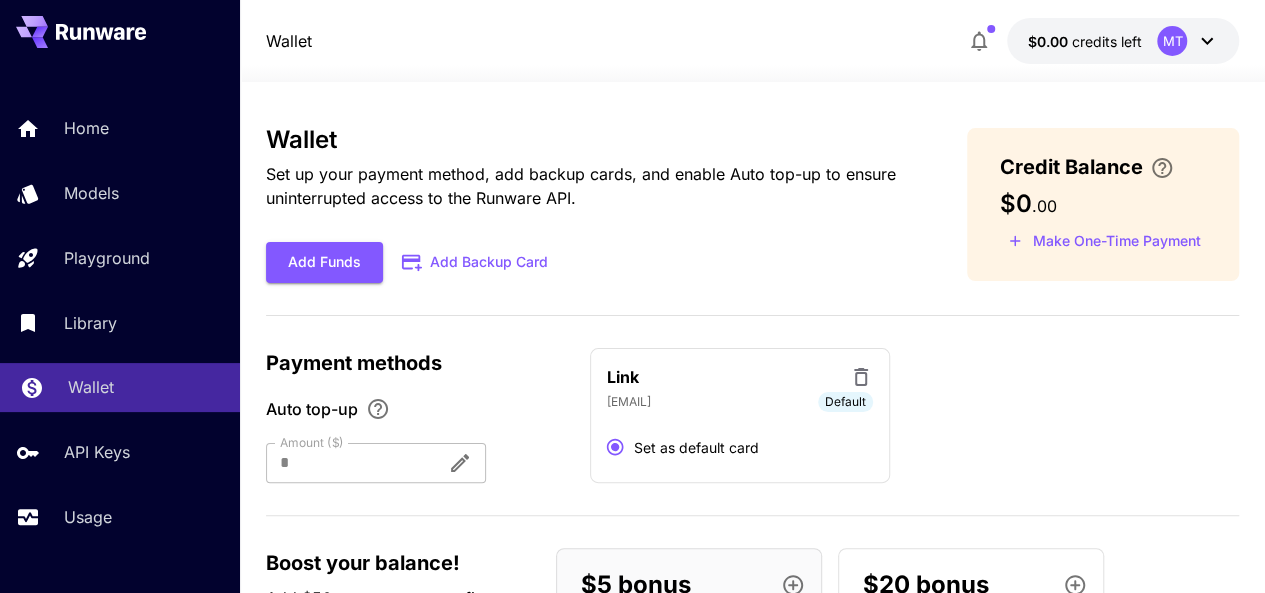 scroll, scrollTop: 107, scrollLeft: 0, axis: vertical 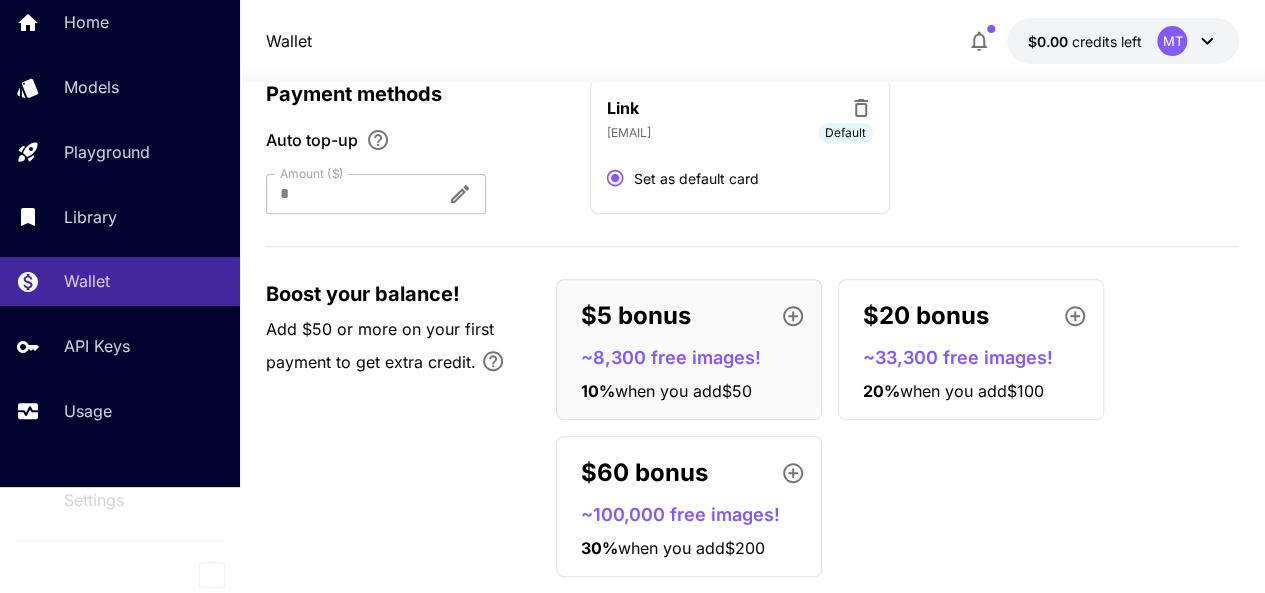 click at bounding box center (348, 194) 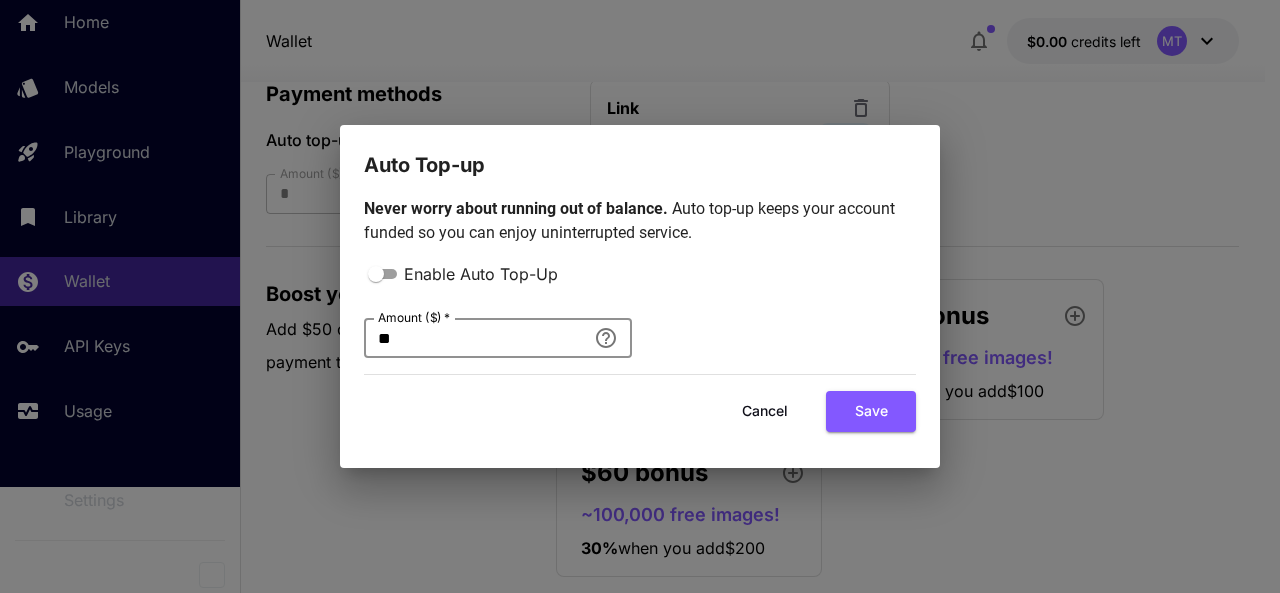 click on "**" at bounding box center [475, 338] 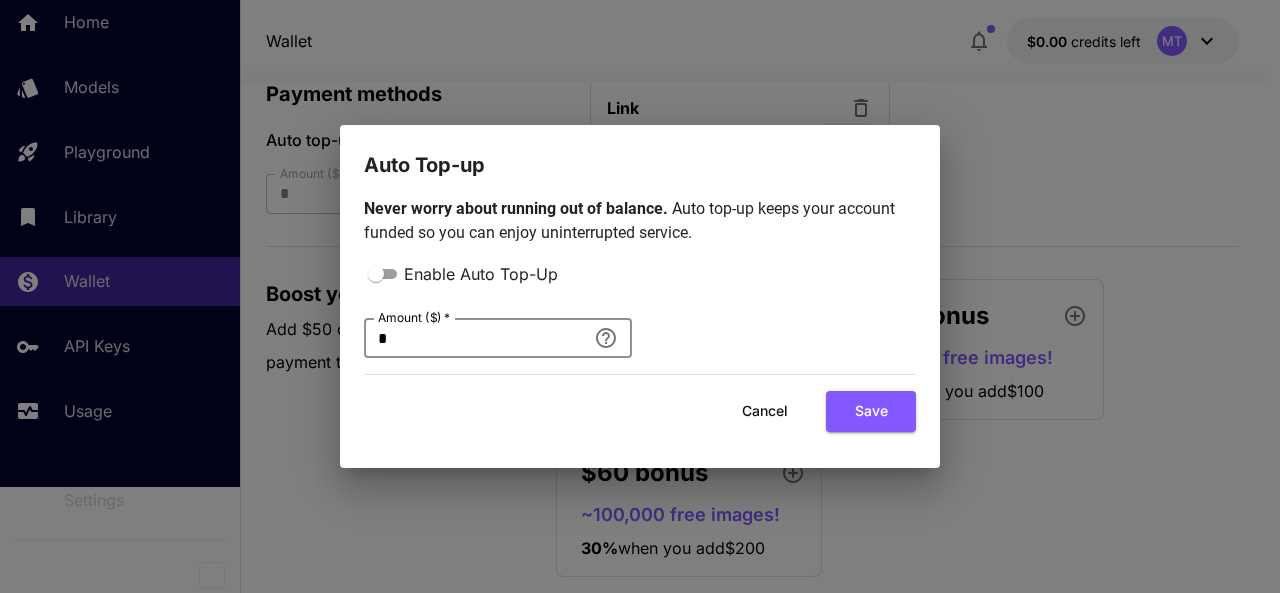 type on "*" 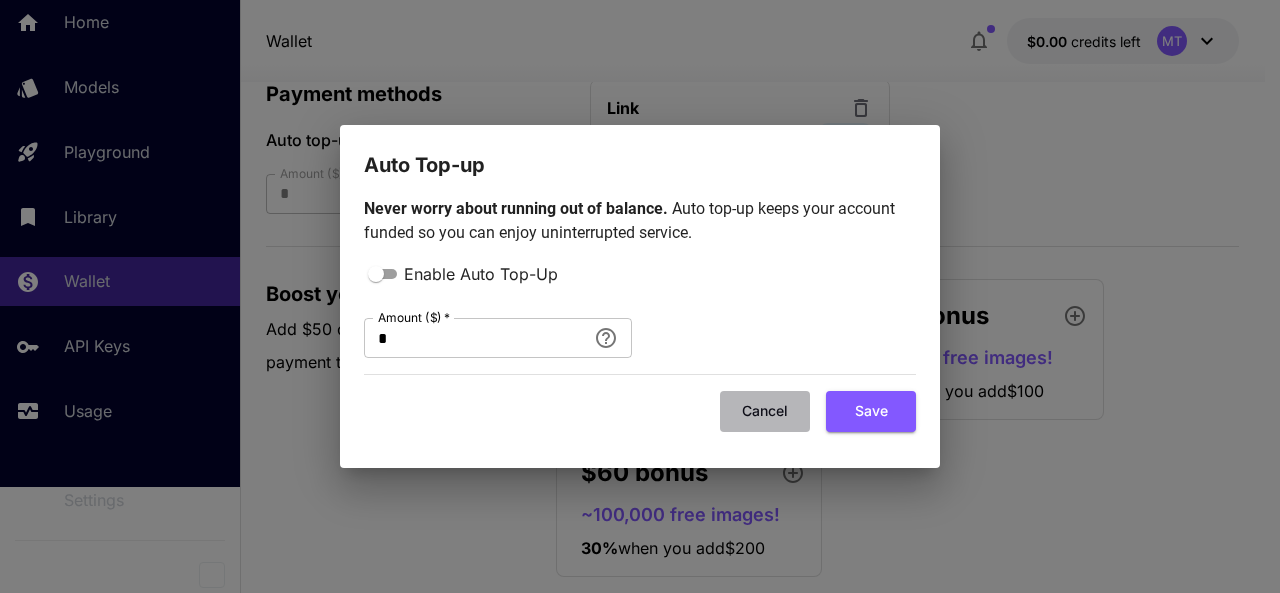click on "Cancel" at bounding box center [765, 411] 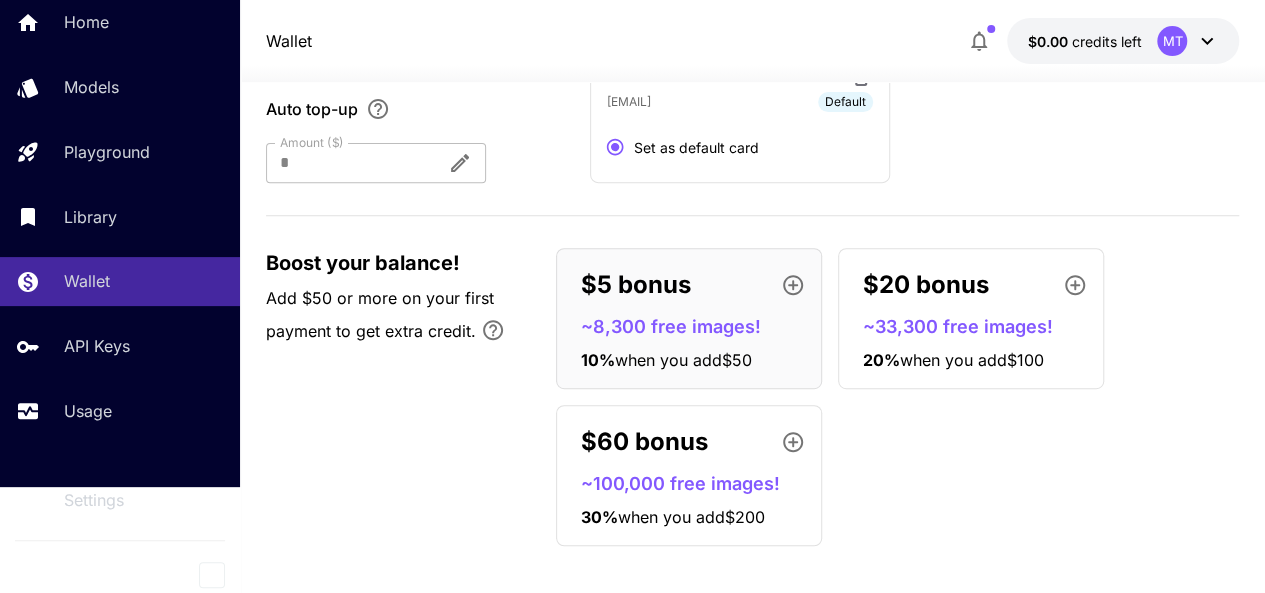 scroll, scrollTop: 286, scrollLeft: 0, axis: vertical 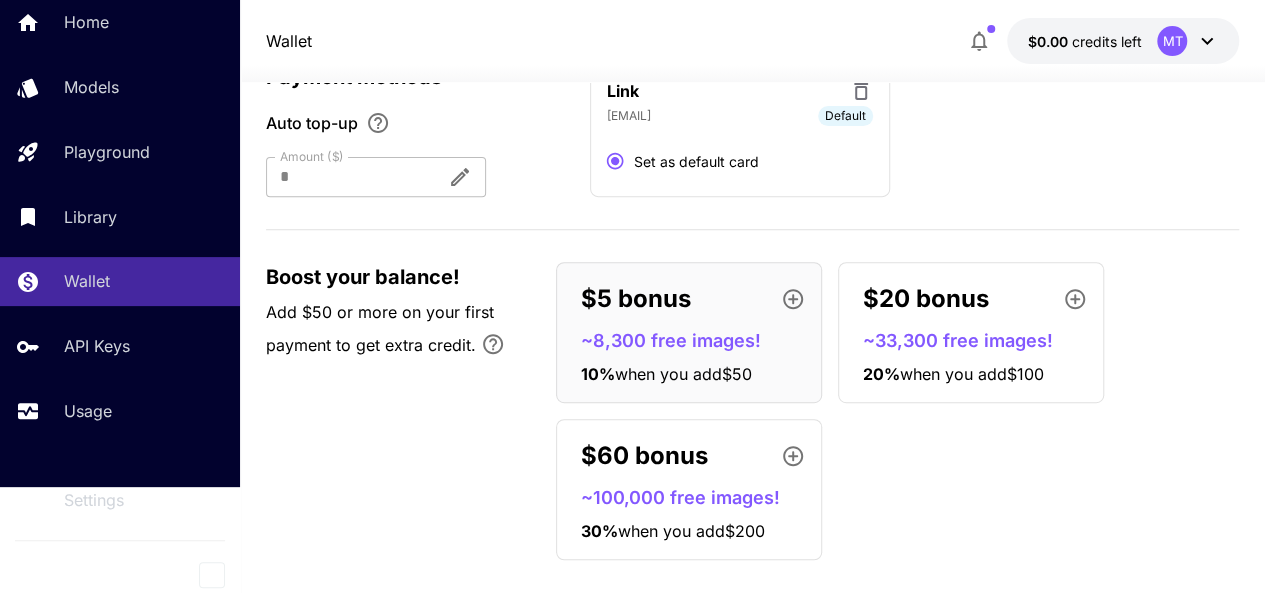 click on "$5 bonus" at bounding box center (636, 299) 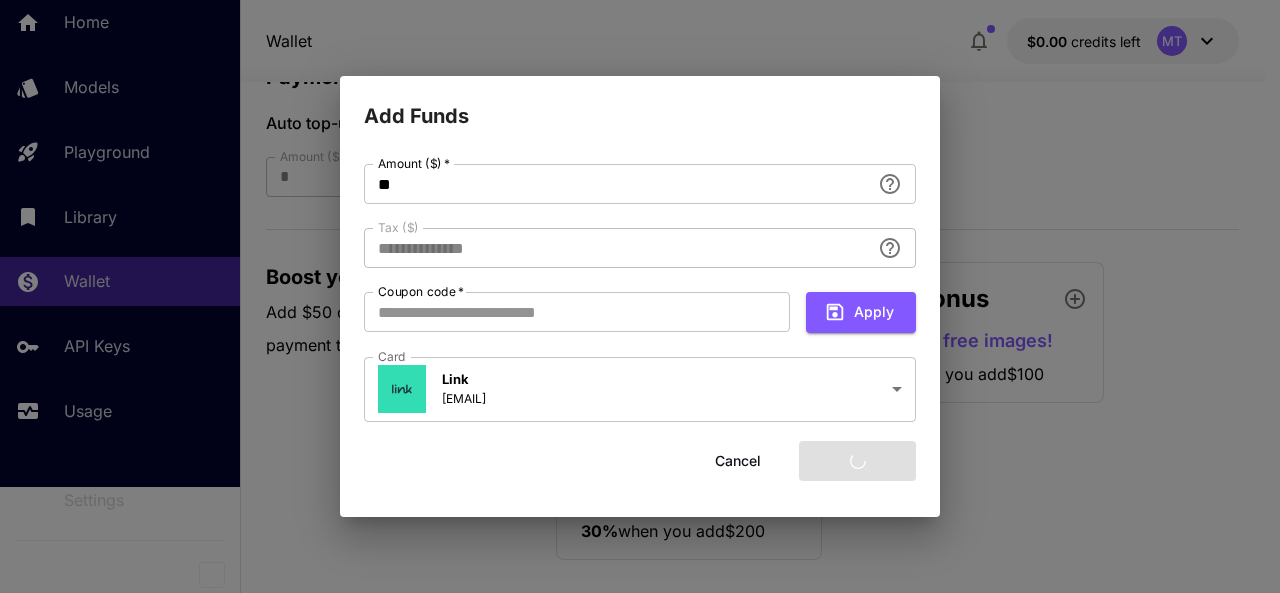 type on "****" 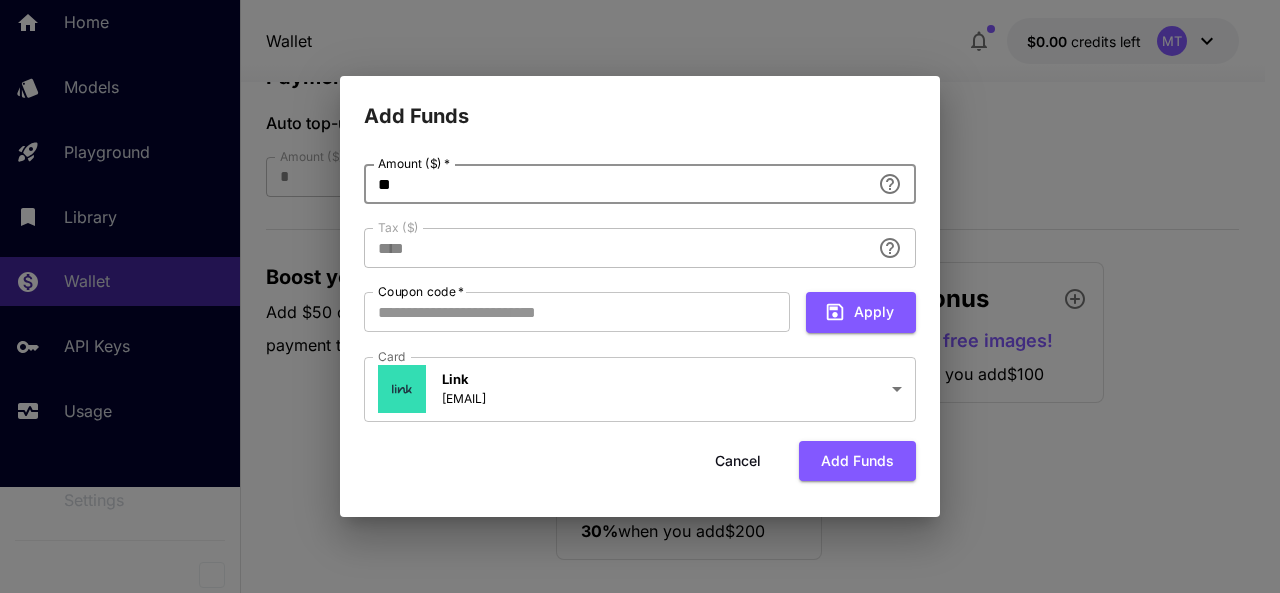 click on "**" at bounding box center (617, 184) 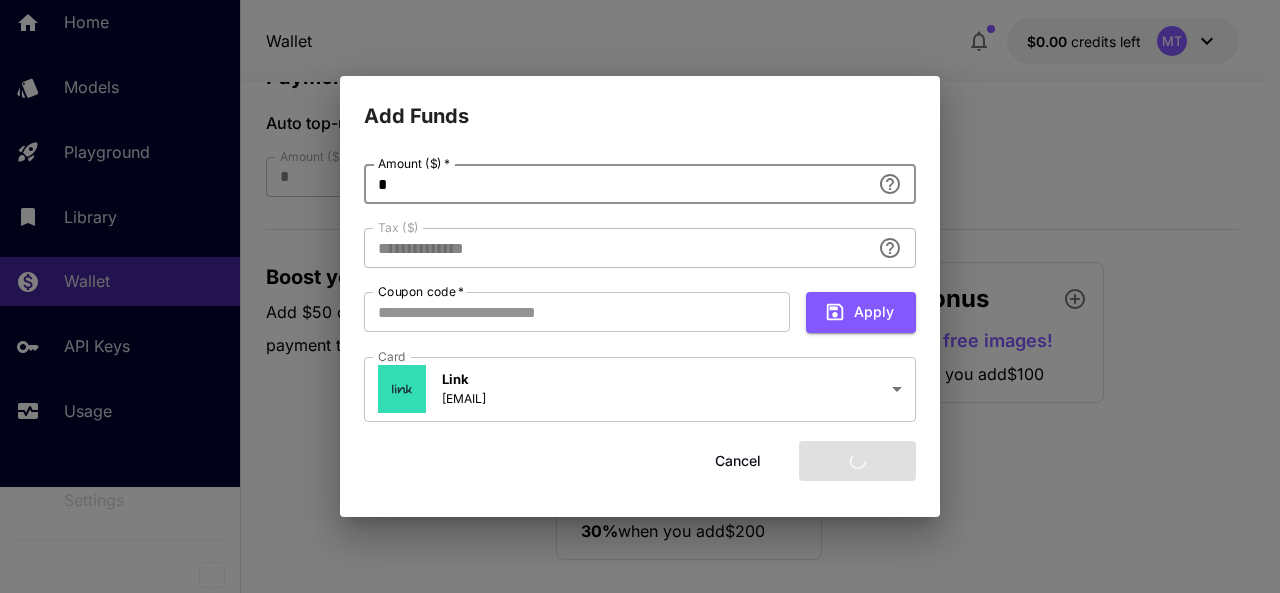 type on "****" 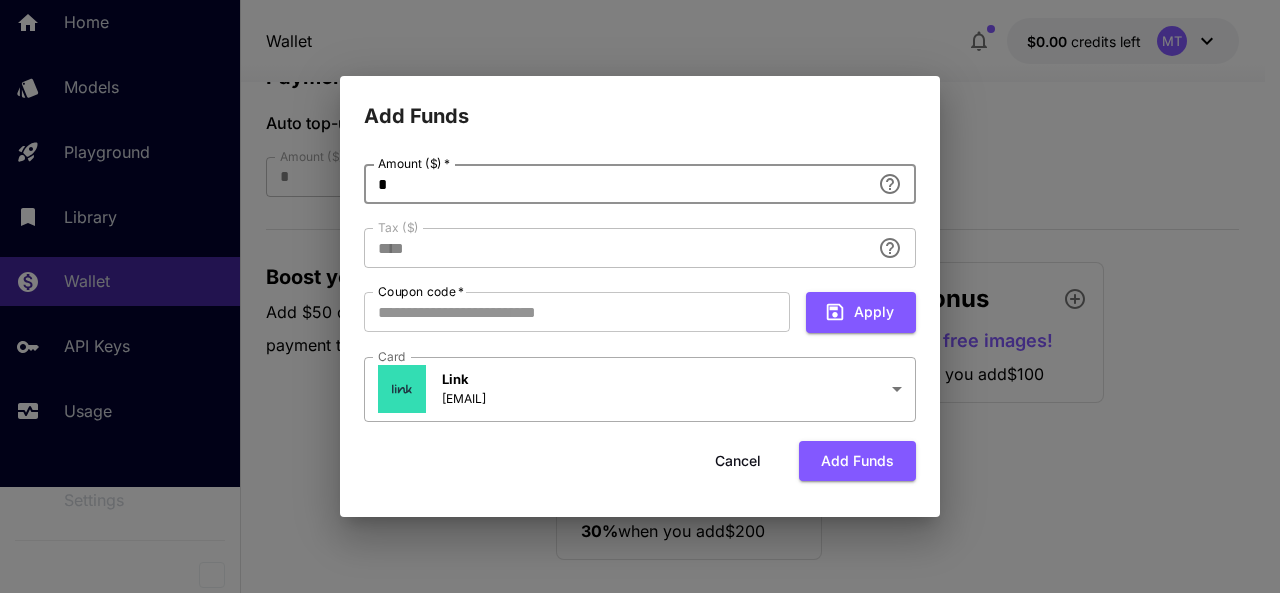 type on "*" 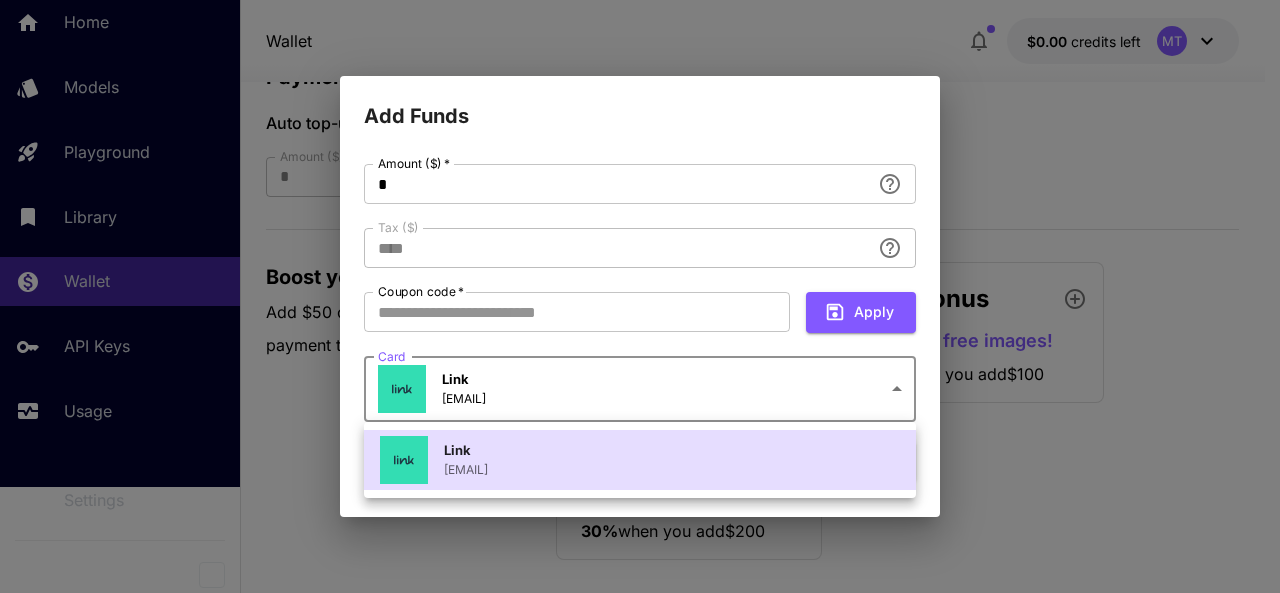 click on "**********" at bounding box center [640, 167] 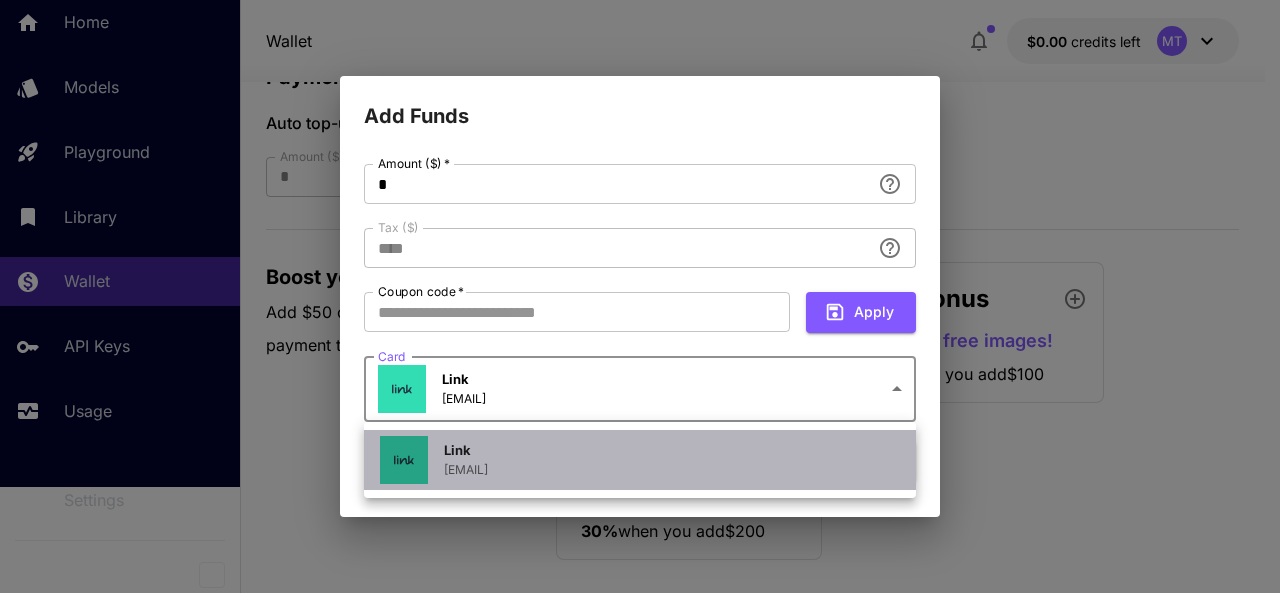 click on "Link [EMAIL]" at bounding box center [580, 460] 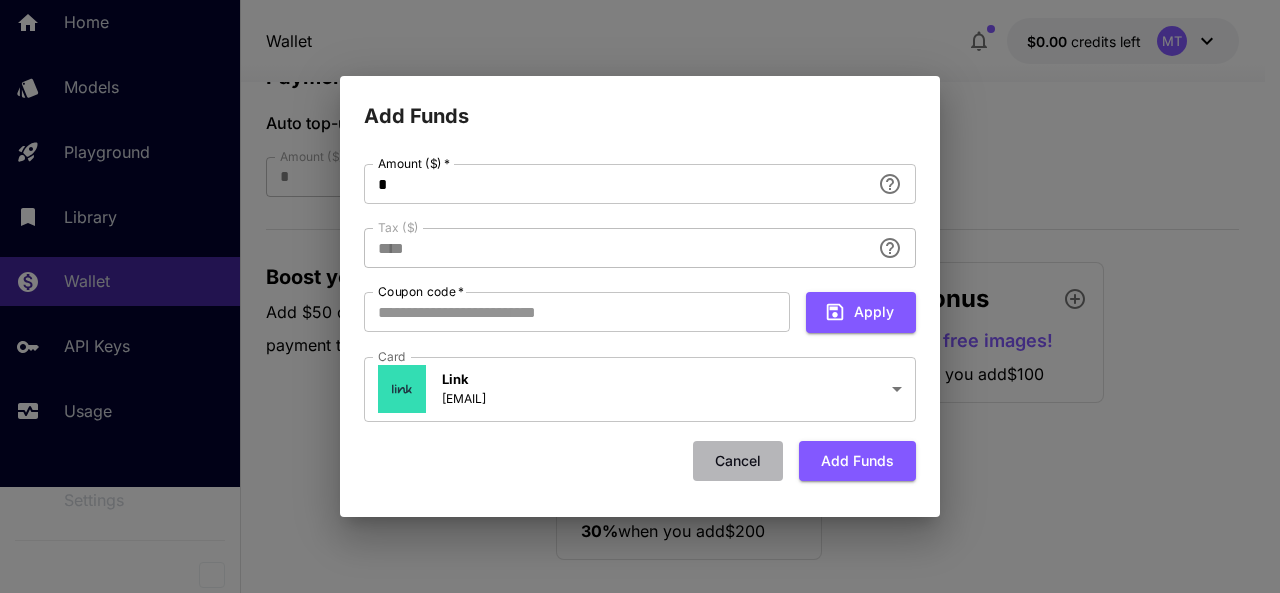 click on "Cancel" at bounding box center (738, 461) 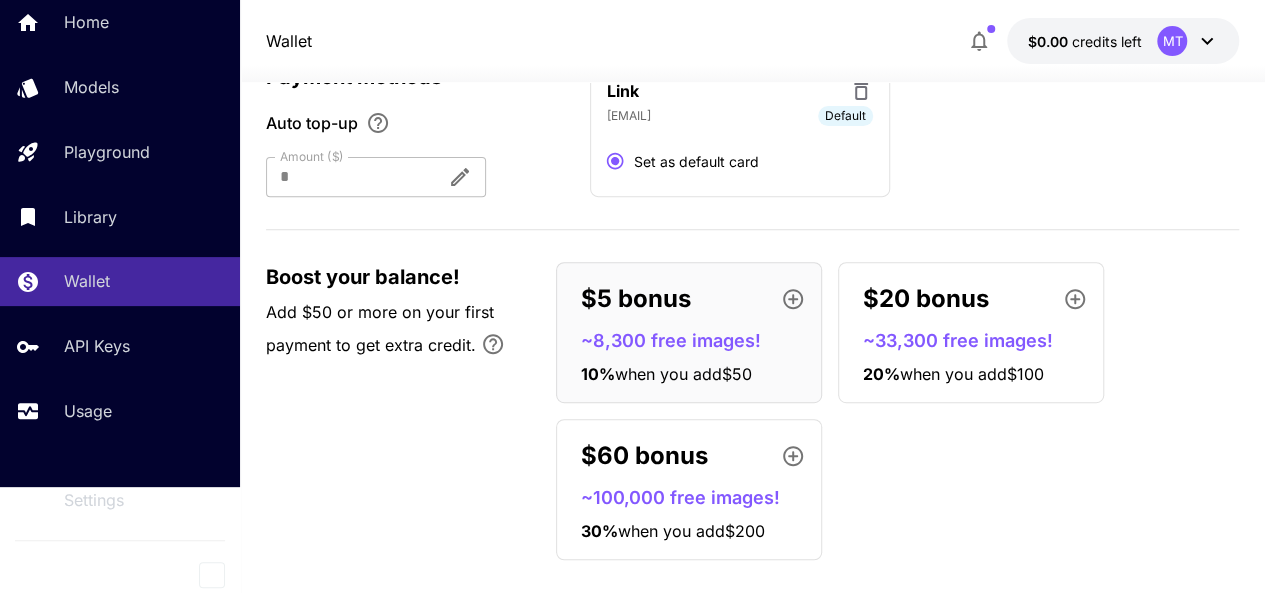 click 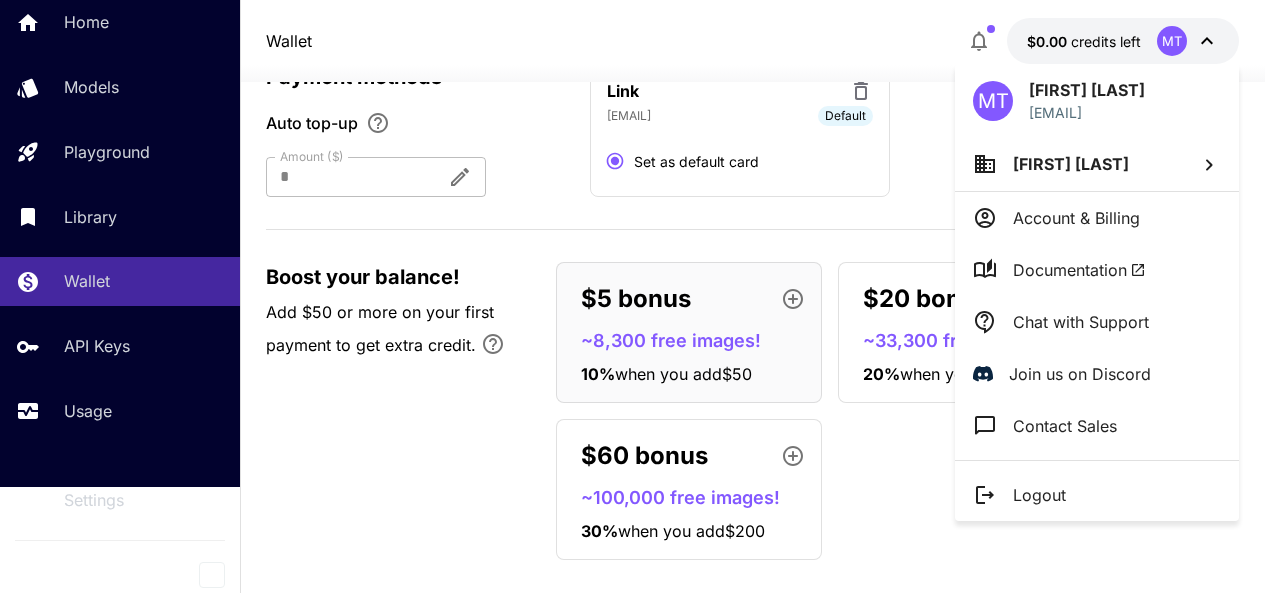 click at bounding box center (640, 296) 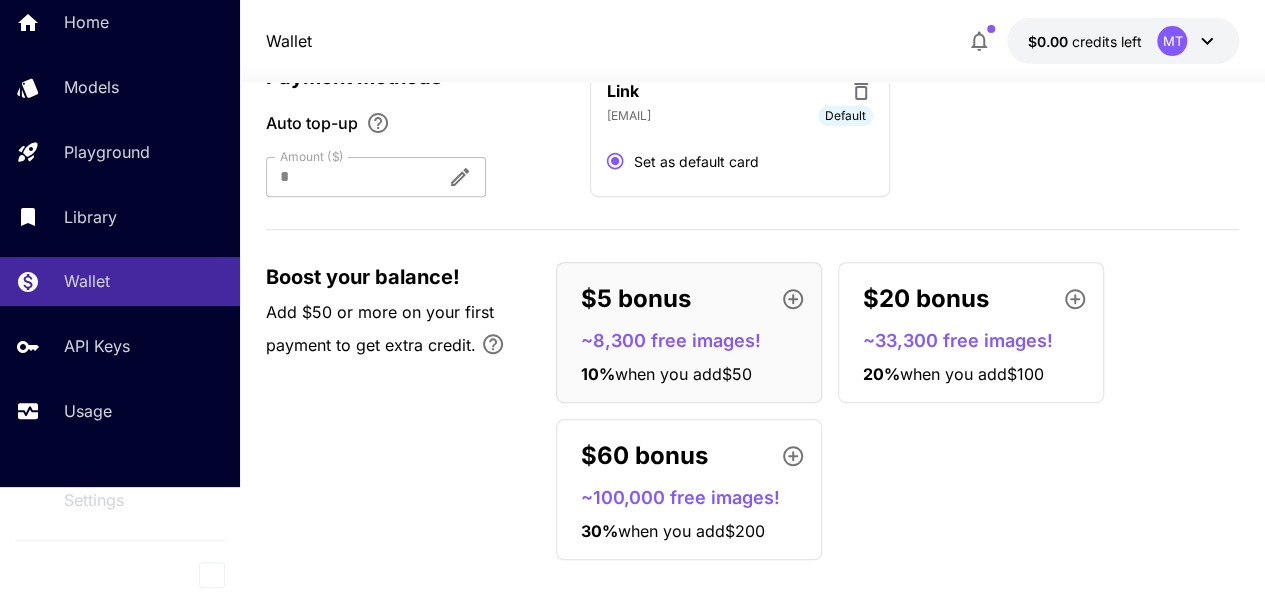scroll, scrollTop: 0, scrollLeft: 0, axis: both 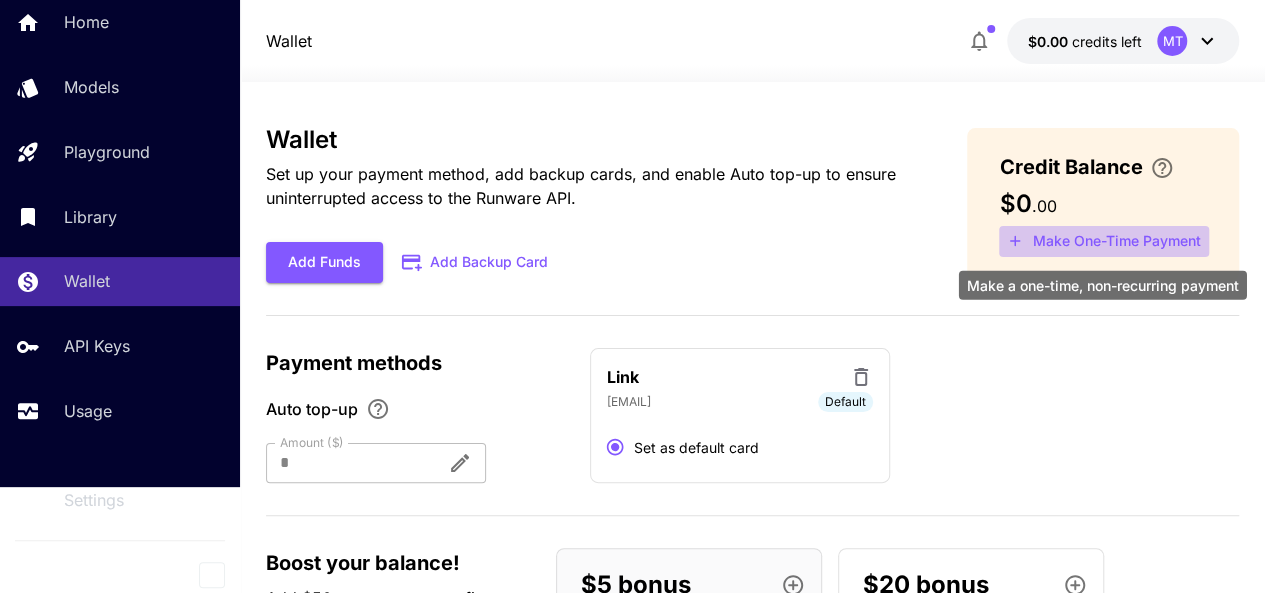 click on "Make One-Time Payment" at bounding box center [1104, 241] 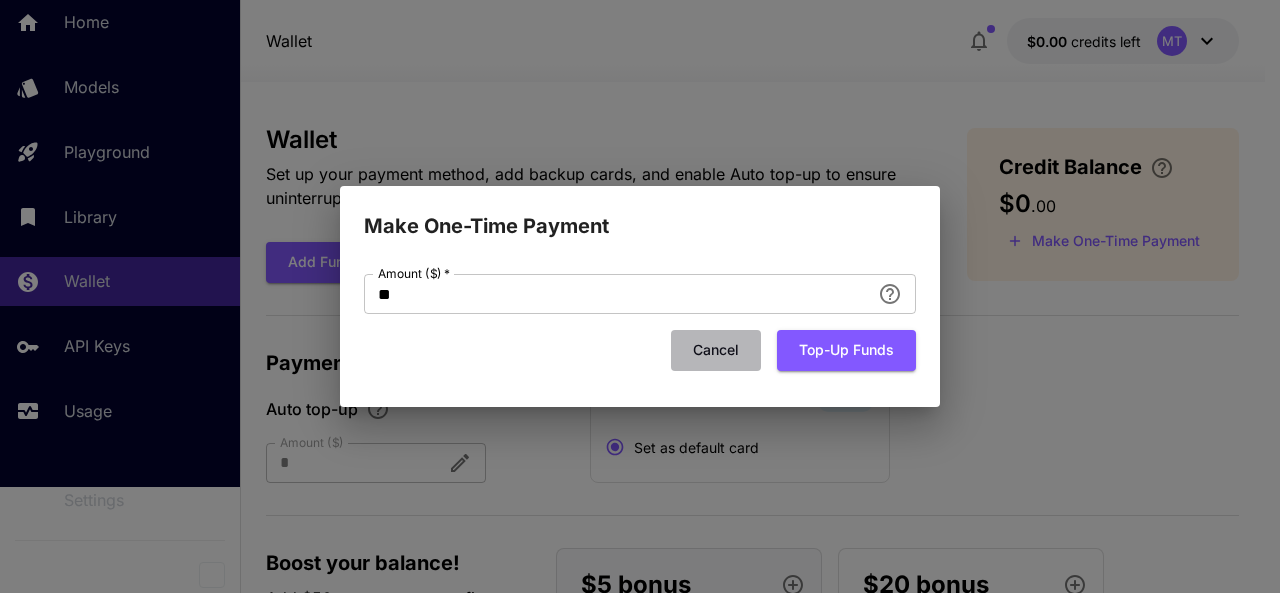 click on "Cancel" at bounding box center (716, 350) 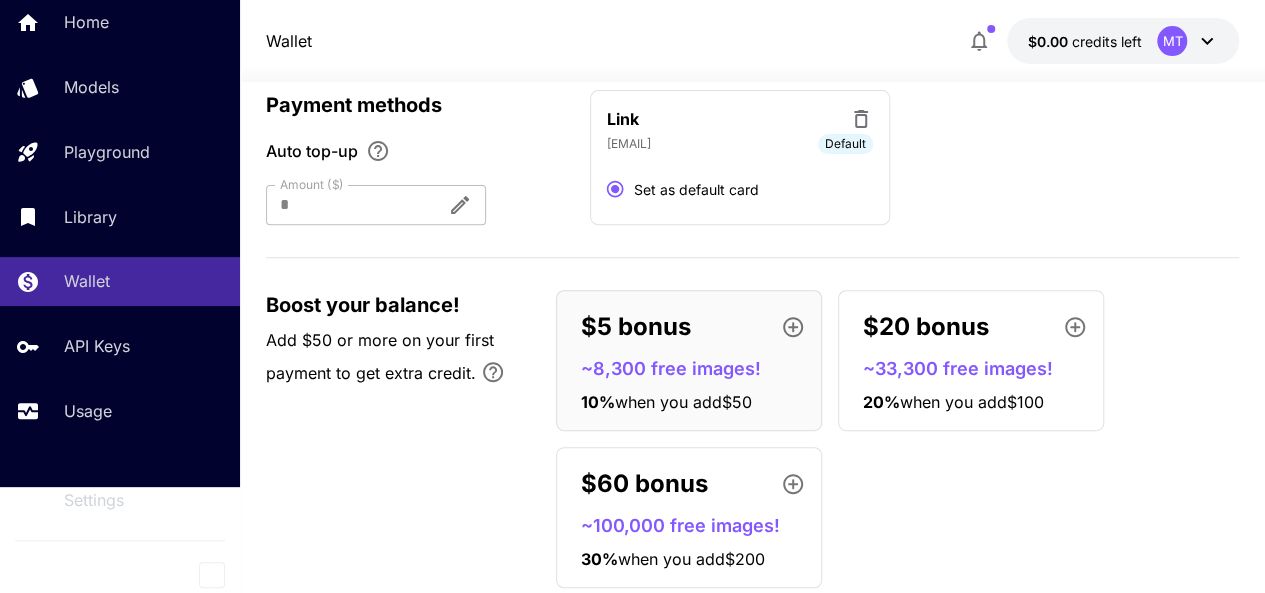 scroll, scrollTop: 247, scrollLeft: 0, axis: vertical 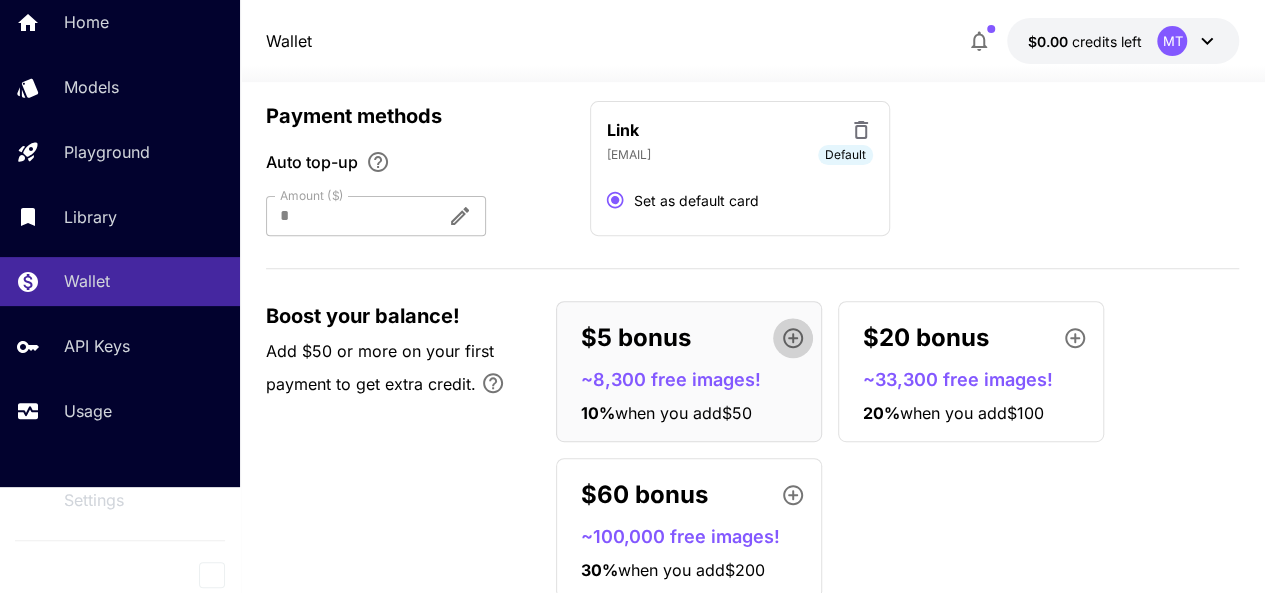 click 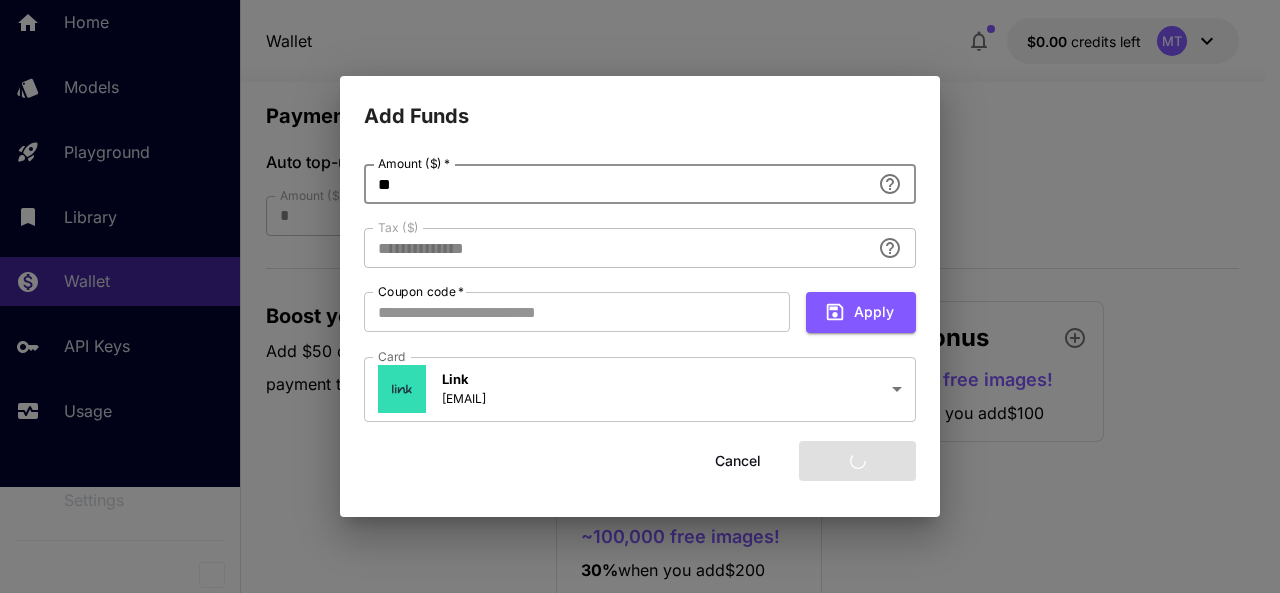 type on "****" 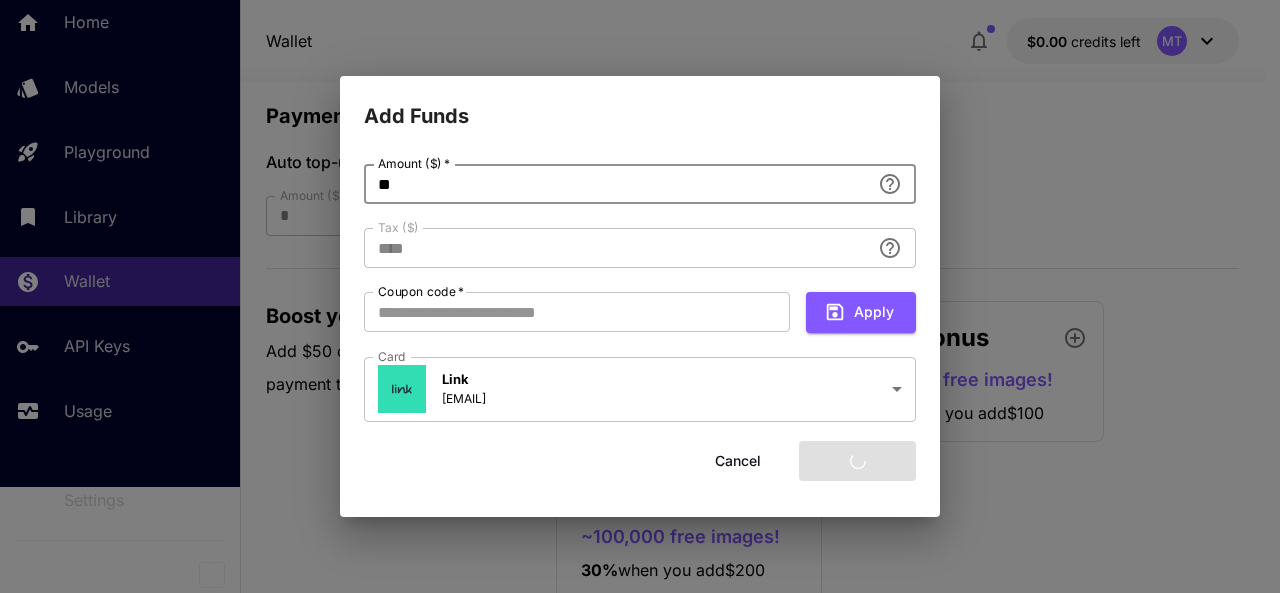 click on "**" at bounding box center [617, 184] 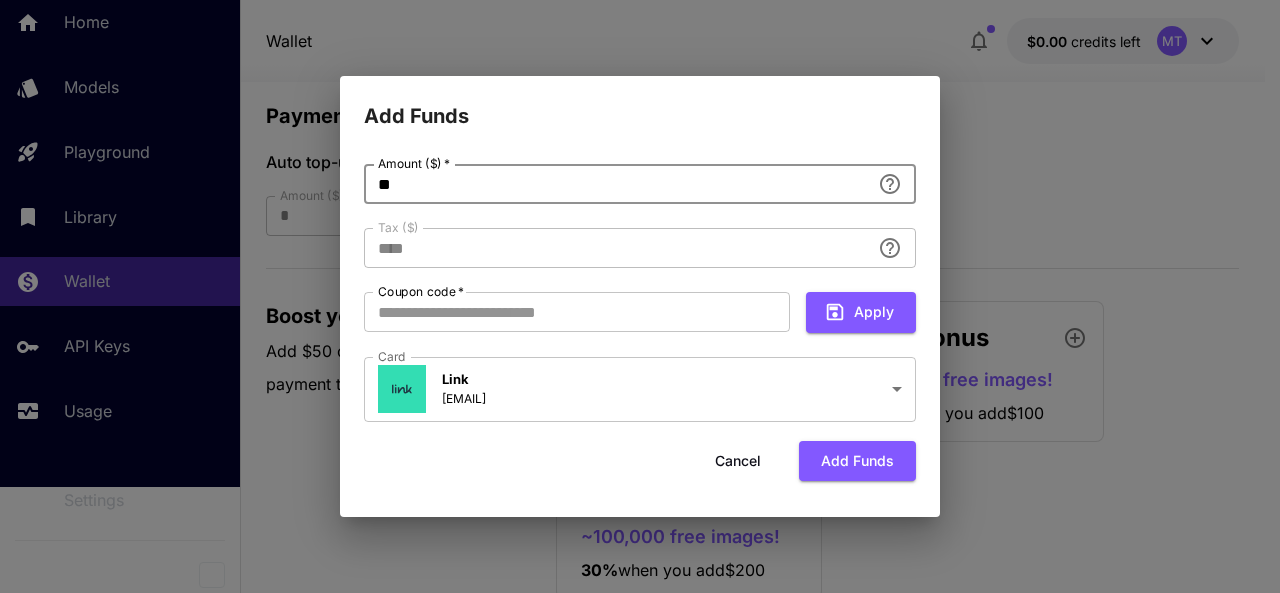 type on "*" 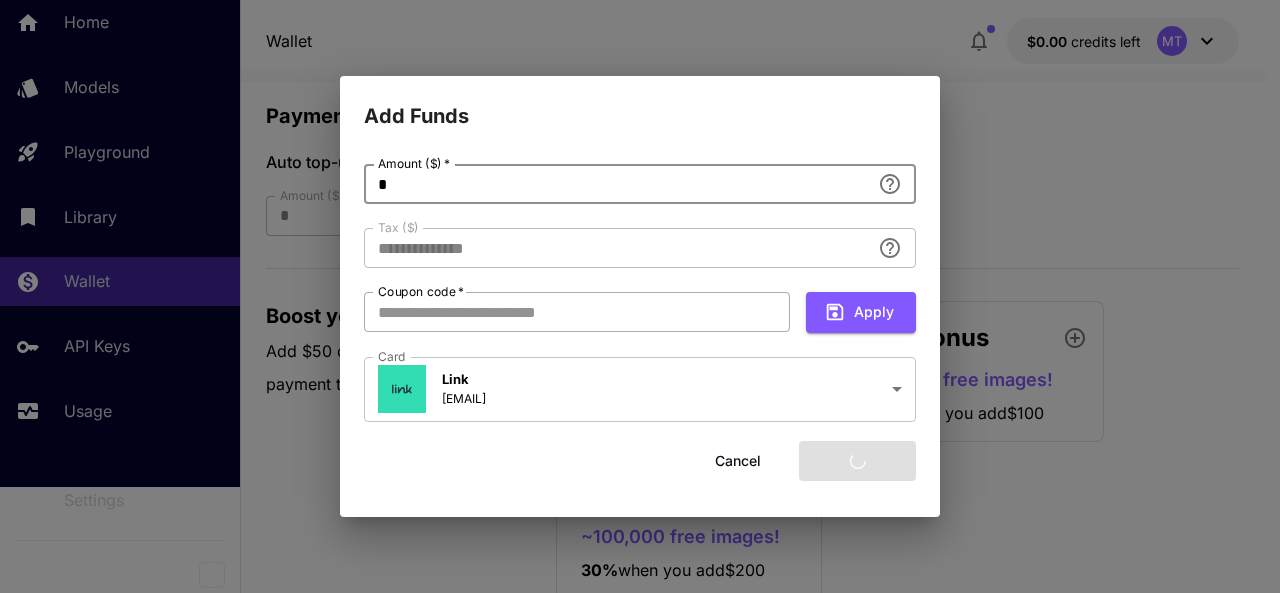 type on "****" 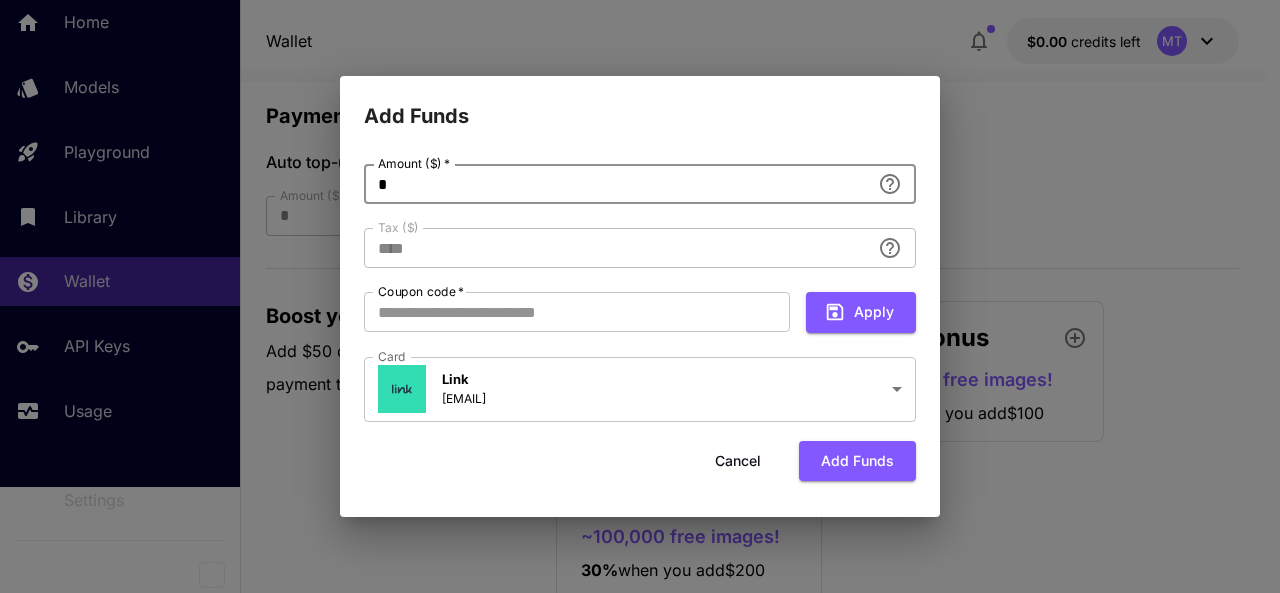 type on "*" 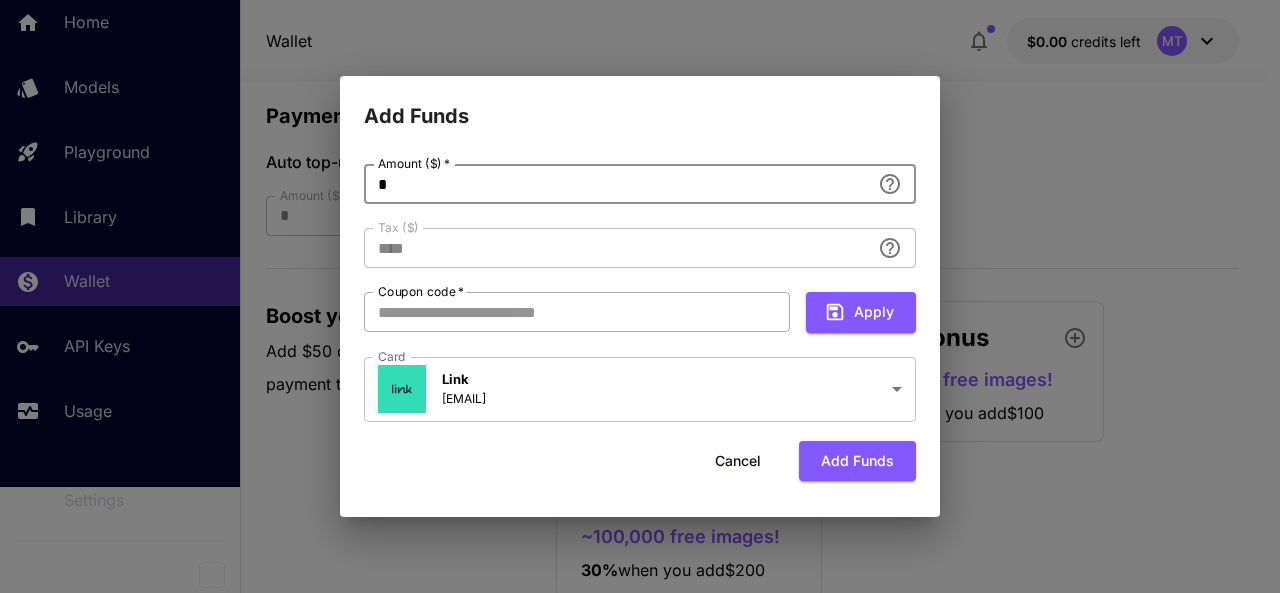 paste on "**********" 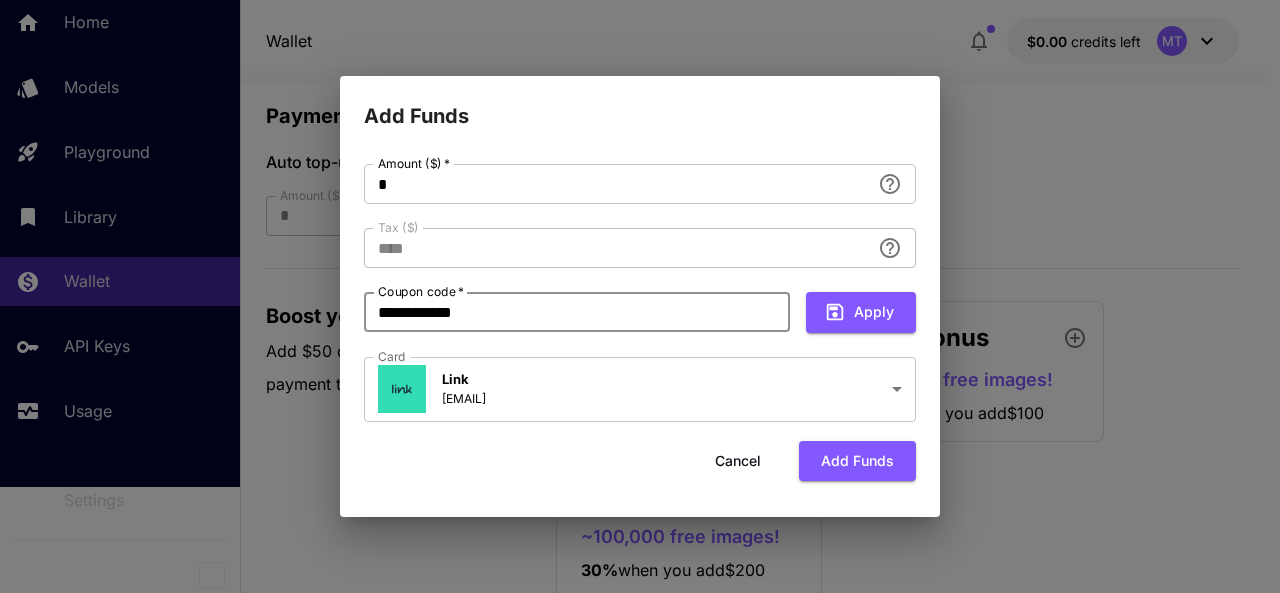 click on "**********" at bounding box center [577, 312] 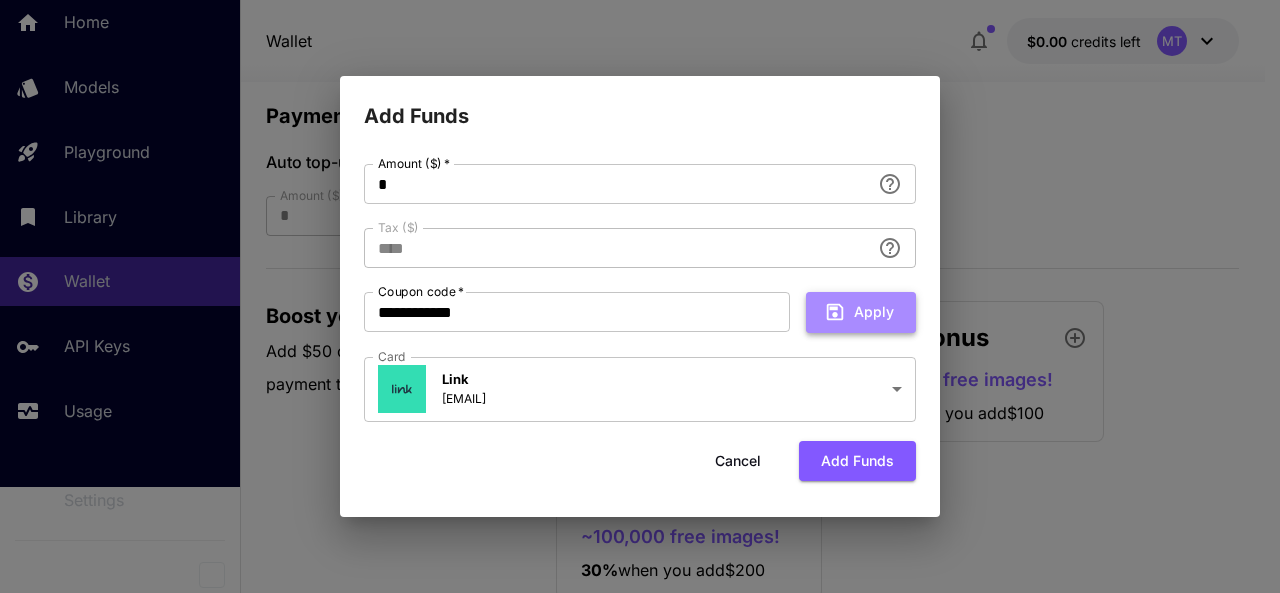 click on "Apply" at bounding box center [861, 312] 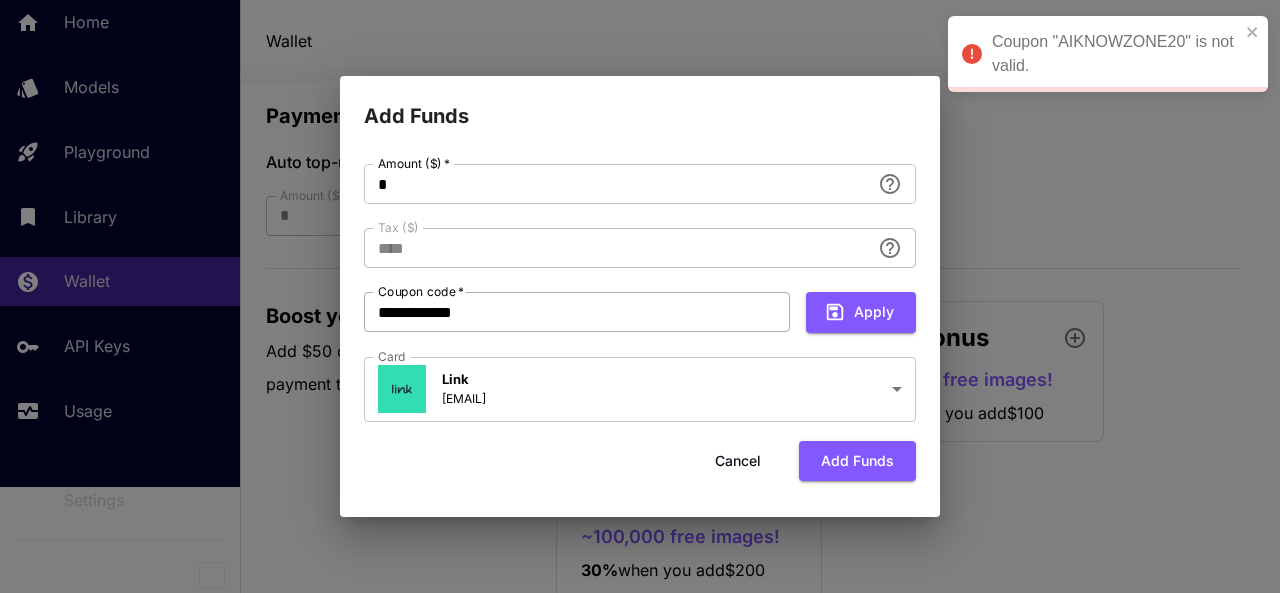 click on "**********" at bounding box center (577, 312) 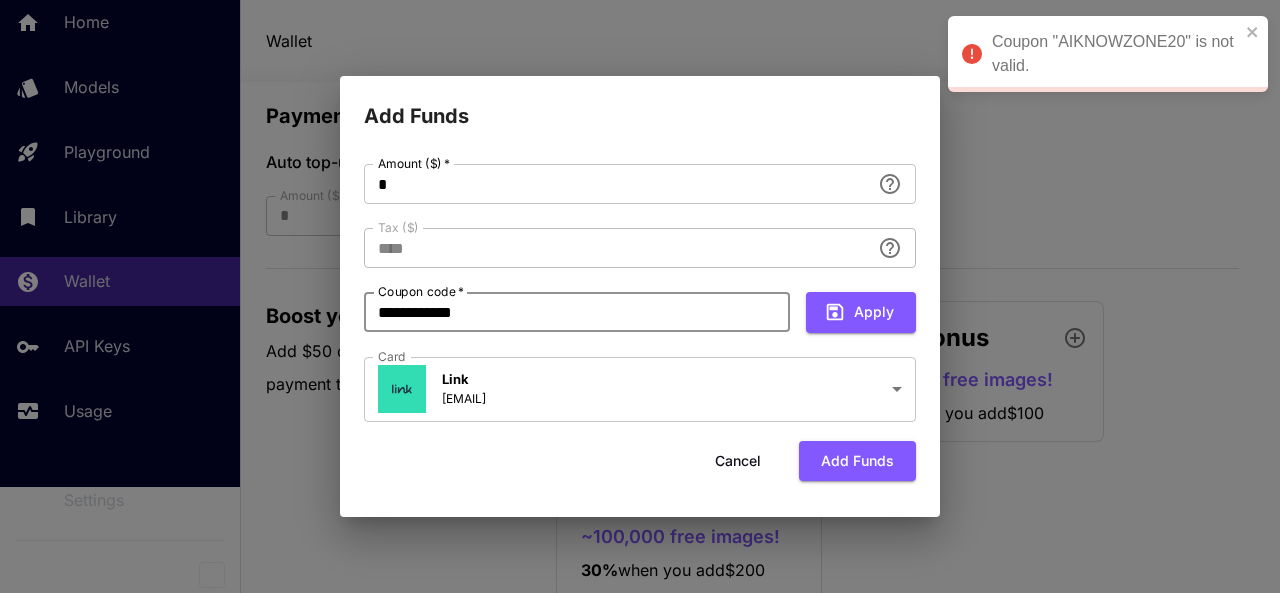 paste 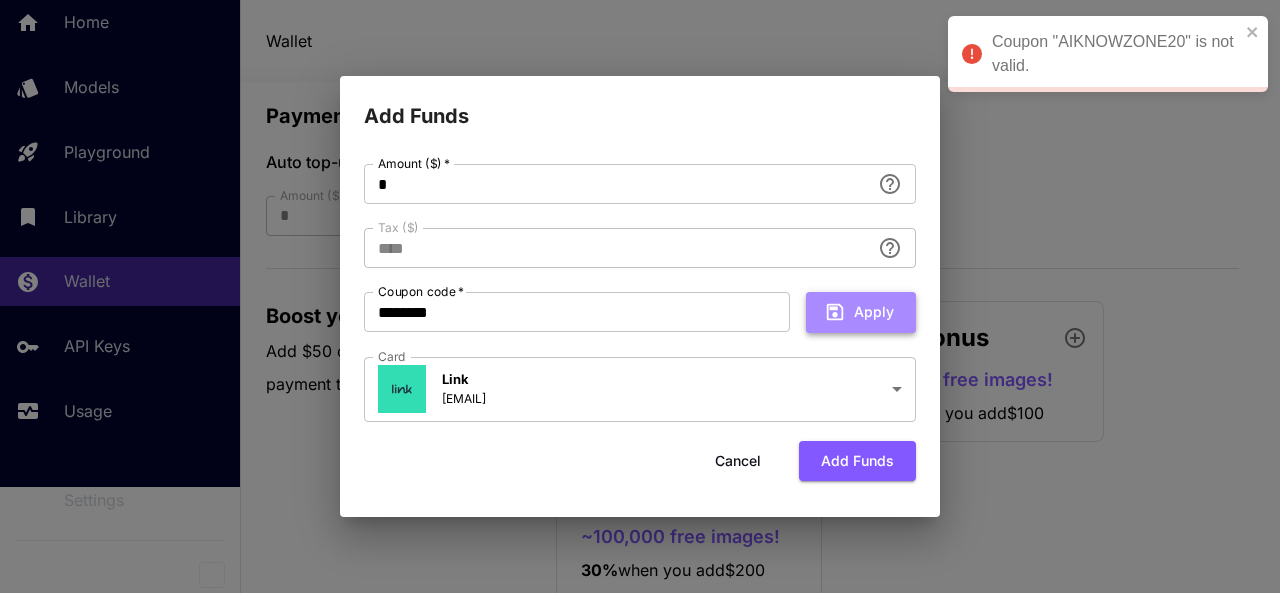 click on "Apply" at bounding box center (861, 312) 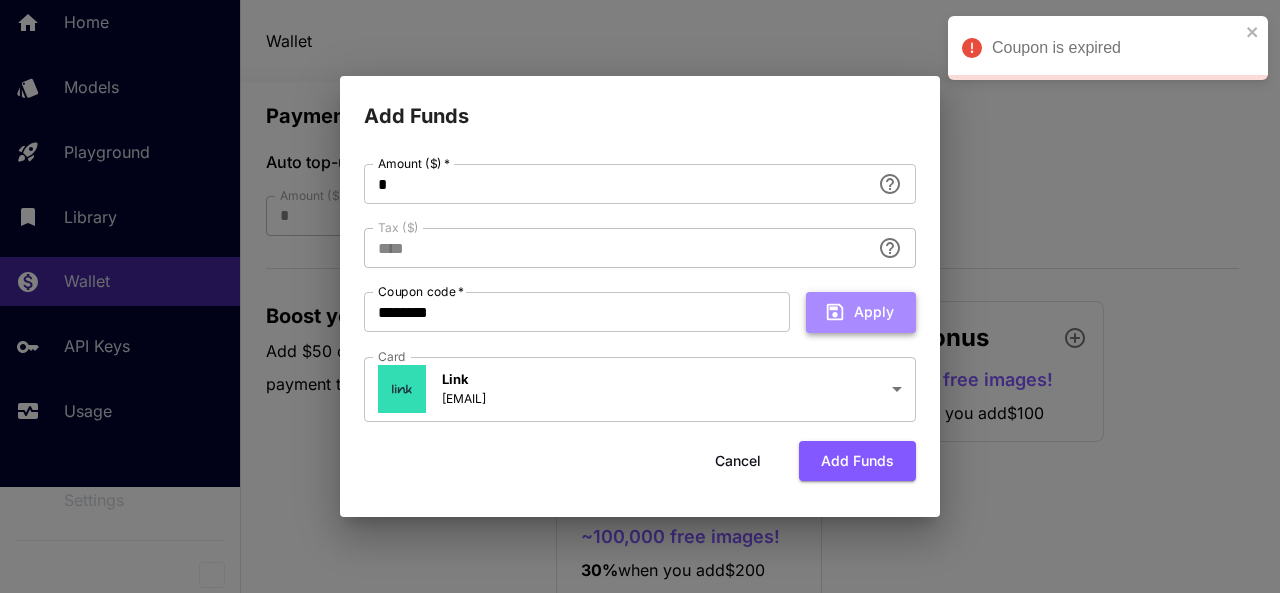 click 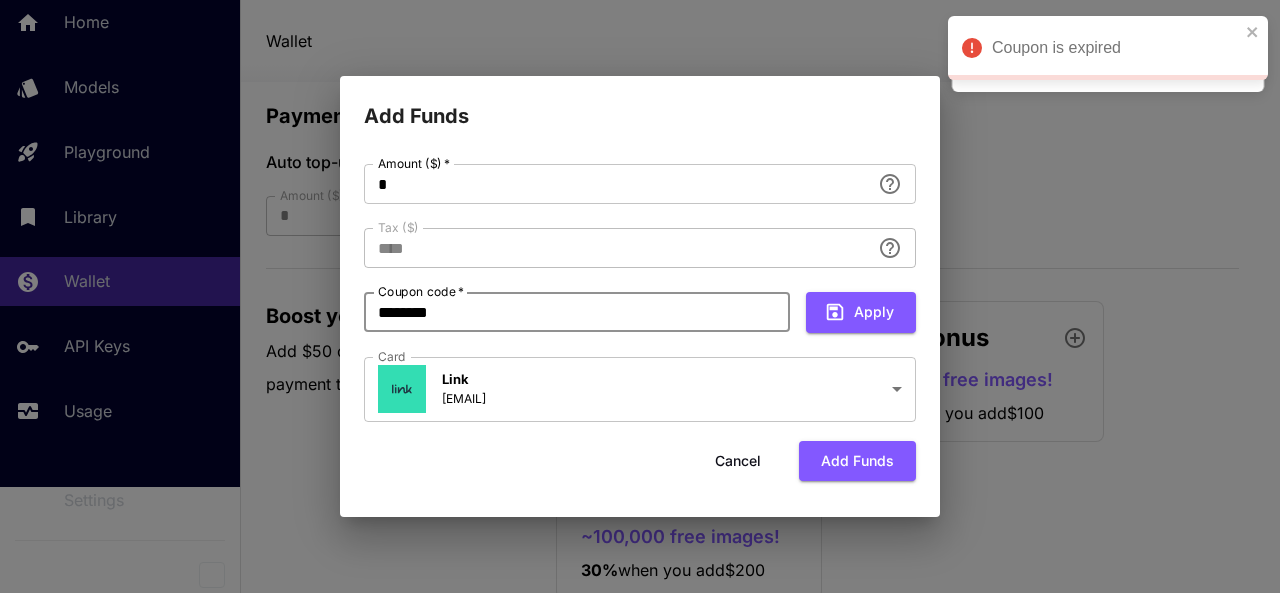 click on "********" at bounding box center [577, 312] 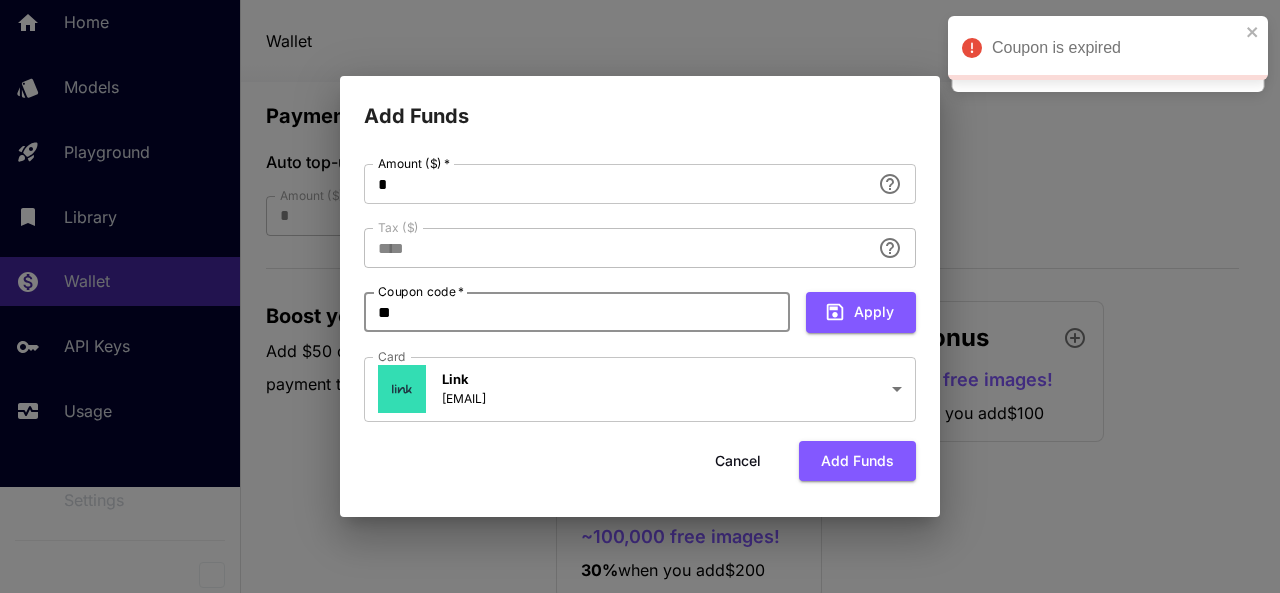 type on "*" 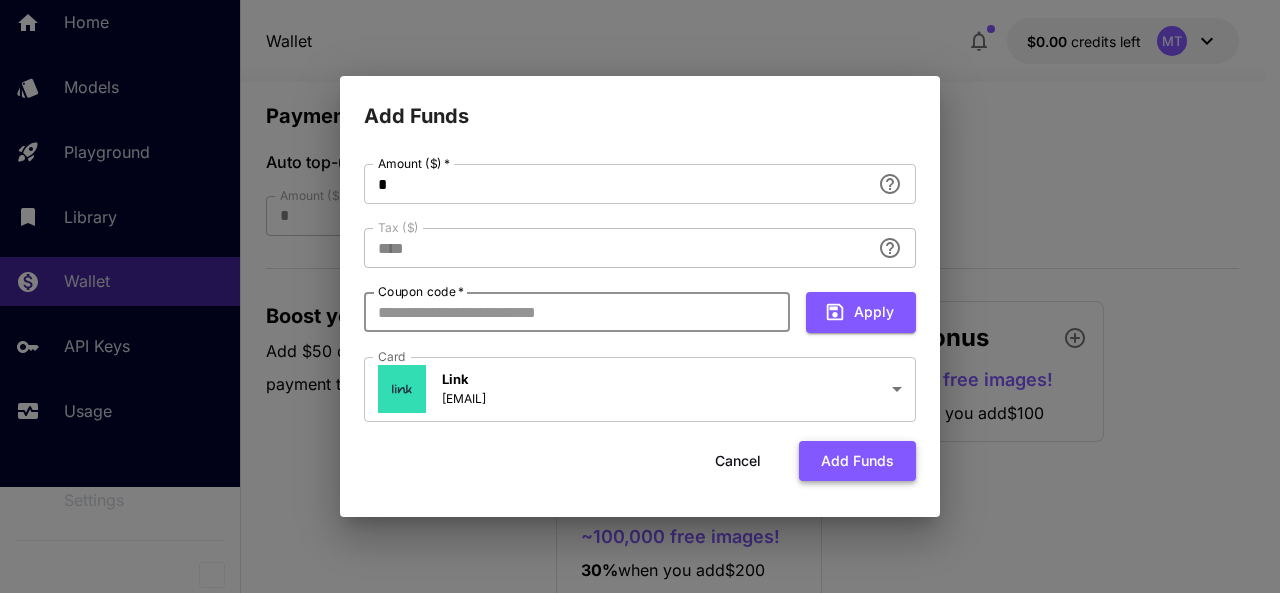 type 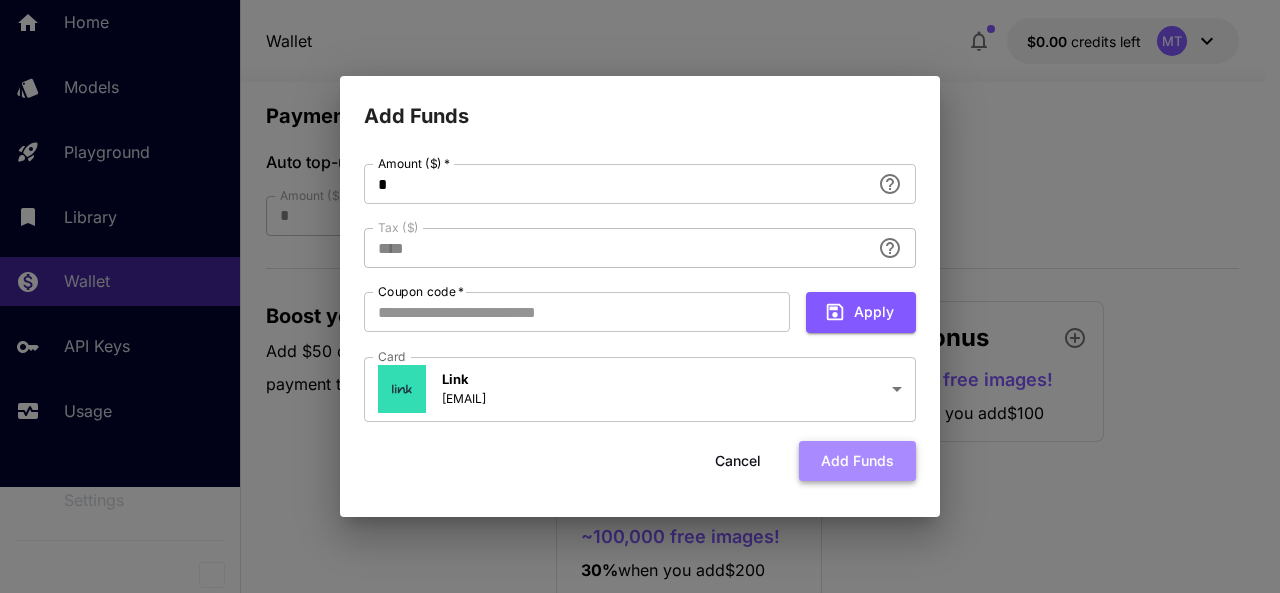click on "Add funds" at bounding box center [857, 461] 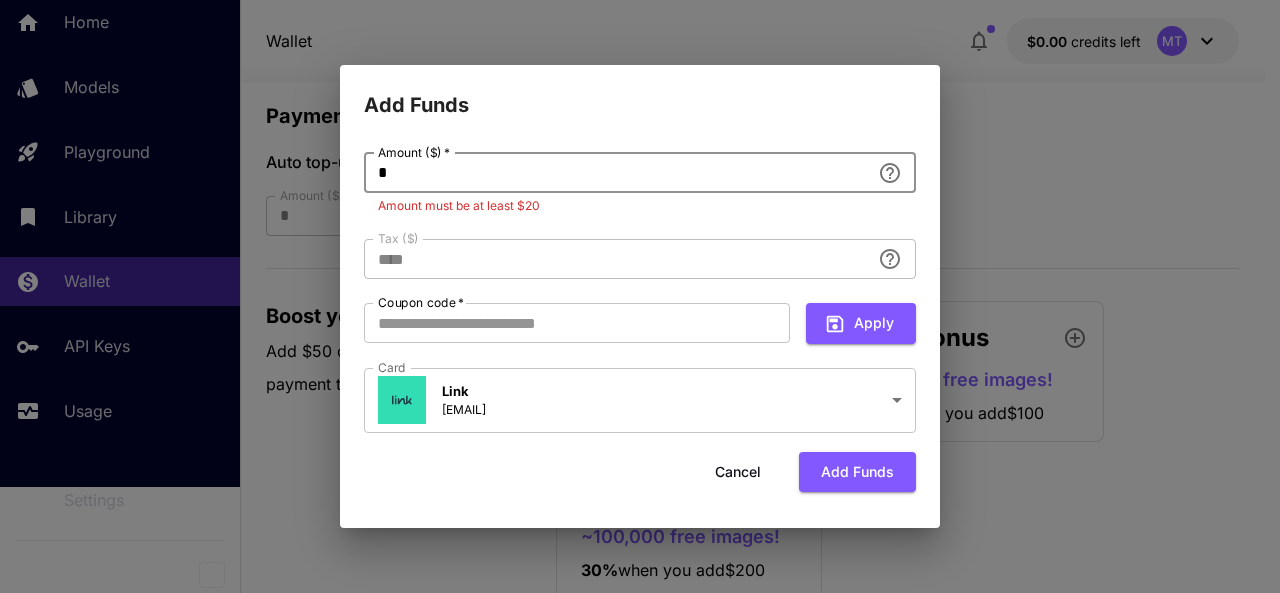click on "*" at bounding box center (617, 173) 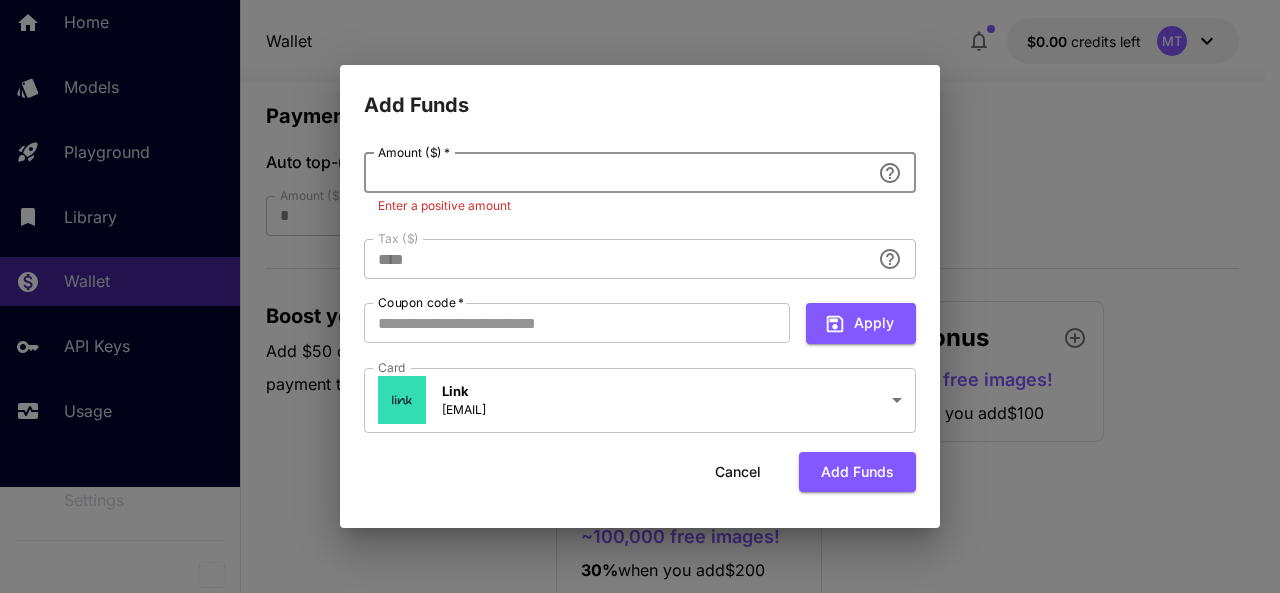 type on "**********" 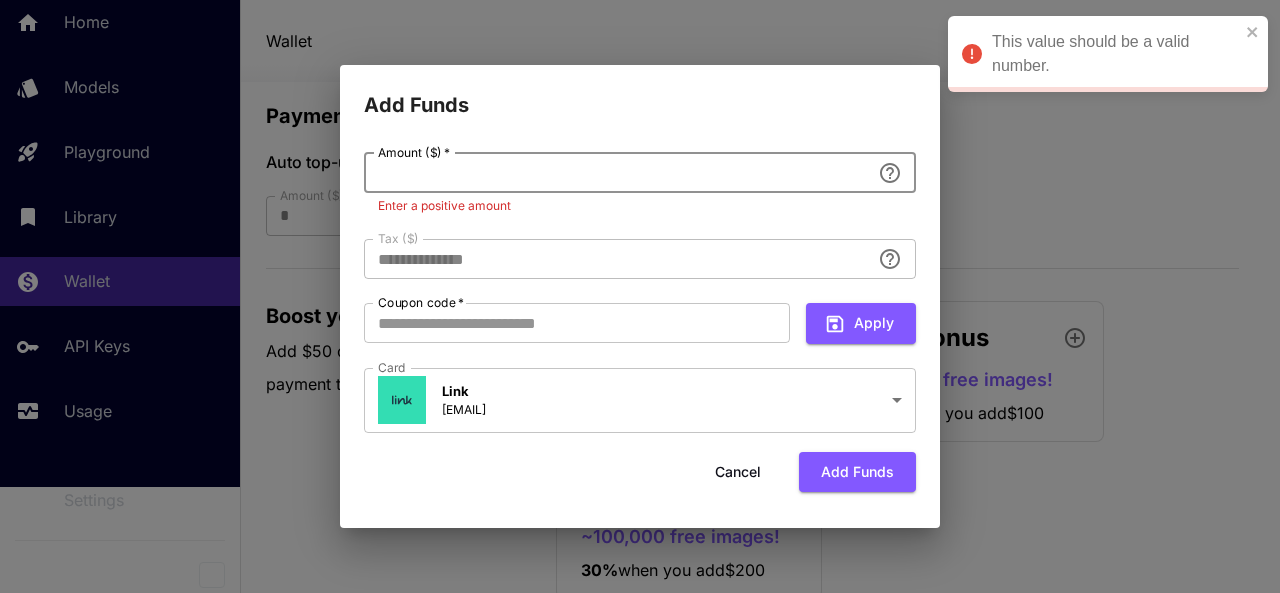 click on "Amount ($)   *" at bounding box center (617, 173) 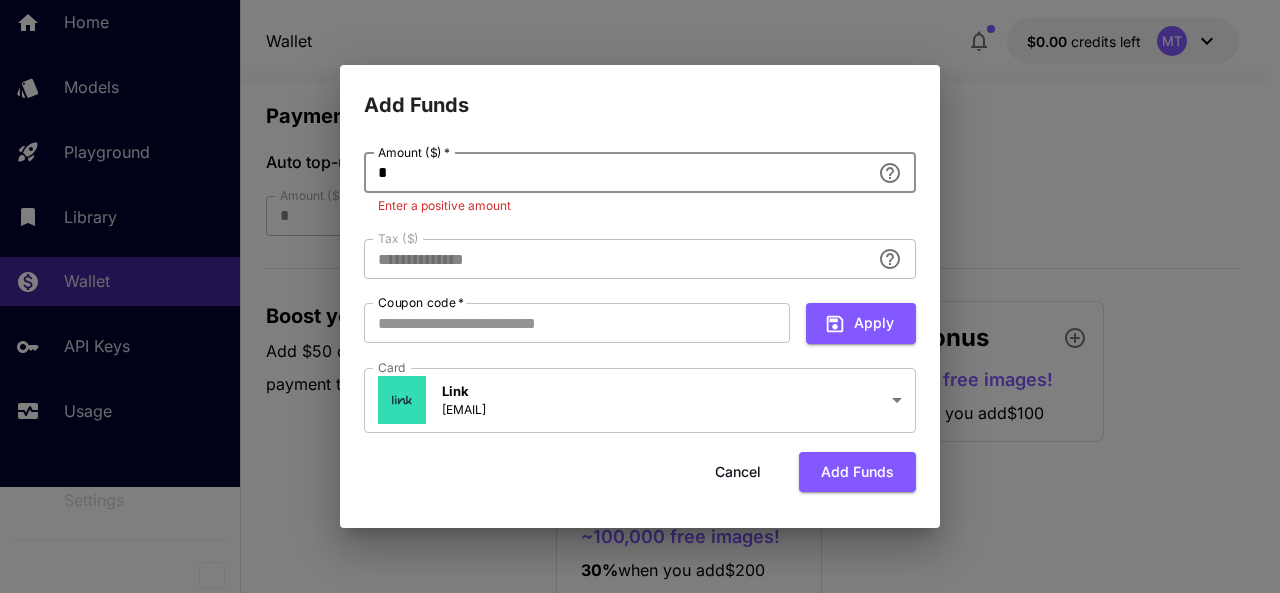 type on "**" 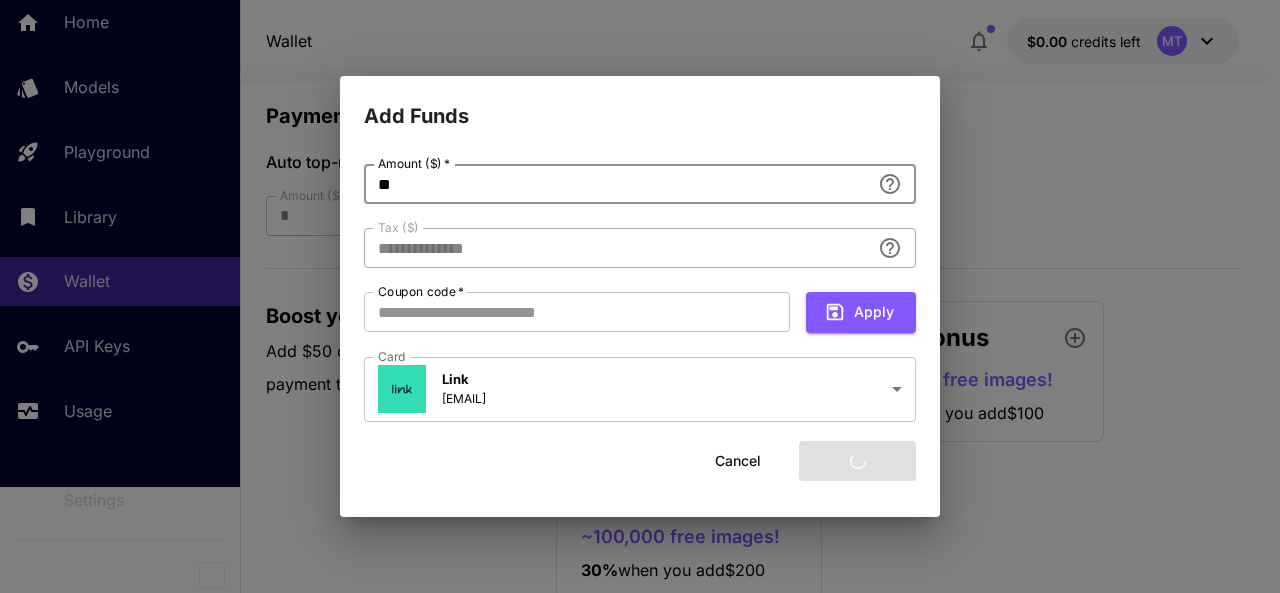 type on "****" 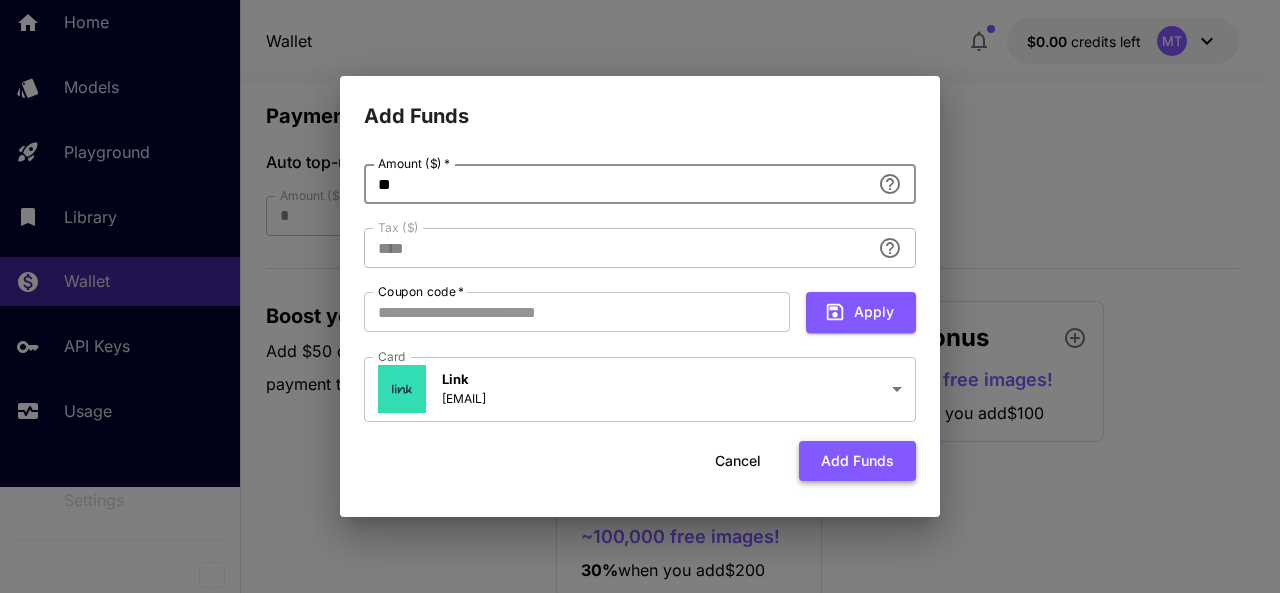type on "**" 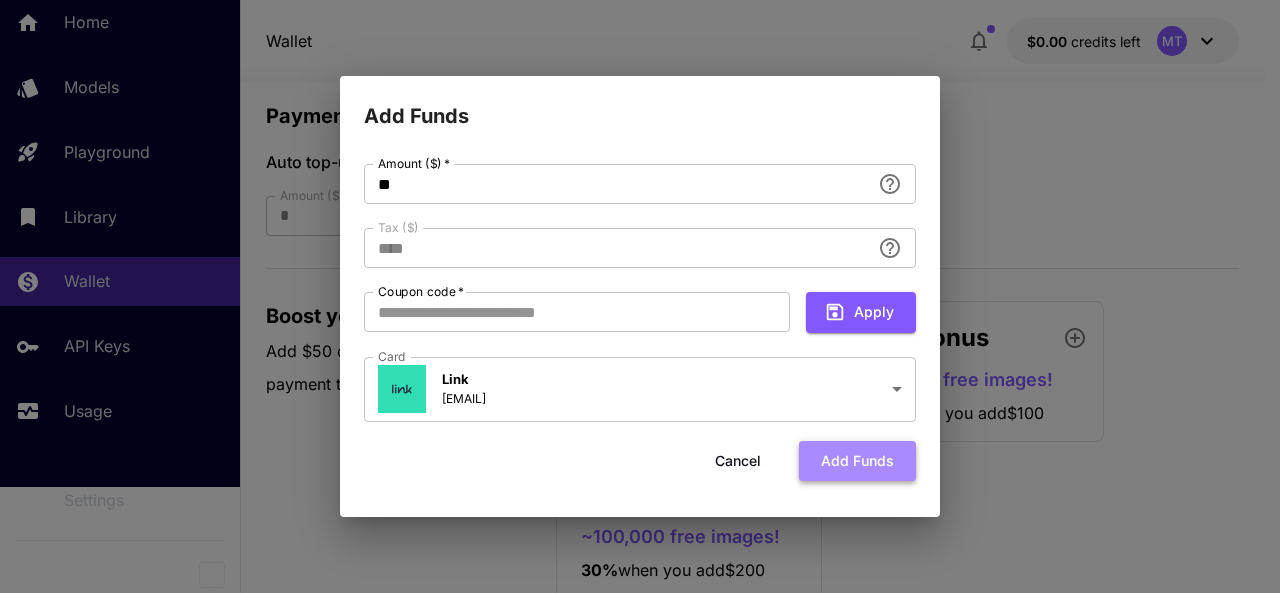 click on "Add funds" at bounding box center (857, 461) 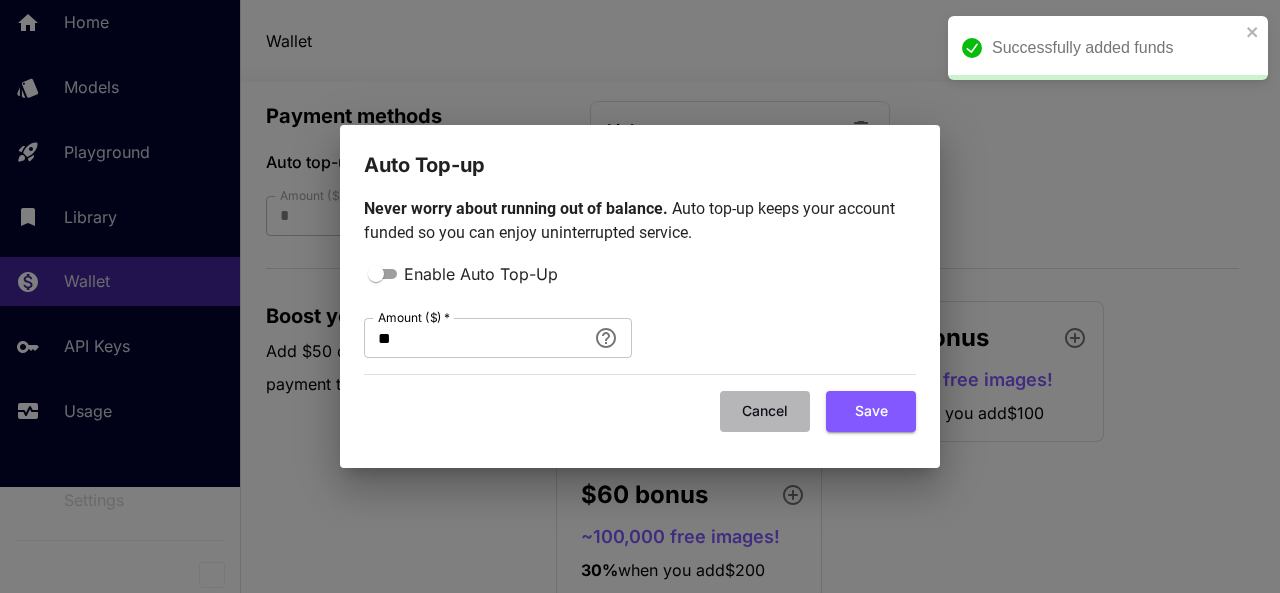 click on "Cancel" at bounding box center [765, 411] 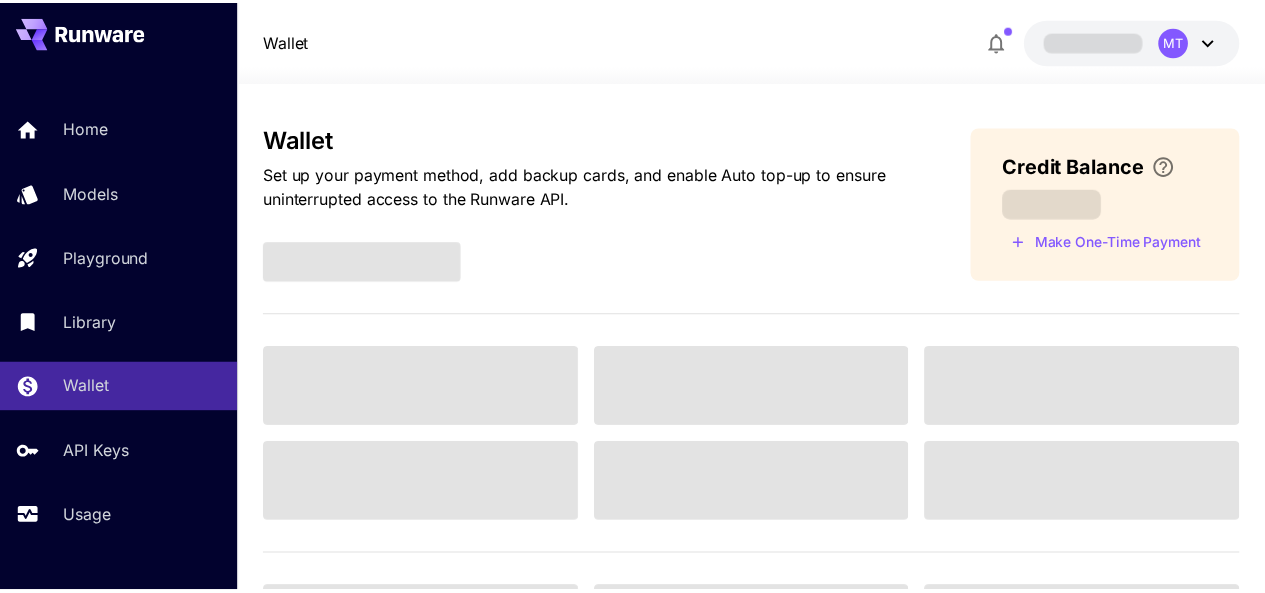 scroll, scrollTop: 0, scrollLeft: 0, axis: both 